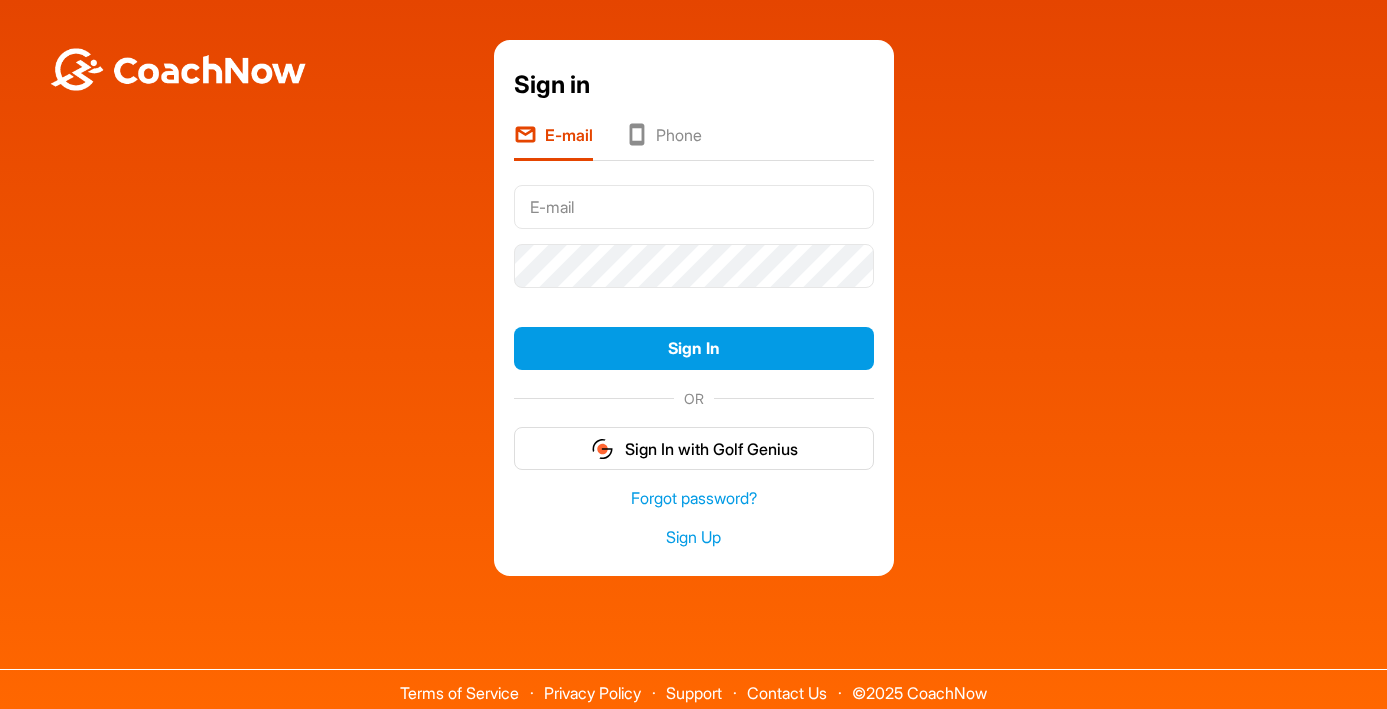 scroll, scrollTop: 0, scrollLeft: 0, axis: both 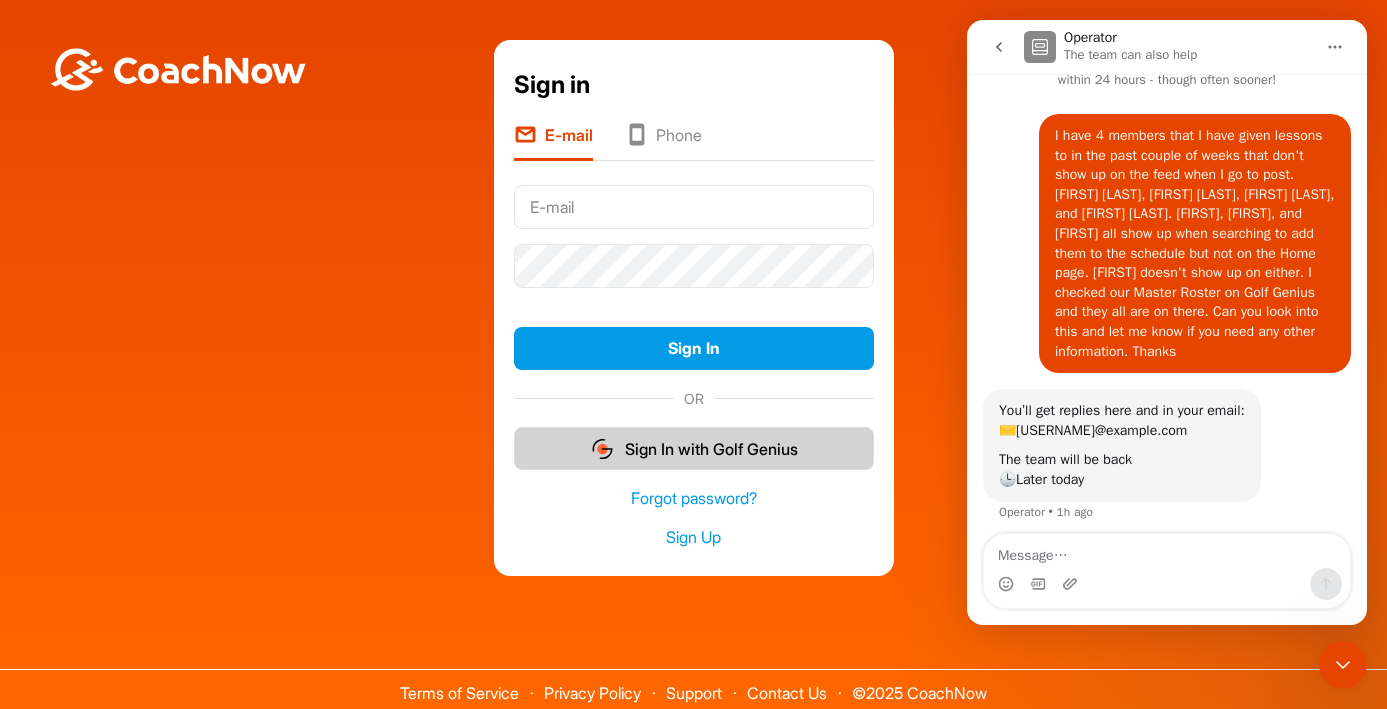 click on "Sign In with Golf Genius" at bounding box center (694, 448) 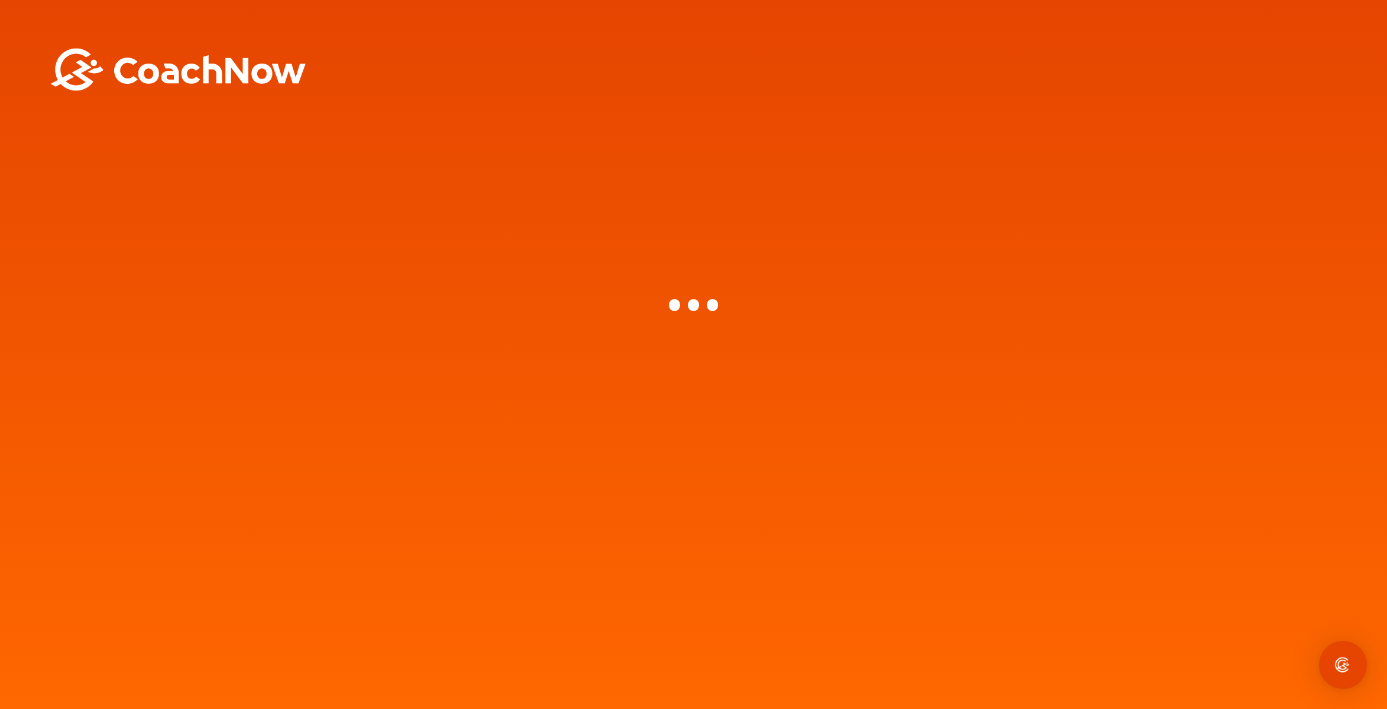 scroll, scrollTop: 0, scrollLeft: 0, axis: both 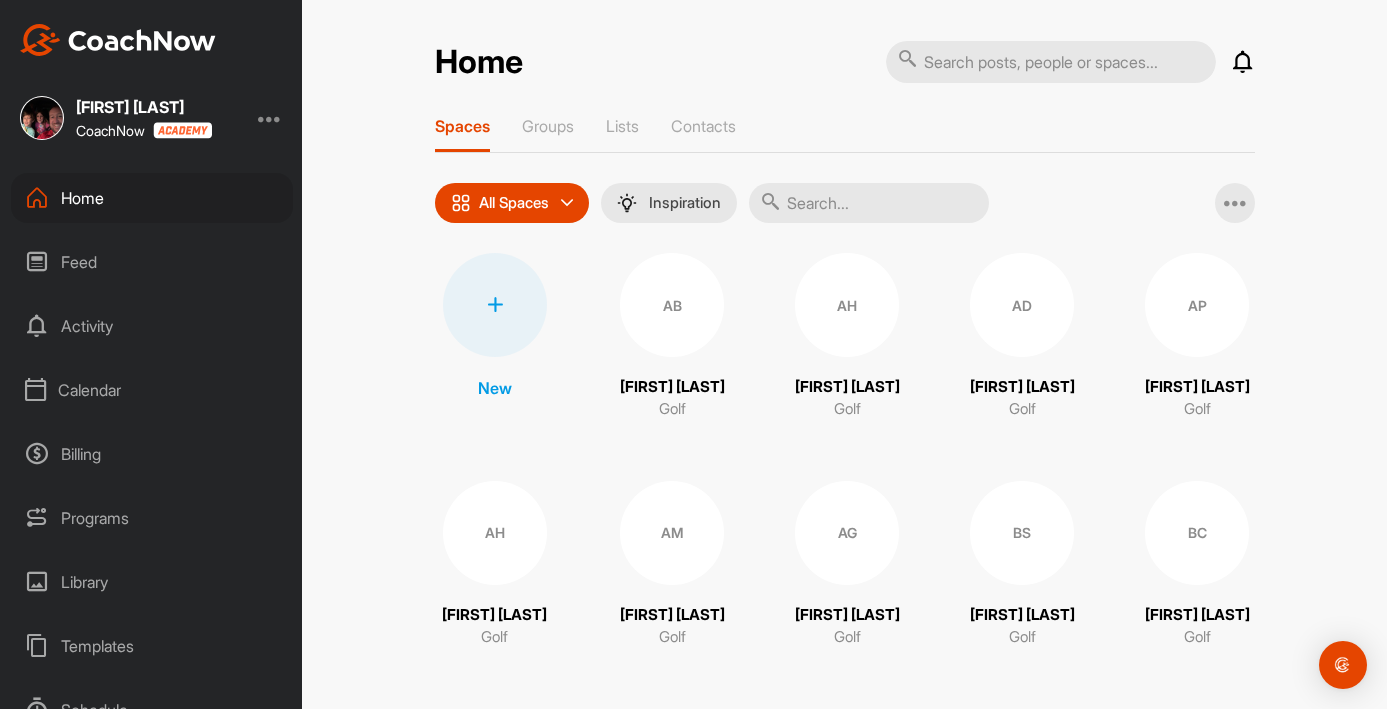 click on "Programs" at bounding box center [152, 518] 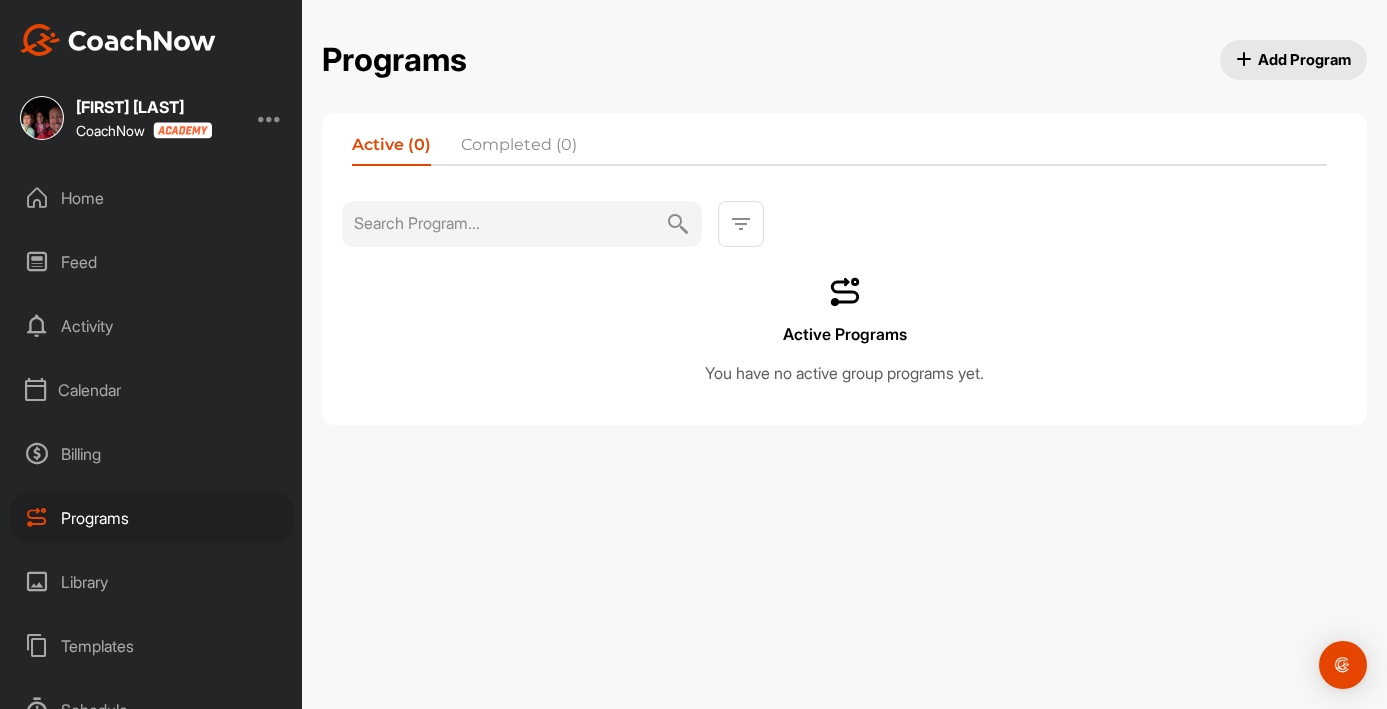 click at bounding box center [741, 224] 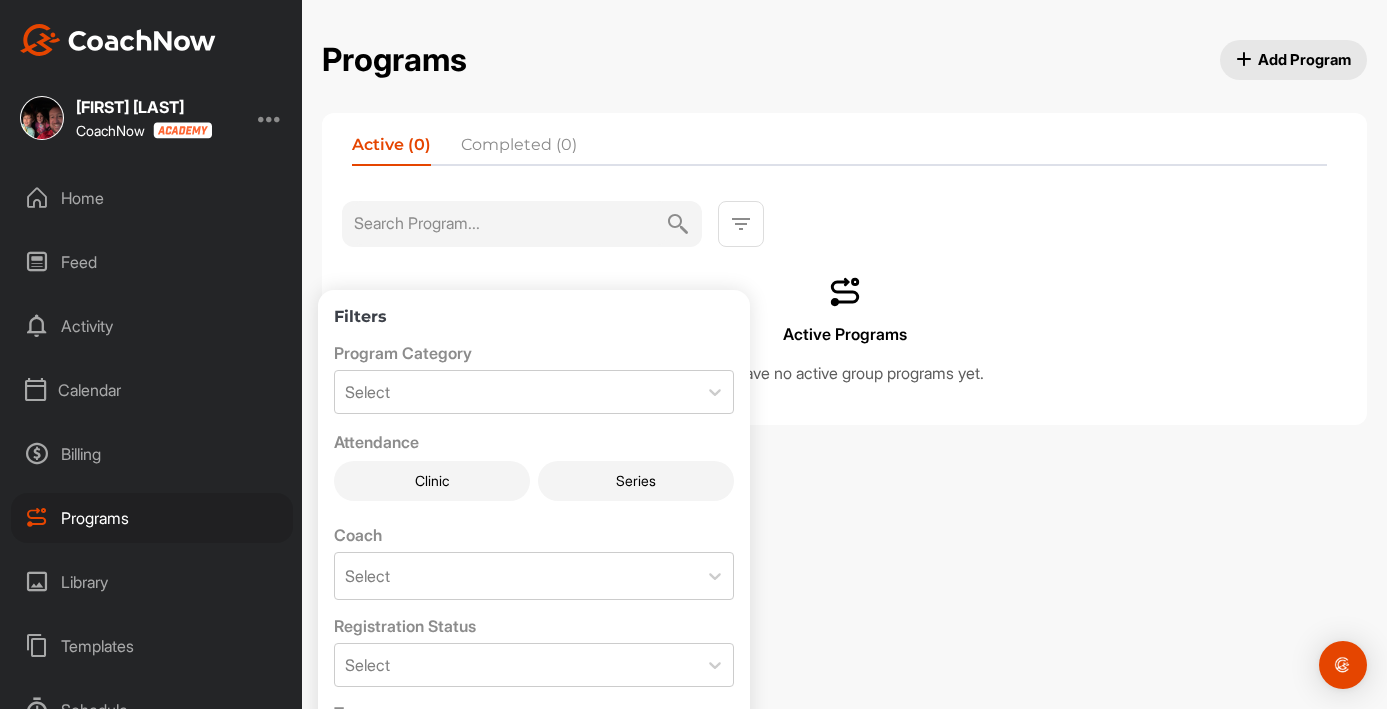 click at bounding box center [741, 224] 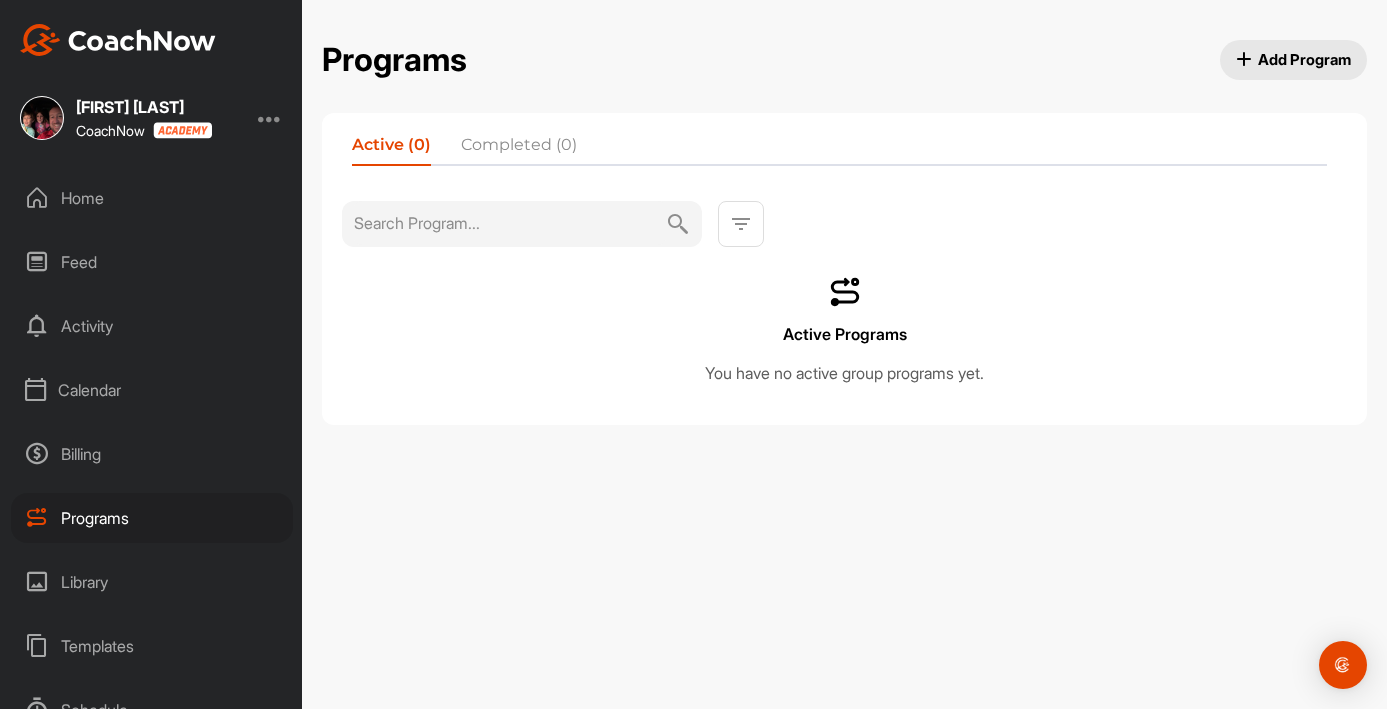 click on "Templates" at bounding box center (152, 646) 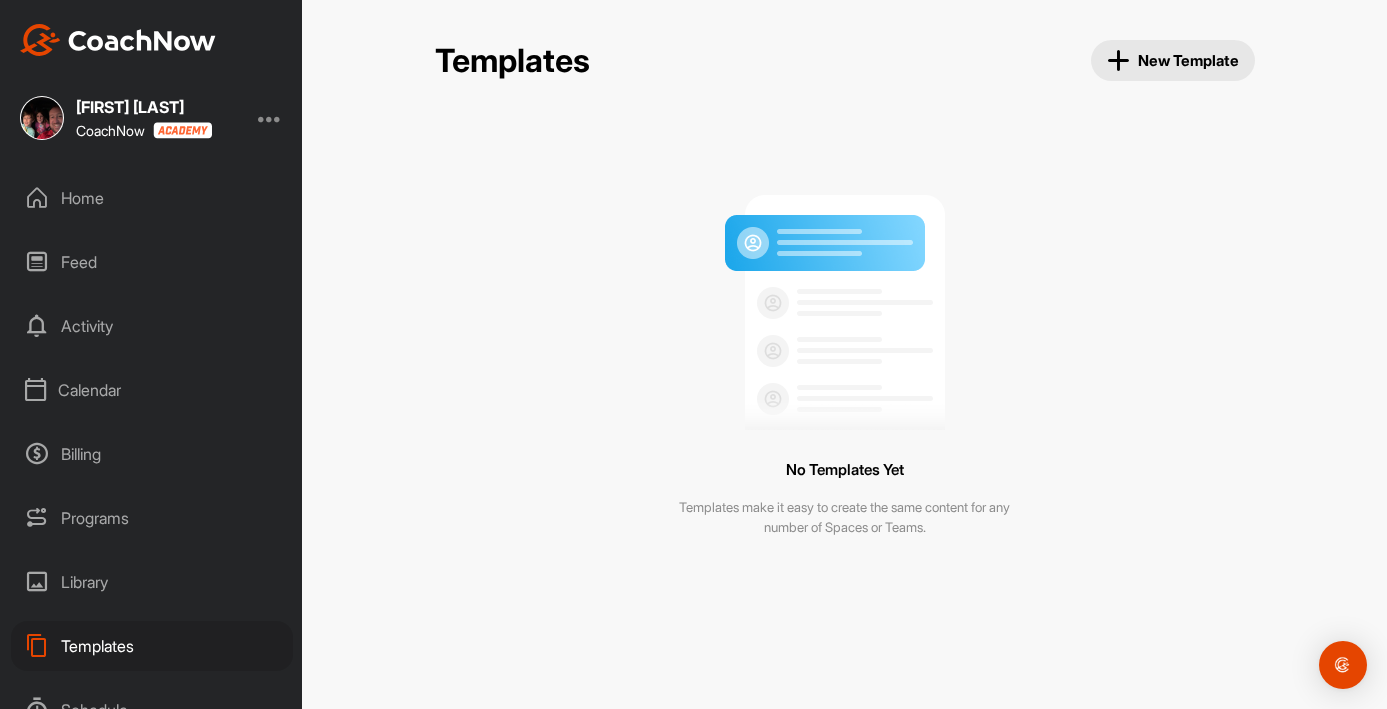 click on "[FIRST] [LAST] CoachNow   Home Feed Activity Calendar Billing Programs Library Templates Schedule Reports Support & FAQ" at bounding box center [151, 354] 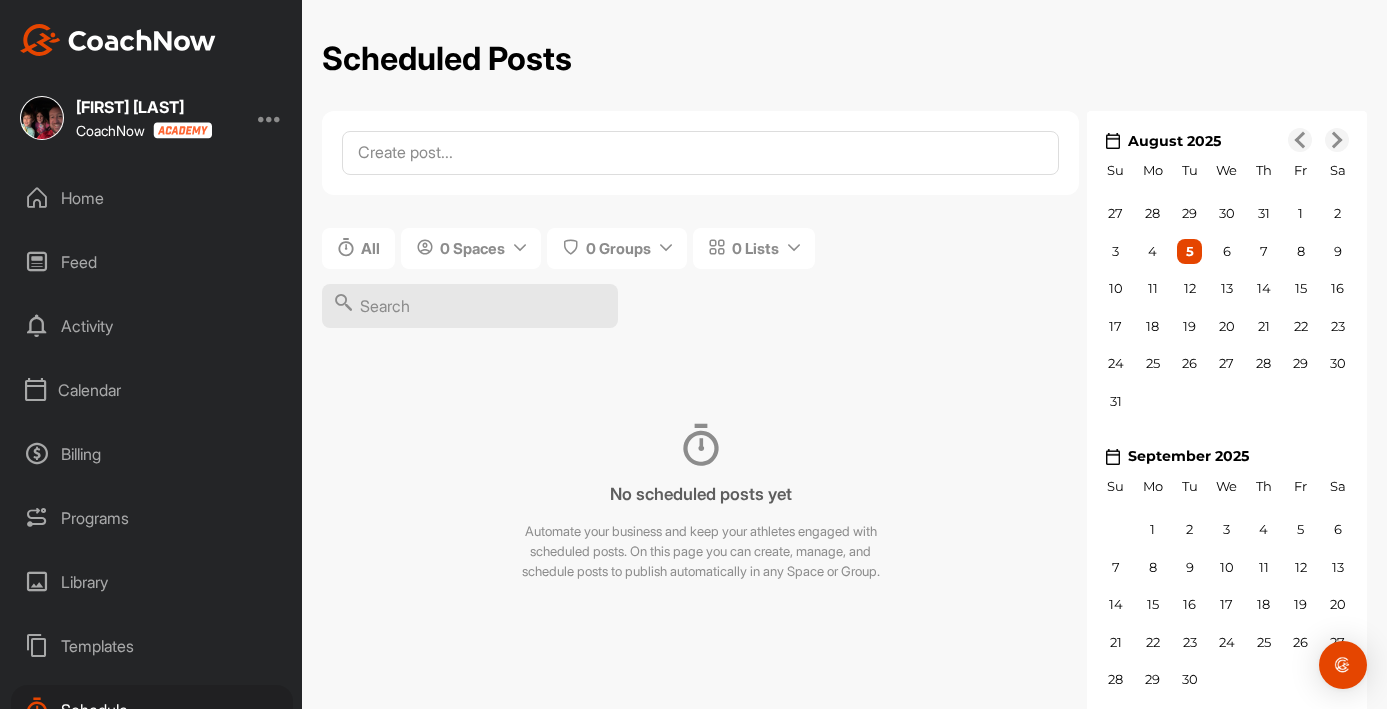 click on "Billing" at bounding box center [152, 454] 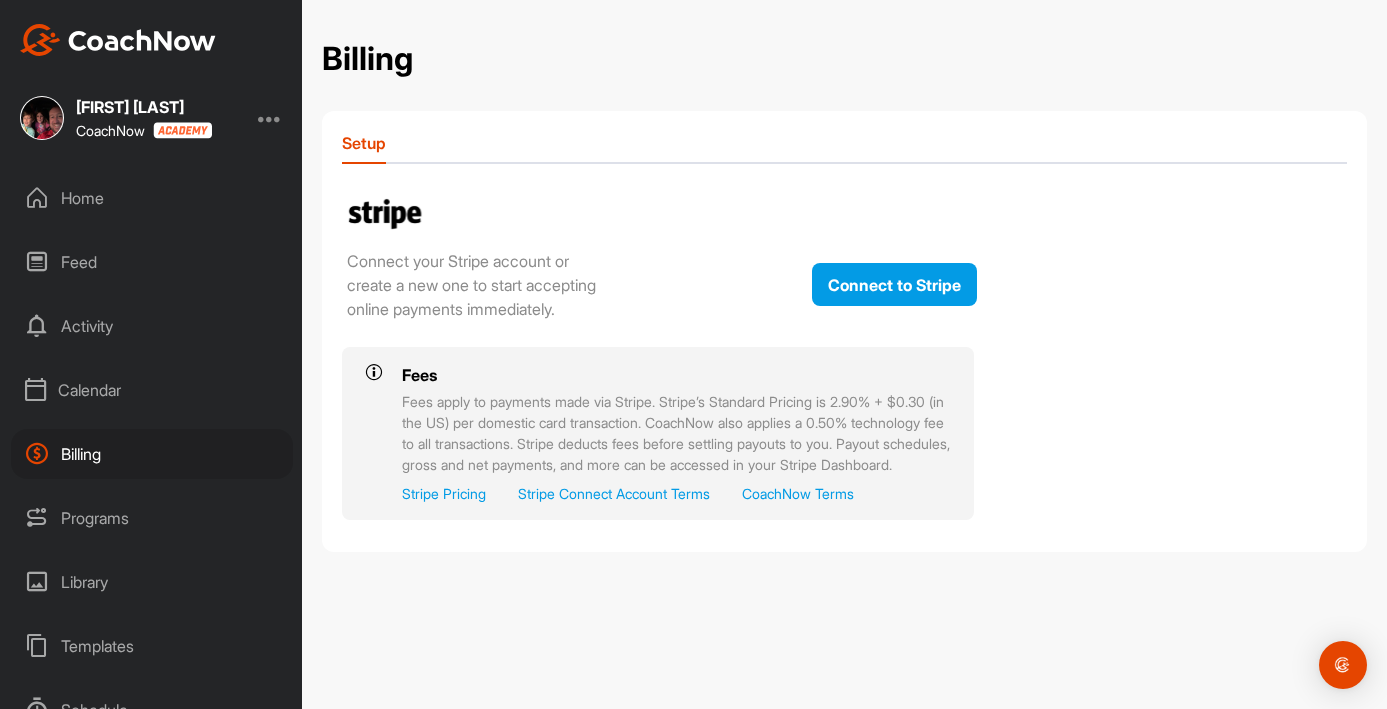 click on "Billing Setup Connect your Stripe account or create a new one to start accepting online payments immediately. Connect to Stripe Fees Fees apply to payments made via Stripe. Stripe’s Standard Pricing is 2.90% + $0.30 (in the US) per domestic card transaction. CoachNow also applies a 0.50% technology fee to all transactions. Stripe deducts fees before settling payouts to you. Payout schedules, gross and net payments, and more can be accessed in your Stripe Dashboard. Stripe Pricing Stripe Connect Account Terms CoachNow Terms" at bounding box center (844, 304) 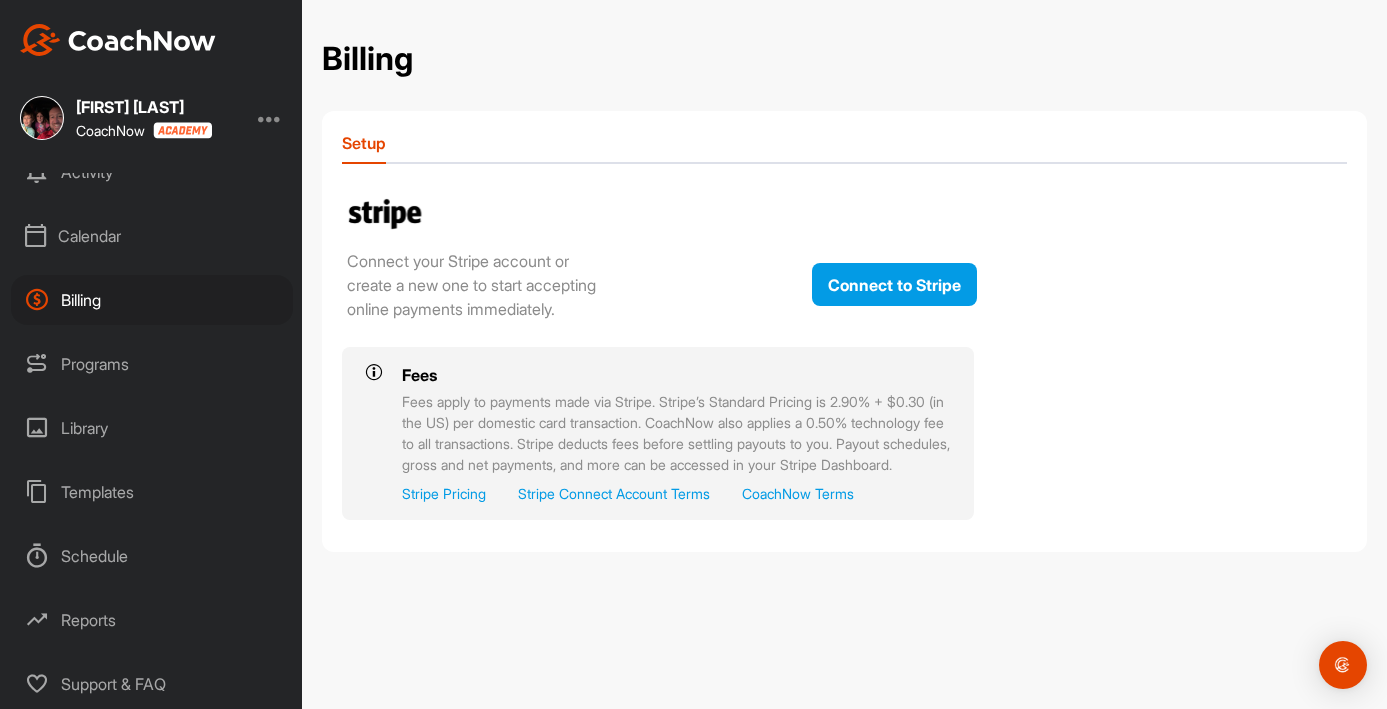 scroll, scrollTop: 154, scrollLeft: 0, axis: vertical 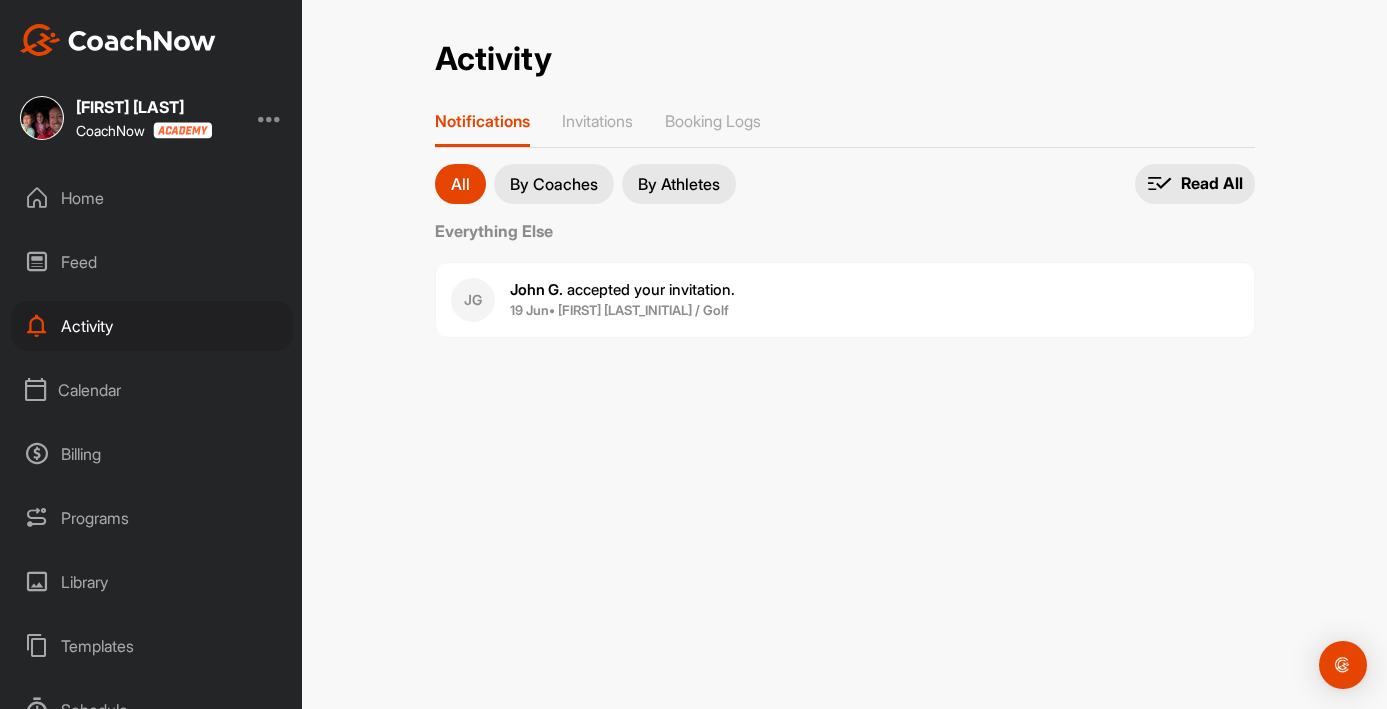 click on "Home" at bounding box center [152, 198] 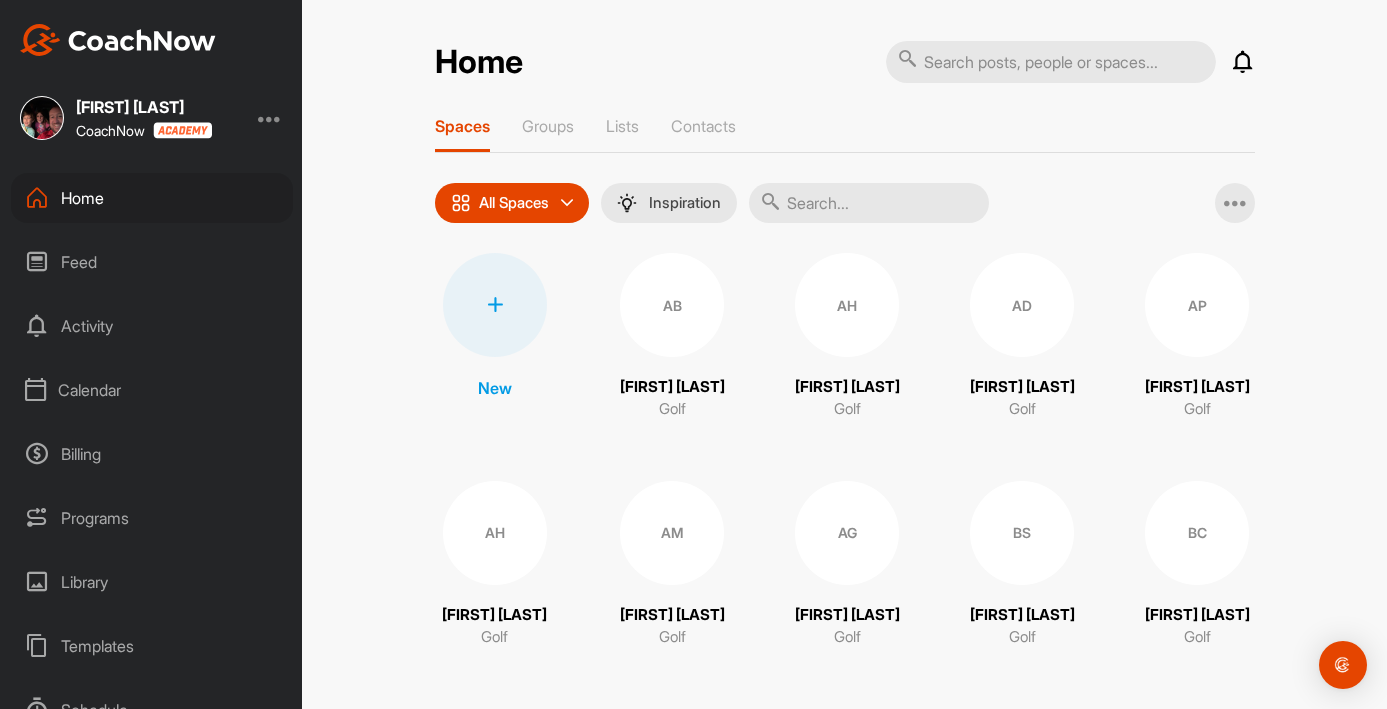 click on "Feed" at bounding box center (152, 262) 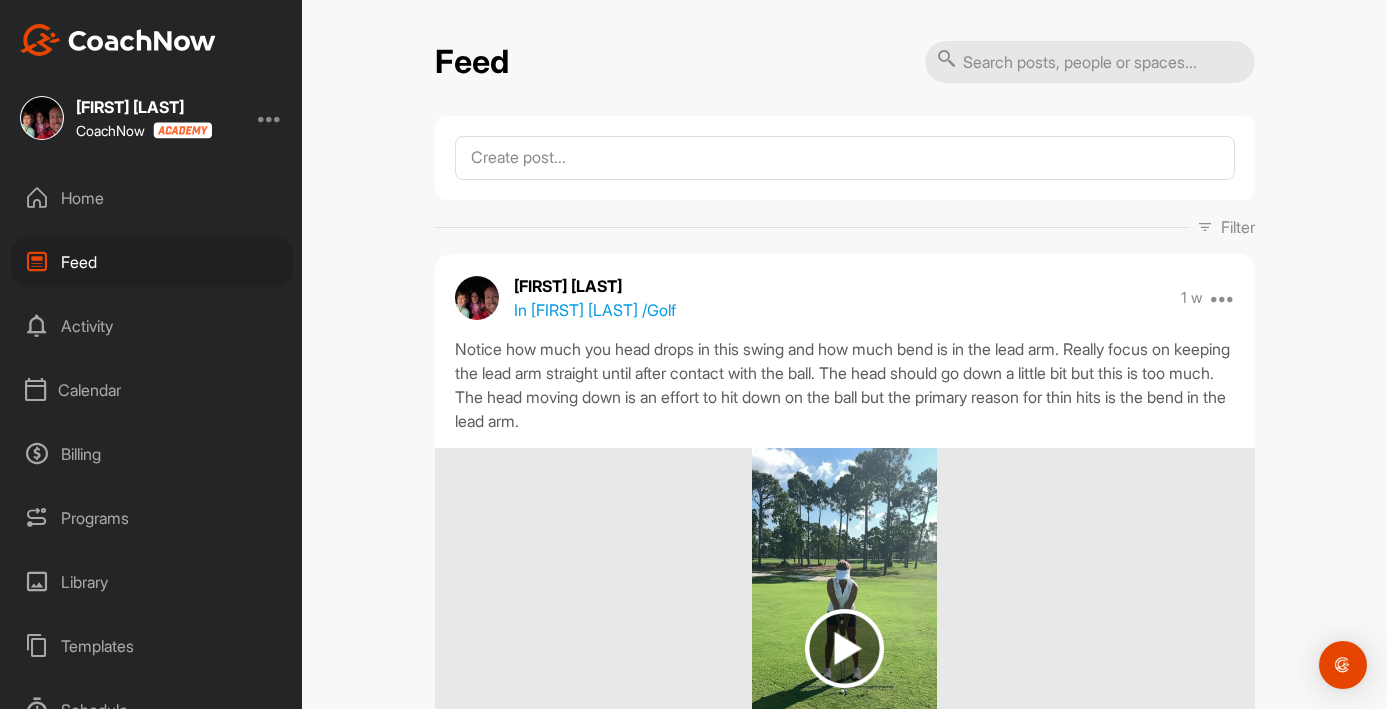 click on "Billing" at bounding box center (152, 454) 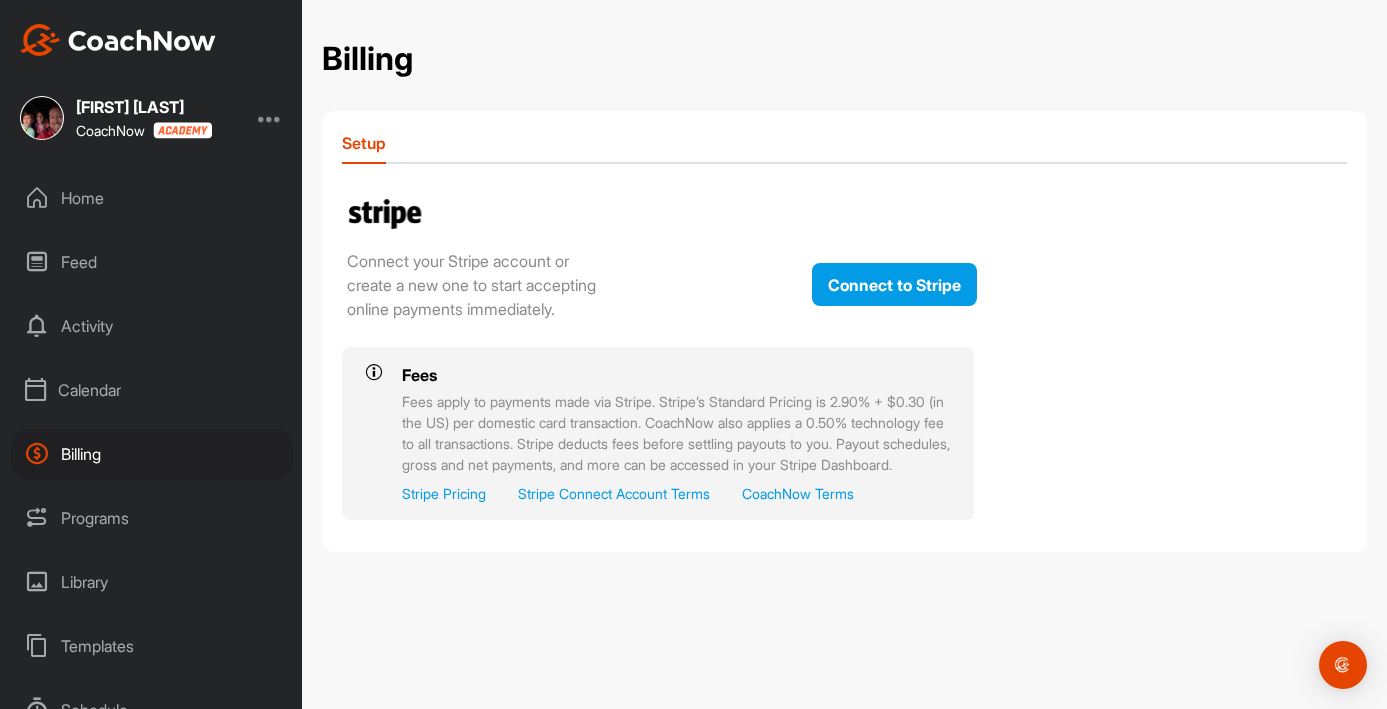 click on "Programs" at bounding box center (152, 518) 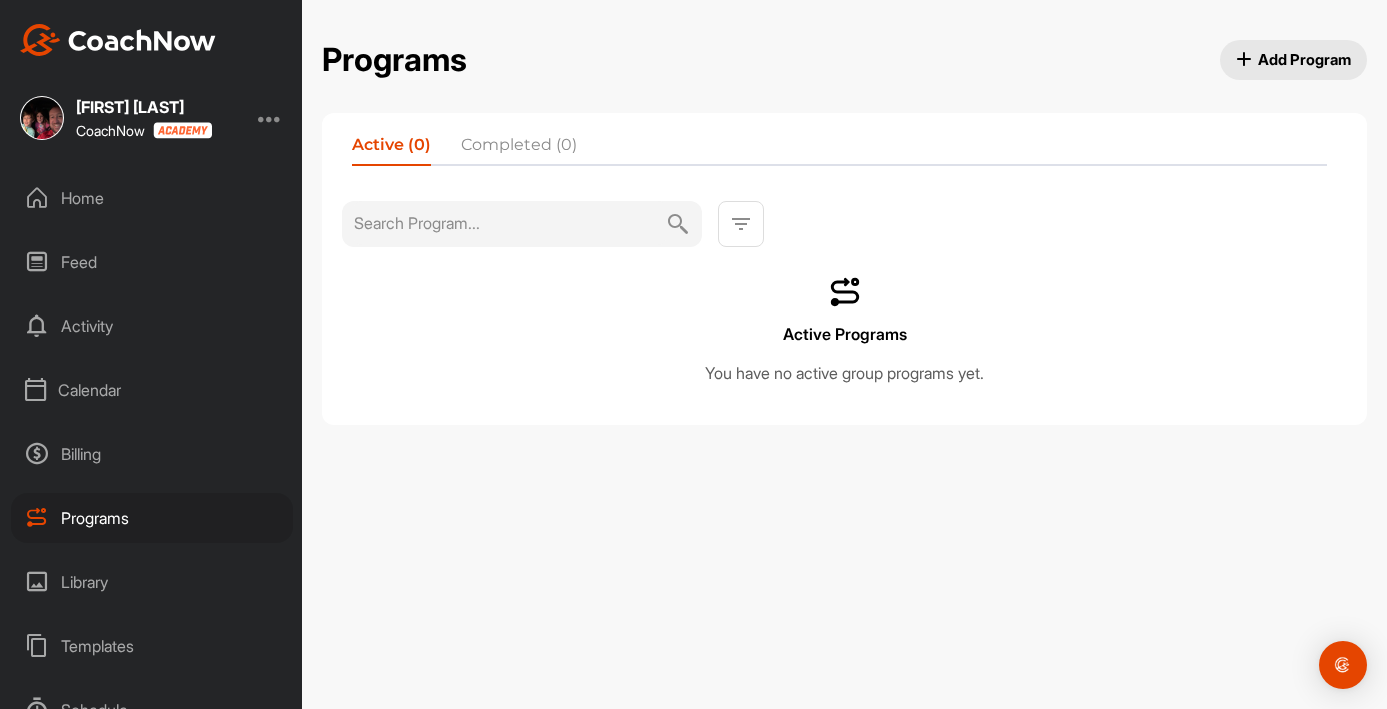 click on "Library" at bounding box center (152, 582) 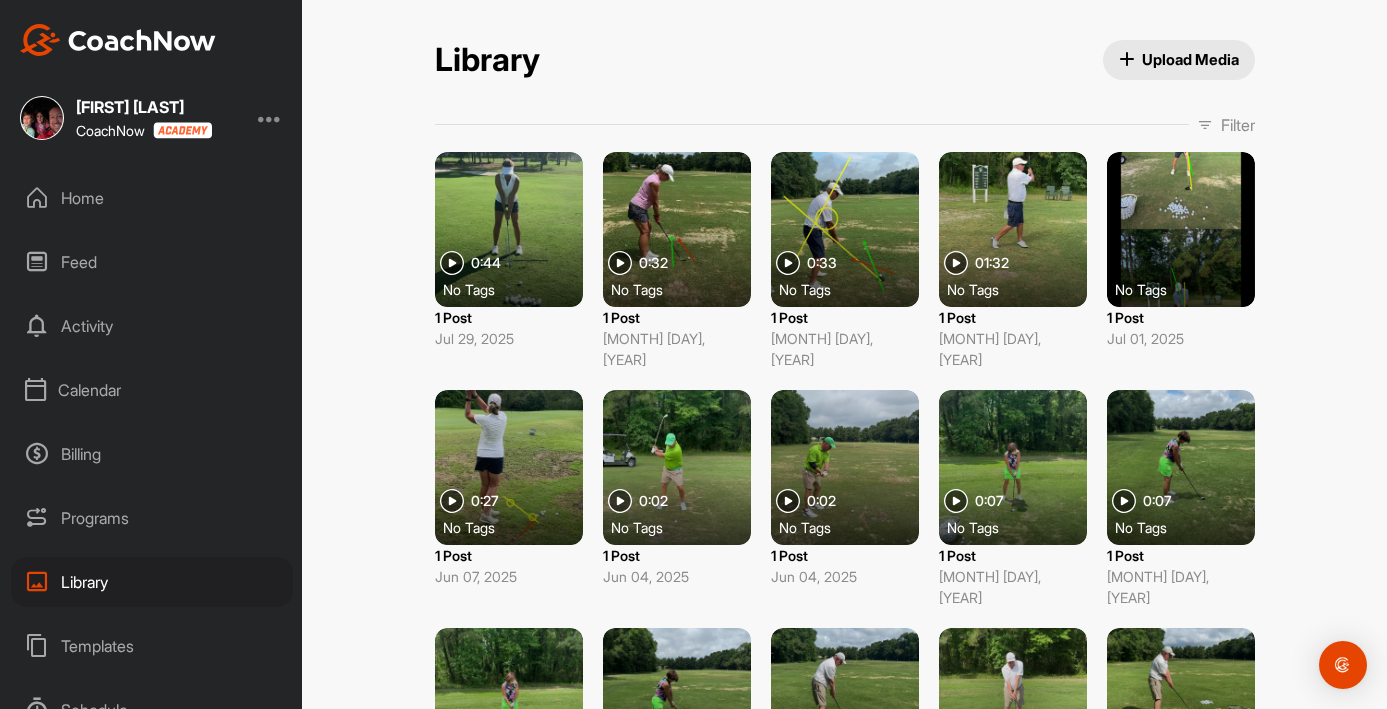 click on "Templates" at bounding box center [152, 646] 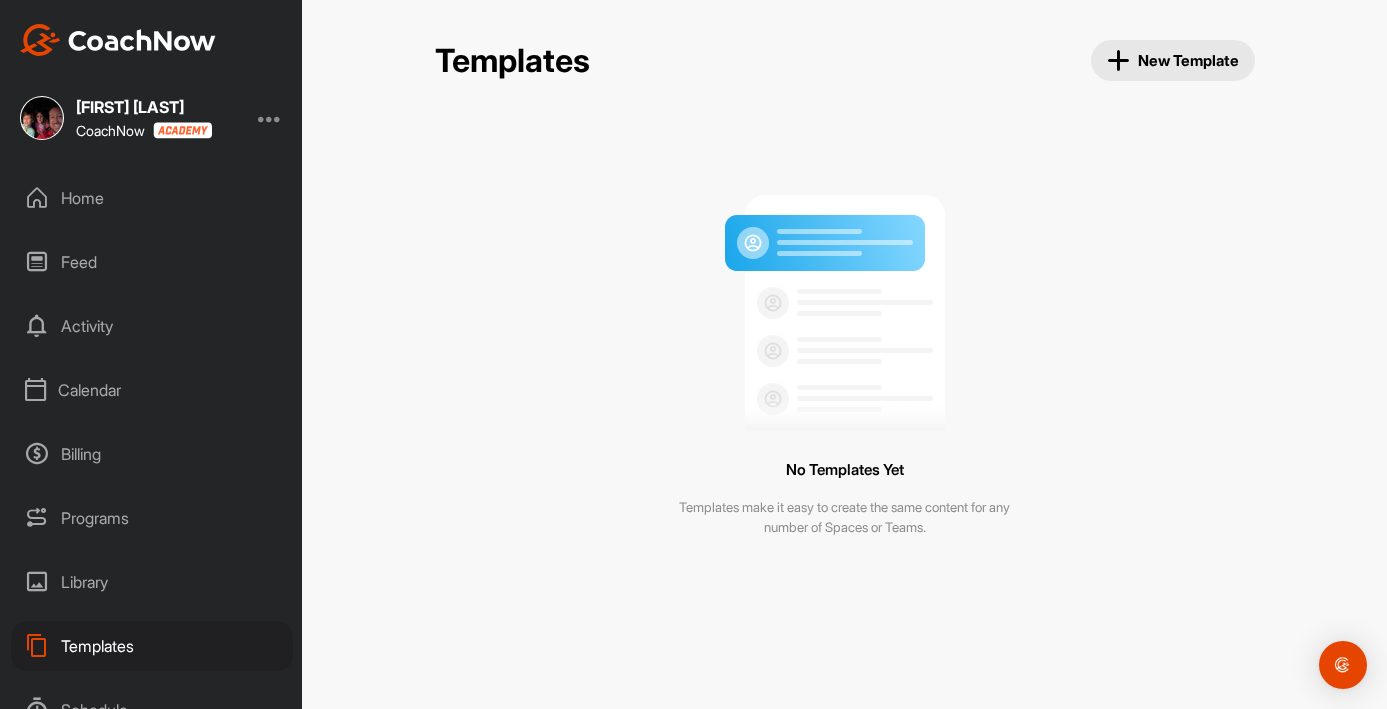 click on "Schedule" at bounding box center [152, 710] 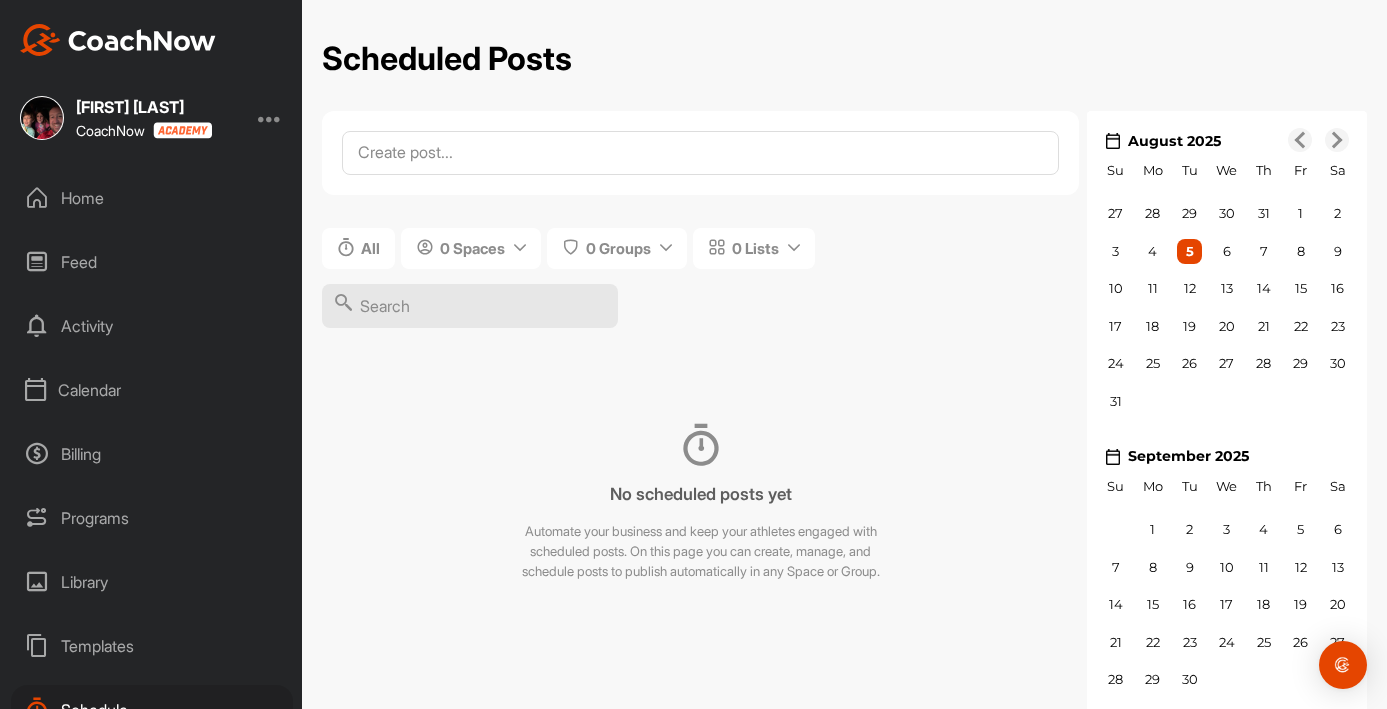 click on "CoachNow" at bounding box center [144, 130] 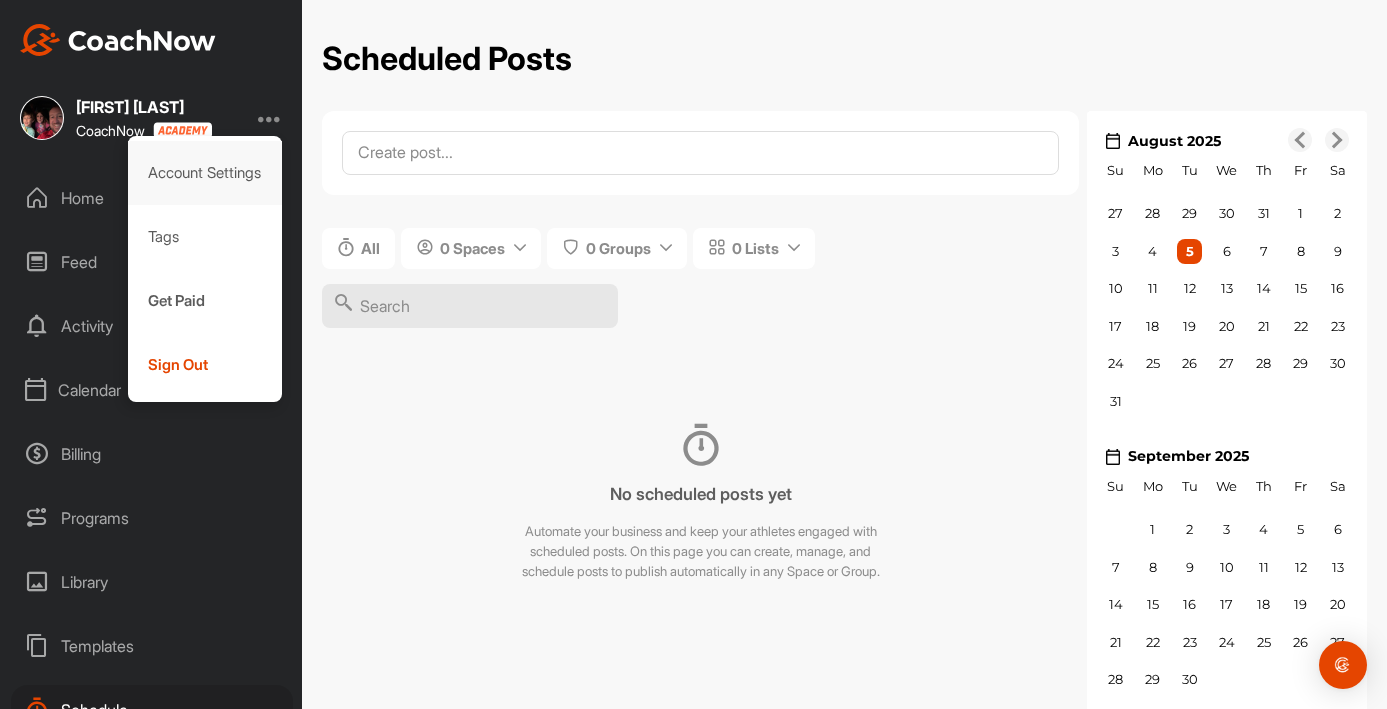 click on "Account Settings" at bounding box center [205, 173] 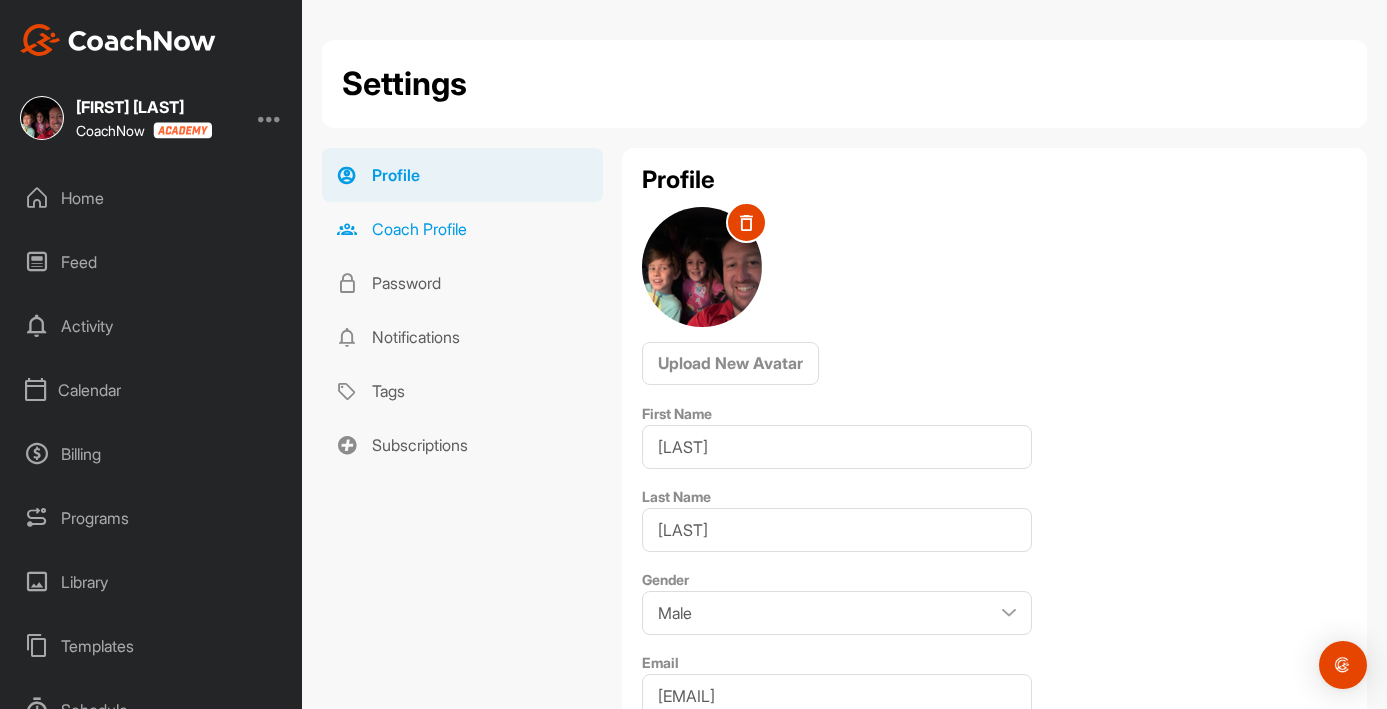 click on "Coach Profile" at bounding box center (462, 229) 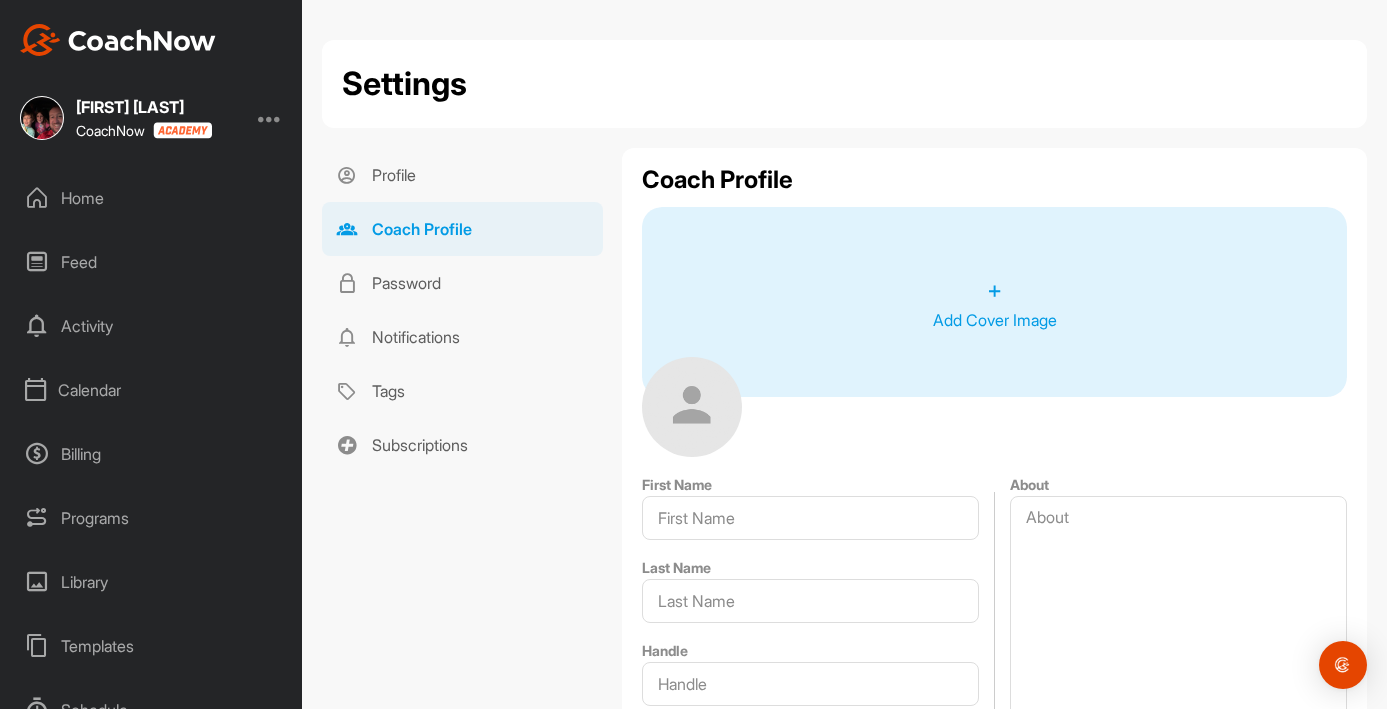 type on "[LAST]" 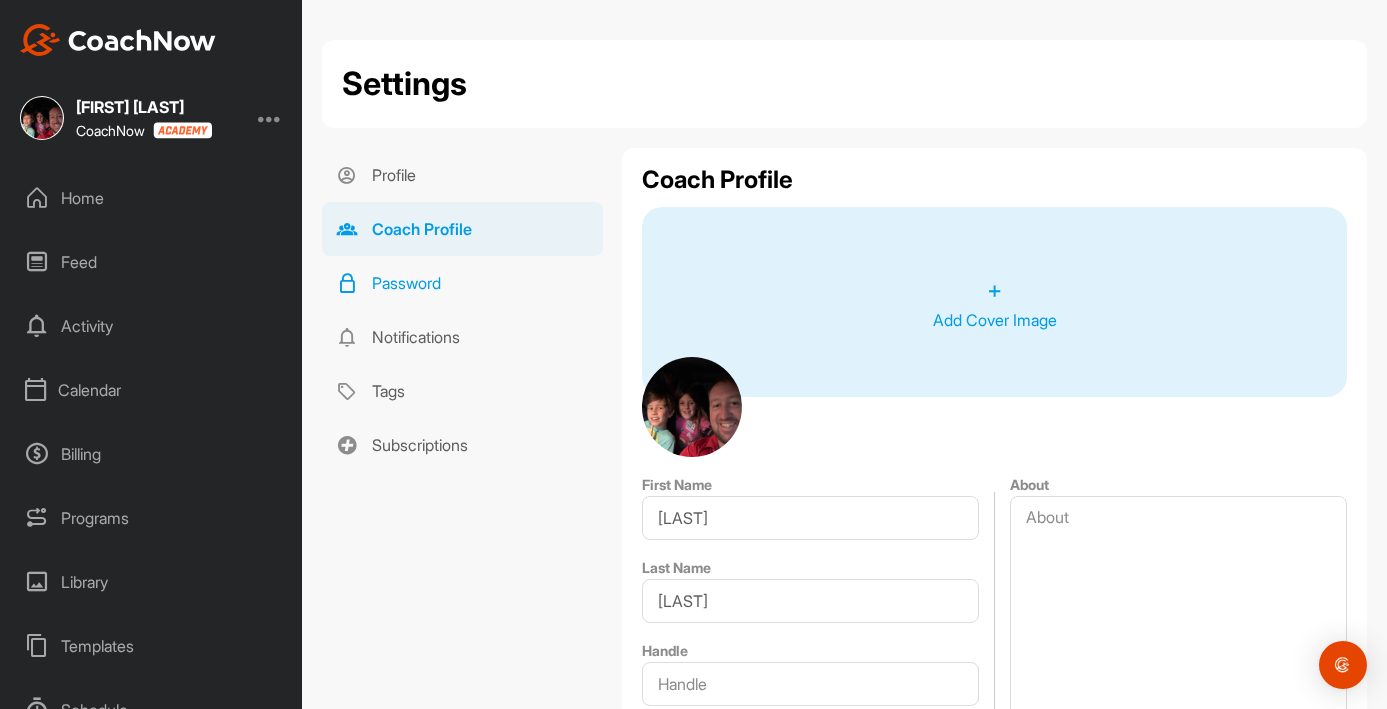 click on "Password" at bounding box center (462, 283) 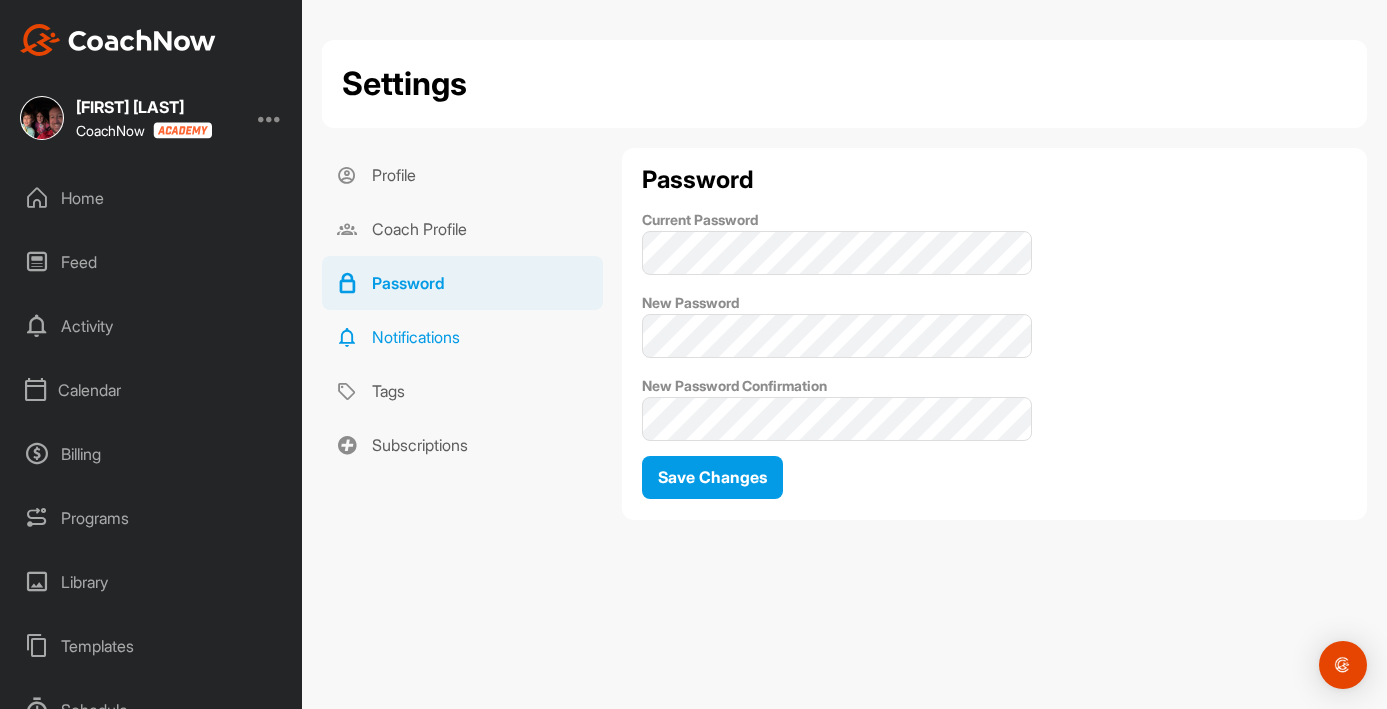 click on "Notifications" at bounding box center (462, 337) 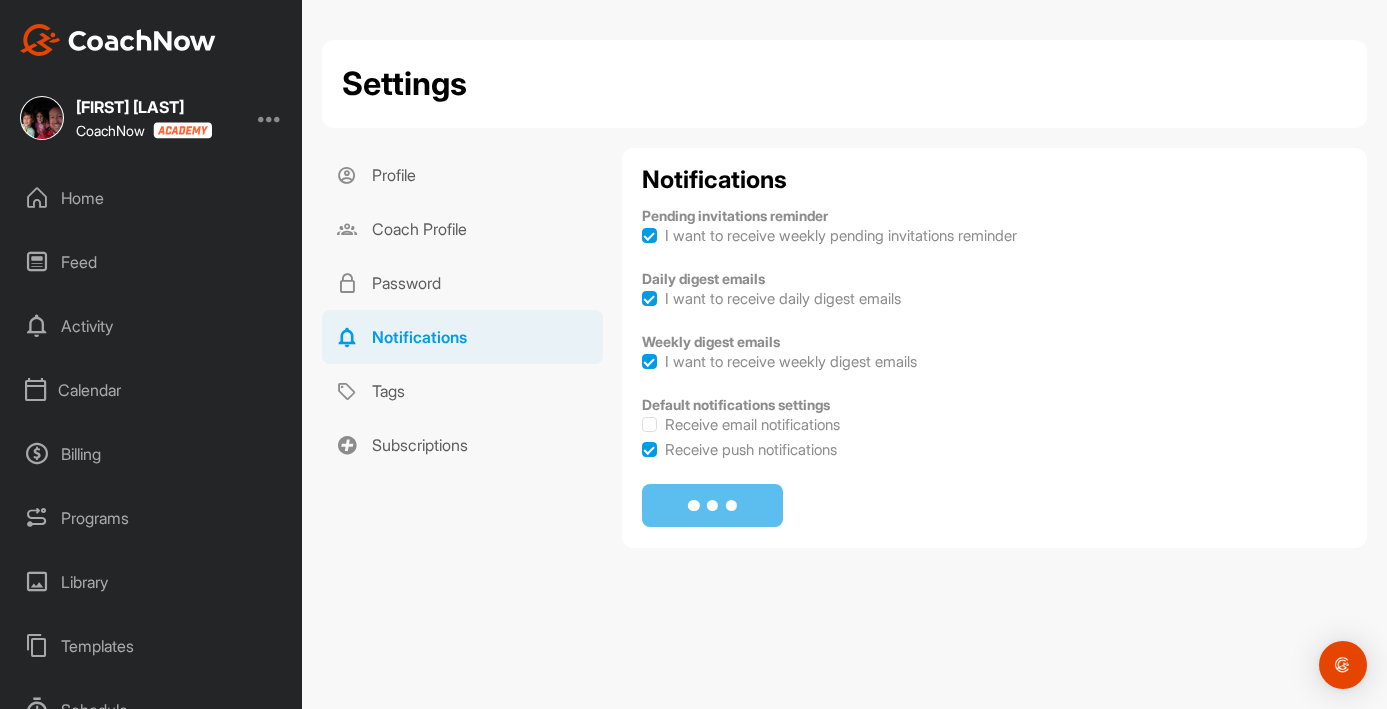 checkbox on "true" 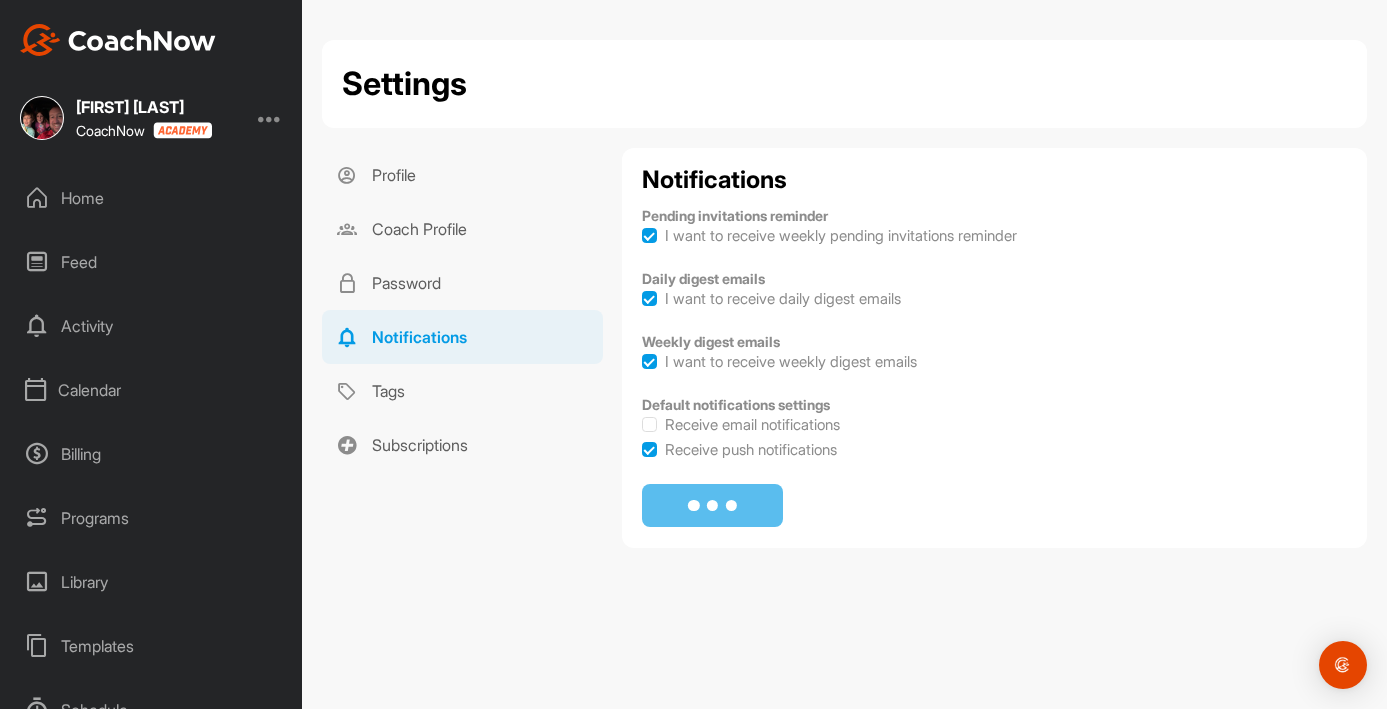 checkbox on "true" 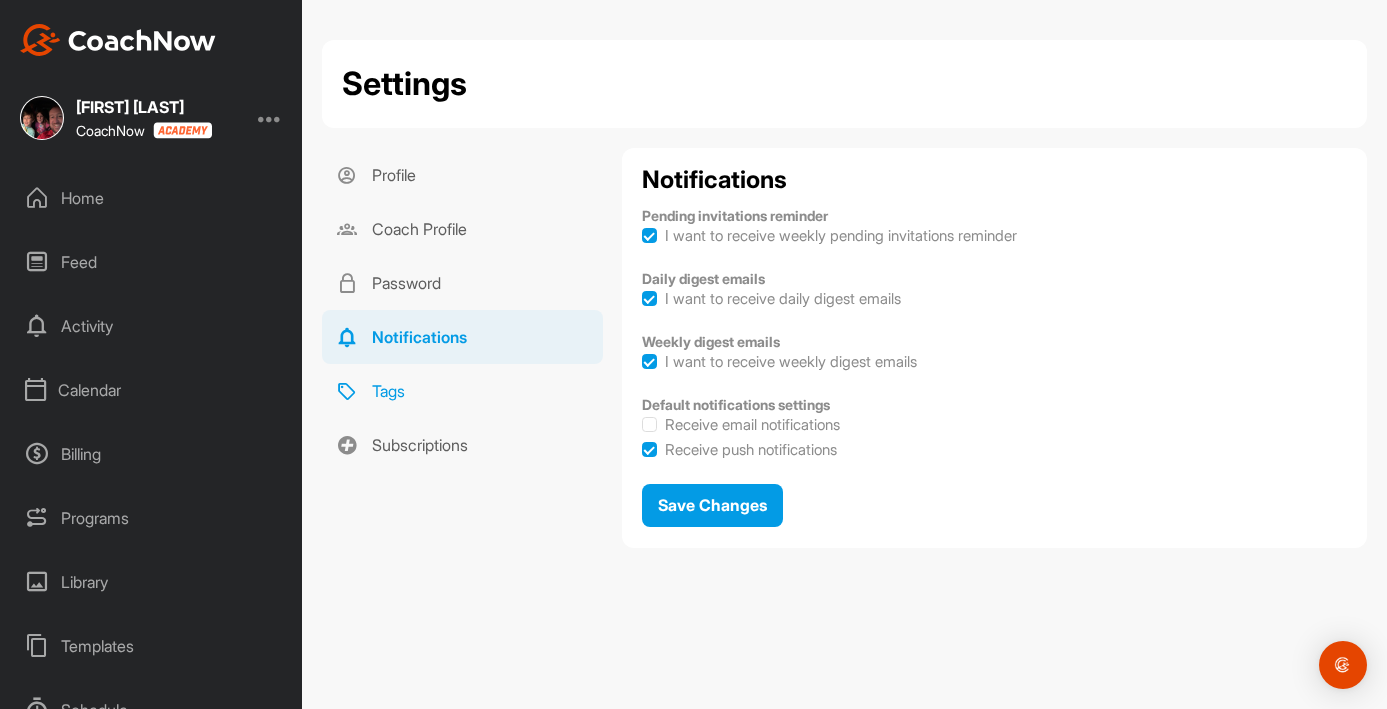 click on "Tags" at bounding box center (462, 391) 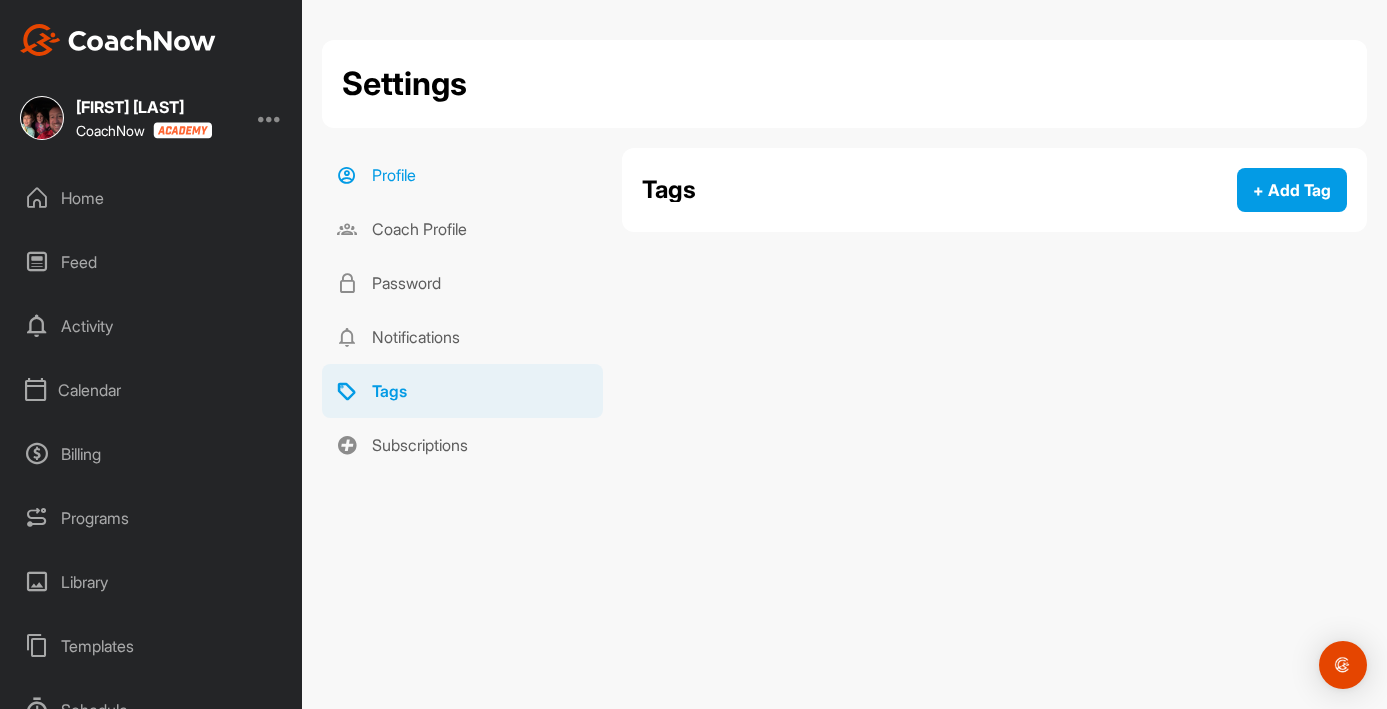 click on "Profile" at bounding box center [462, 175] 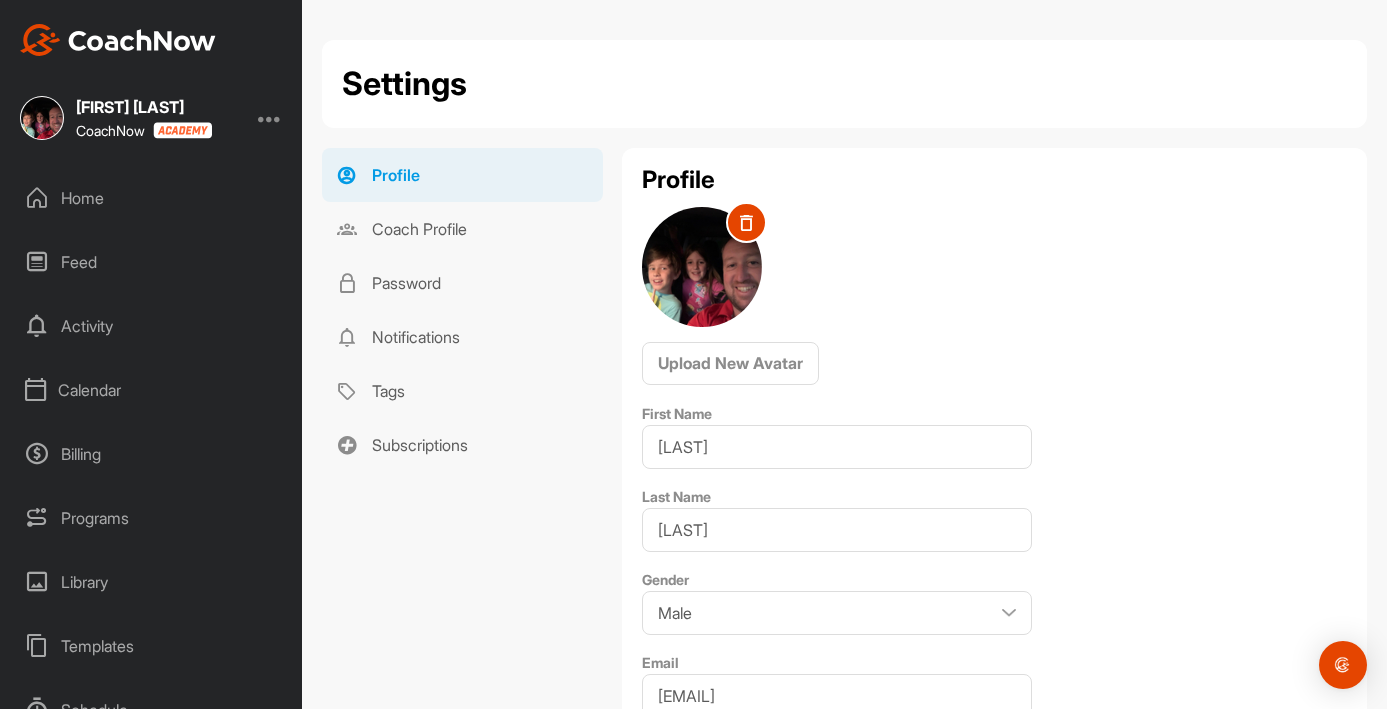 click on "Profile   Upload New Avatar First Name [FIRST] Last Name [LAST] Gender Male Female Email [EMAIL] Phone Language English Japanese Timezone Etc/GMT+12 -12:00 Etc/GMT+11 -11:00 Pacific/Midway -11:00 Pacific/Niue -11:00 Pacific/Pago_Pago -11:00 Pacific/Samoa -11:00 US/Samoa -11:00 Etc/GMT+10 -10:00 HST -10:00 Pacific/Honolulu -10:00 Pacific/Johnston -10:00 Pacific/Rarotonga -10:00 Pacific/Tahiti -10:00 US/Hawaii -10:00 Pacific/Marquesas -09:30 America/Adak -09:00 America/Atka -09:00 Etc/GMT+9 -09:00 Pacific/Gambier -09:00 US/Aleutian -09:00 America/Anchorage -08:00 America/Juneau -08:00 America/Metlakatla -08:00 America/Nome -08:00 America/Sitka -08:00 America/Yakutat -08:00 Etc/GMT+8 -08:00 Pacific/Pitcairn -08:00 US/Alaska -08:00 America/Creston -07:00 America/Dawson -07:00 America/Dawson_Creek -07:00 America/Ensenada -07:00 America/Fort_Nelson -07:00 America/Hermosillo -07:00 America/Los_Angeles -07:00 America/Mazatlan -07:00 America/Phoenix -07:00 America/Santa_Isabel -07:00 America/Tijuana -07:00" at bounding box center [994, 615] 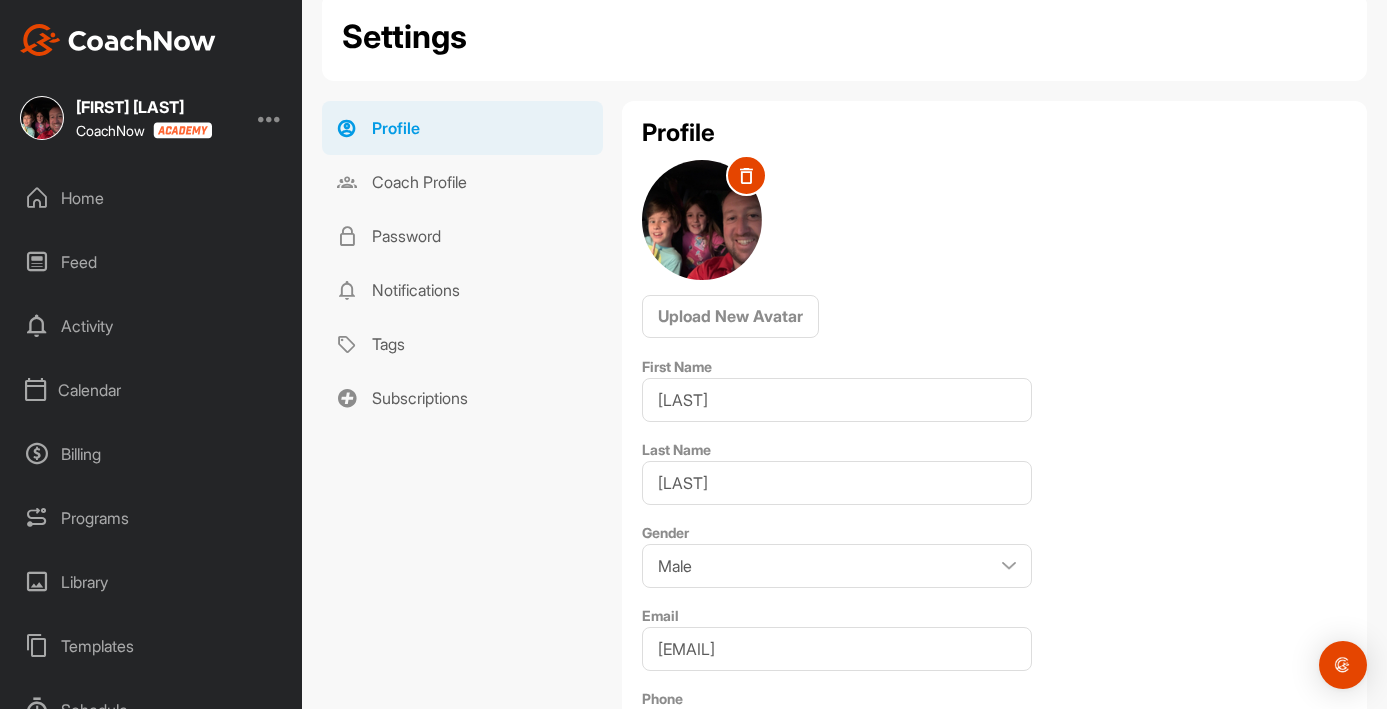 scroll, scrollTop: -1, scrollLeft: 0, axis: vertical 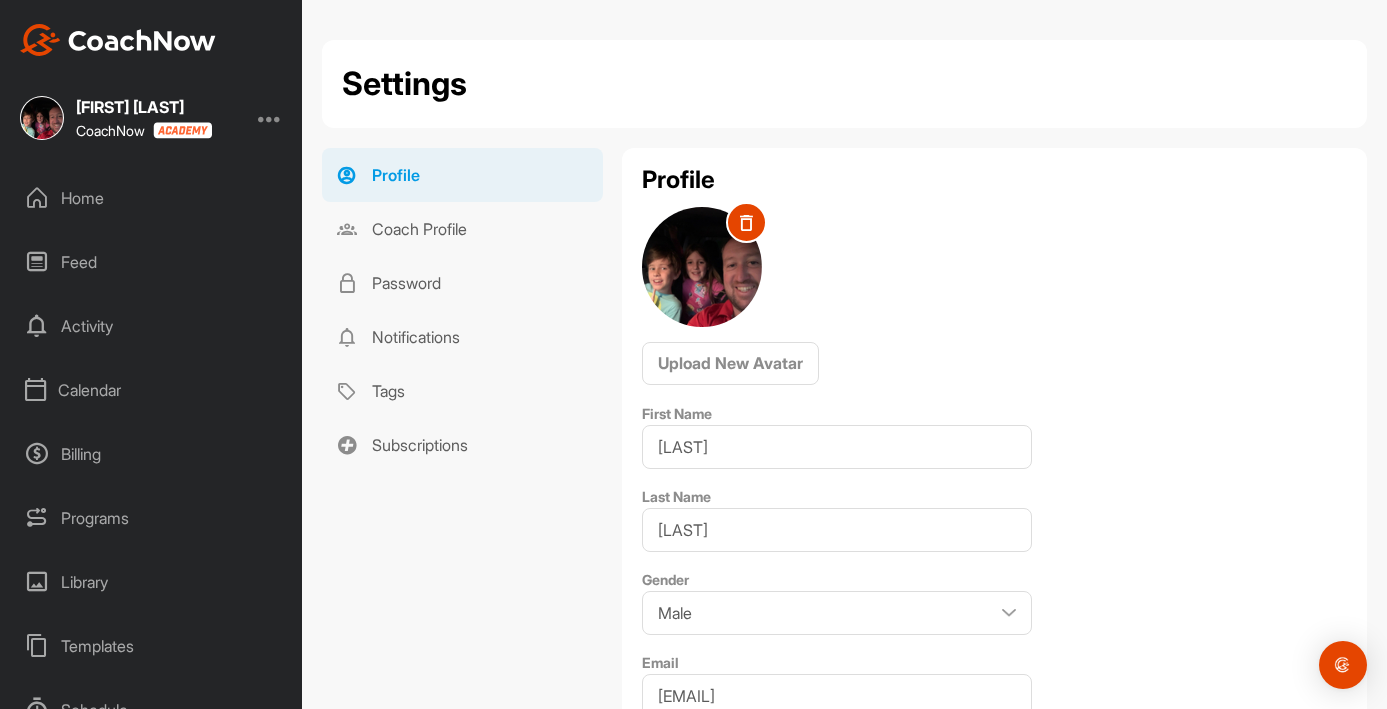 click at bounding box center (270, 118) 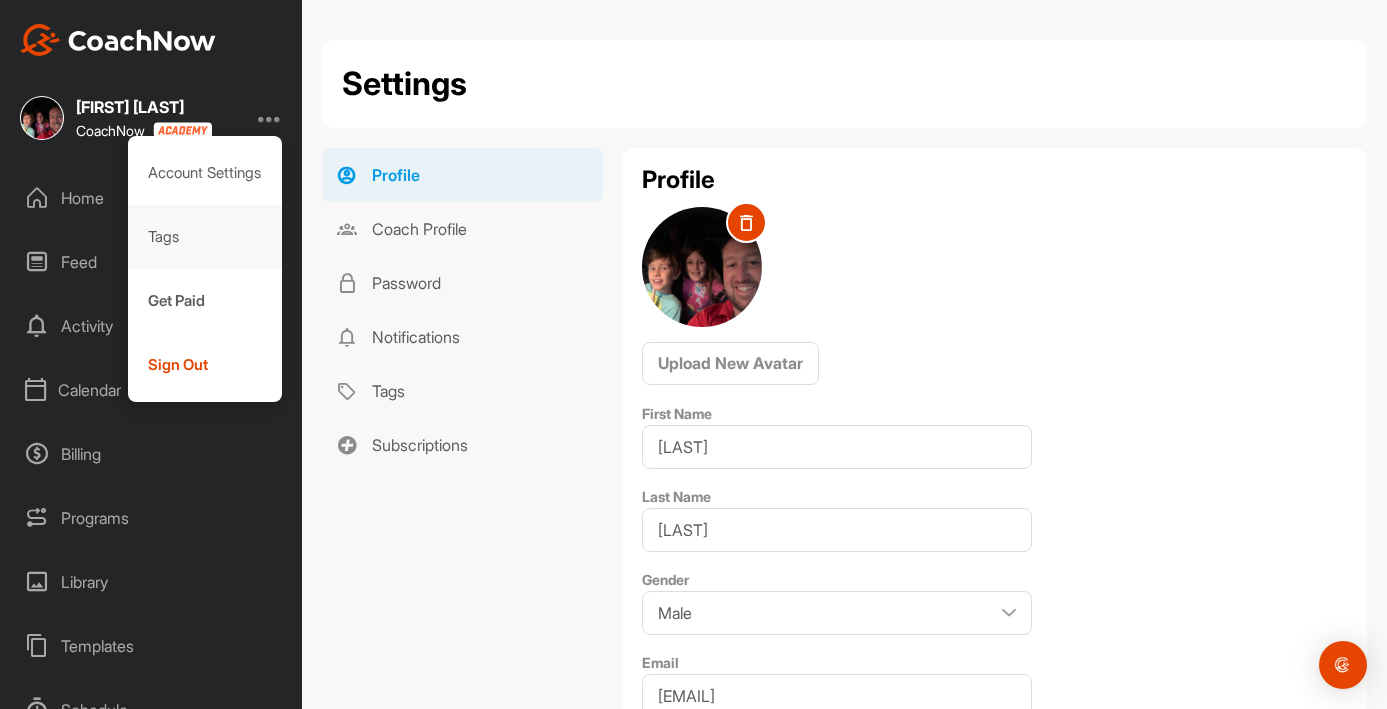 click on "Tags" at bounding box center [205, 237] 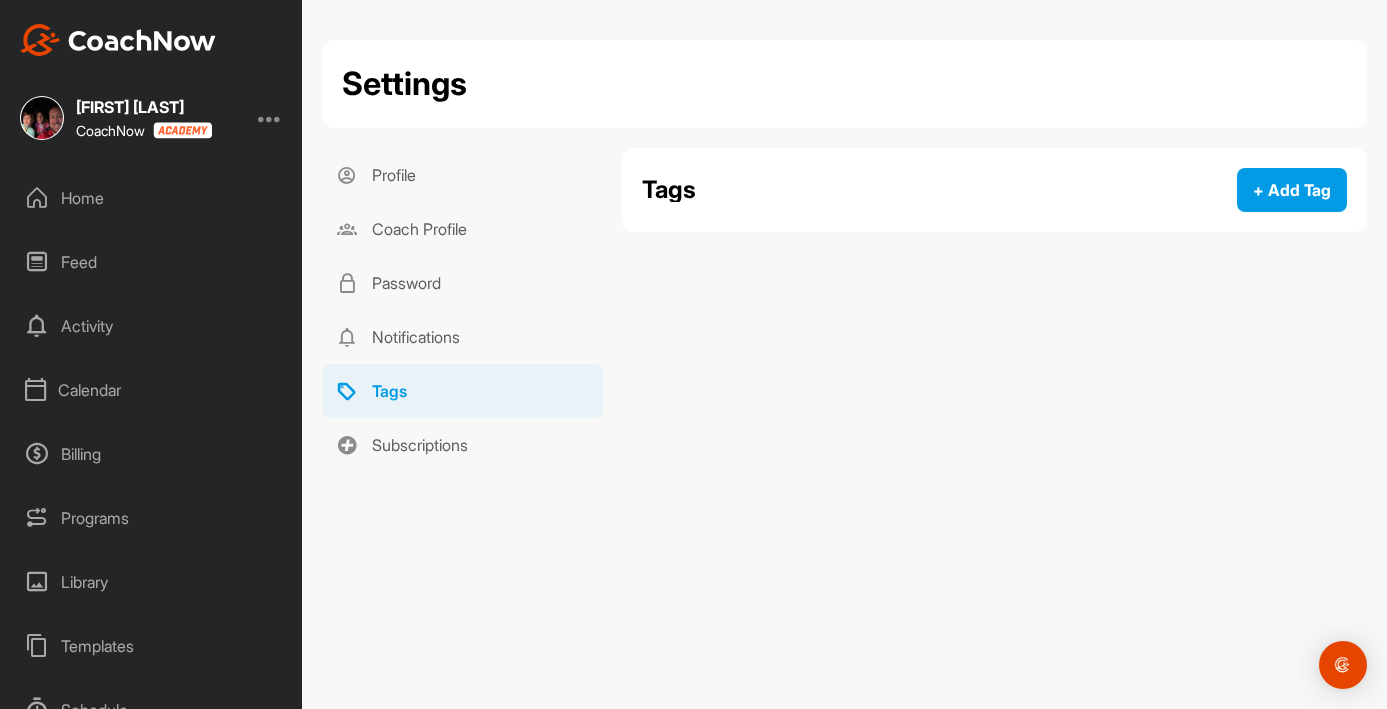 click on "Home" at bounding box center [152, 198] 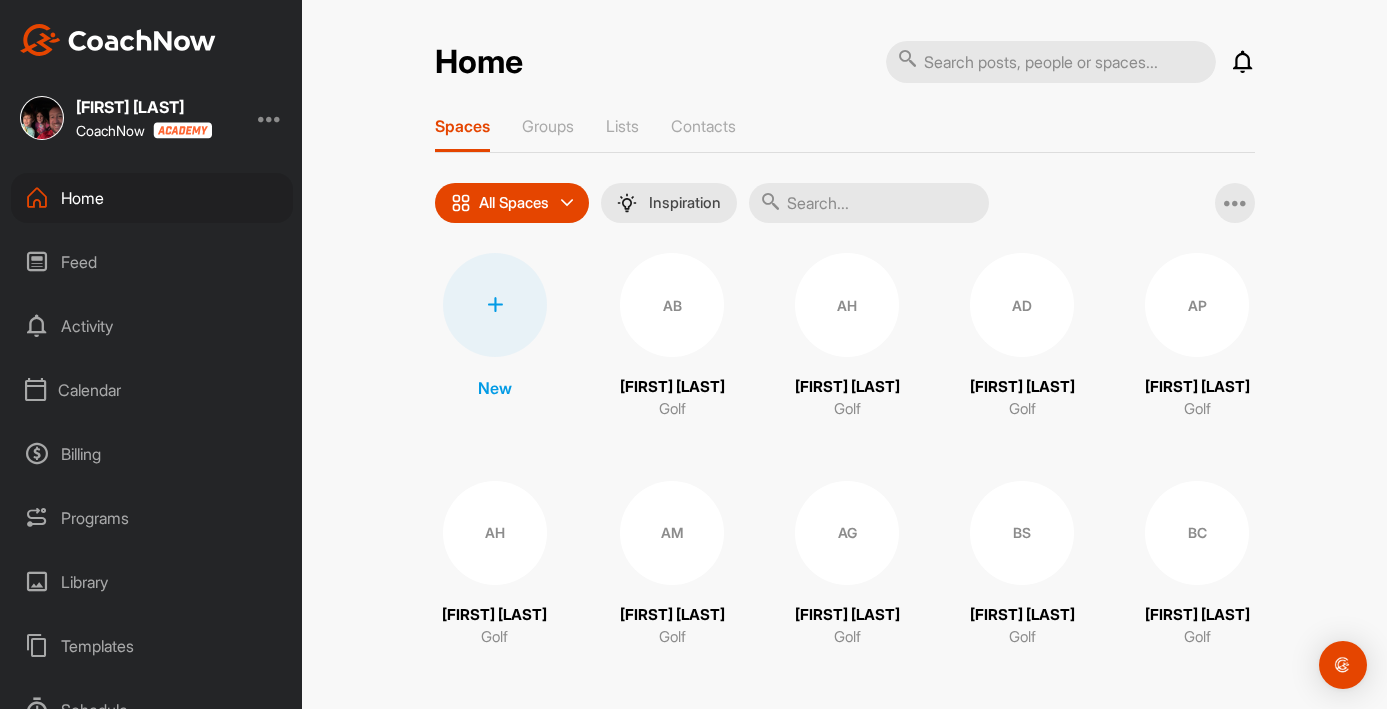 click on "Home Notifications Invitations Everything Else JG [FIRST] [LAST]  accepted your invitation . [DATE]  • [FIRST] [LAST] / Golf   View All   Spaces Groups Lists Contacts All Spaces All spaces SMART LISTS Unanswered by me 15 days inactive 15 days active Inspiration Add Multiple Spaces New AB [FIRST] [LAST] Golf AH [FIRST] [LAST] Golf AD [FIRST] [LAST] Golf AP [FIRST] [LAST] Golf AH [FIRST] [LAST] Golf AM [FIRST] [LAST] Golf AG [DATE] [LAST] Golf BS [FIRST] [LAST] Golf BC [FIRST] [LAST] Golf BD [FIRST] [LAST] Golf BR [FIRST] [LAST] Golf BR [FIRST] [LAST] Golf BW [FIRST] [LAST] Golf BW [FIRST] [LAST] Golf Brenda Wityk Golf BS Bret Sigillo Golf BC Brian Cullen Golf BM Brian McEnaney Golf BR Bruce Robbins Golf CH Cameron Howard Golf CH Carol Huber Golf CM Caroline Morris Golf CC Carolyn Cuddy Golf CH Cathy Harding Golf CK Cathy Kelleher Golf CS Cecelia Smith Golf CC Charlie Crowder Golf CR Charline Roesing Golf CC Chris Contney Golf CG Chris Germano Golf CJ Chris Jones Golf CM Chris Martin Golf CH Christine Hong Golf C Christopher  Markley  Golf CD Golf CR Golf" at bounding box center (844, 354) 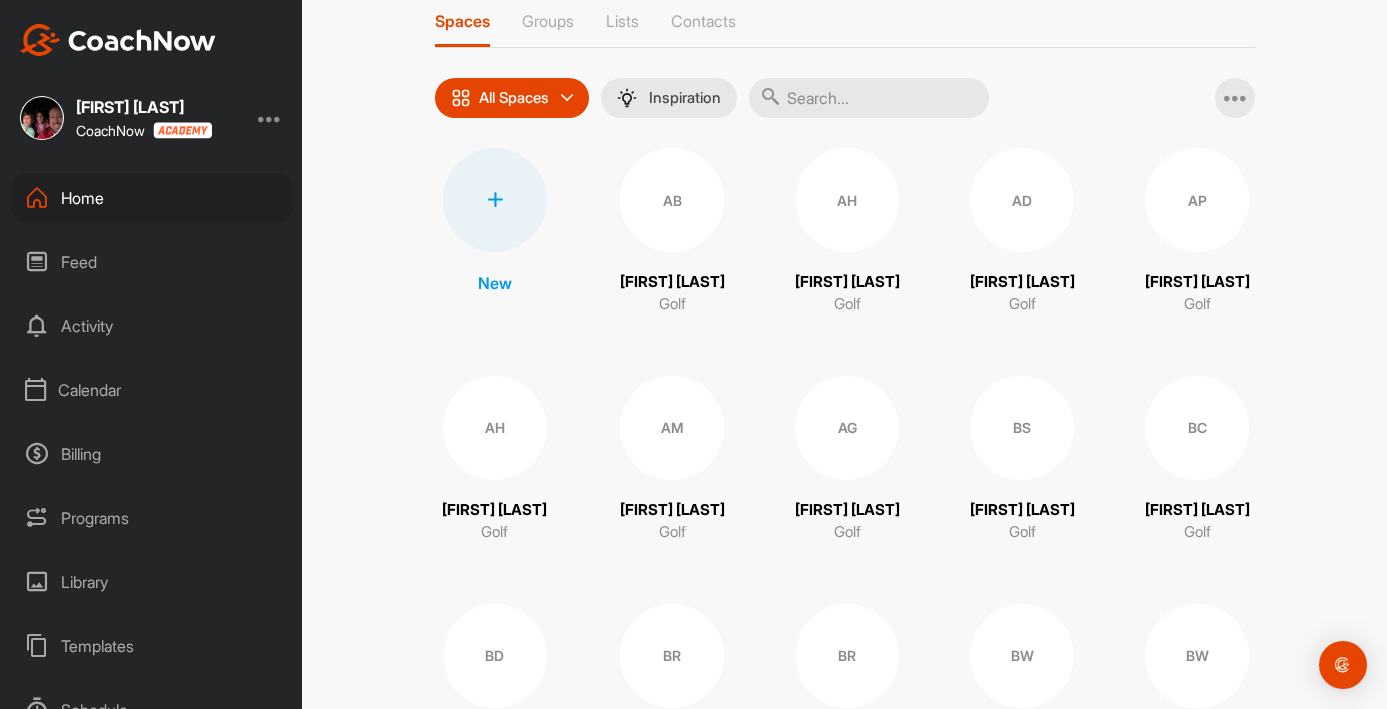 scroll, scrollTop: 146, scrollLeft: 0, axis: vertical 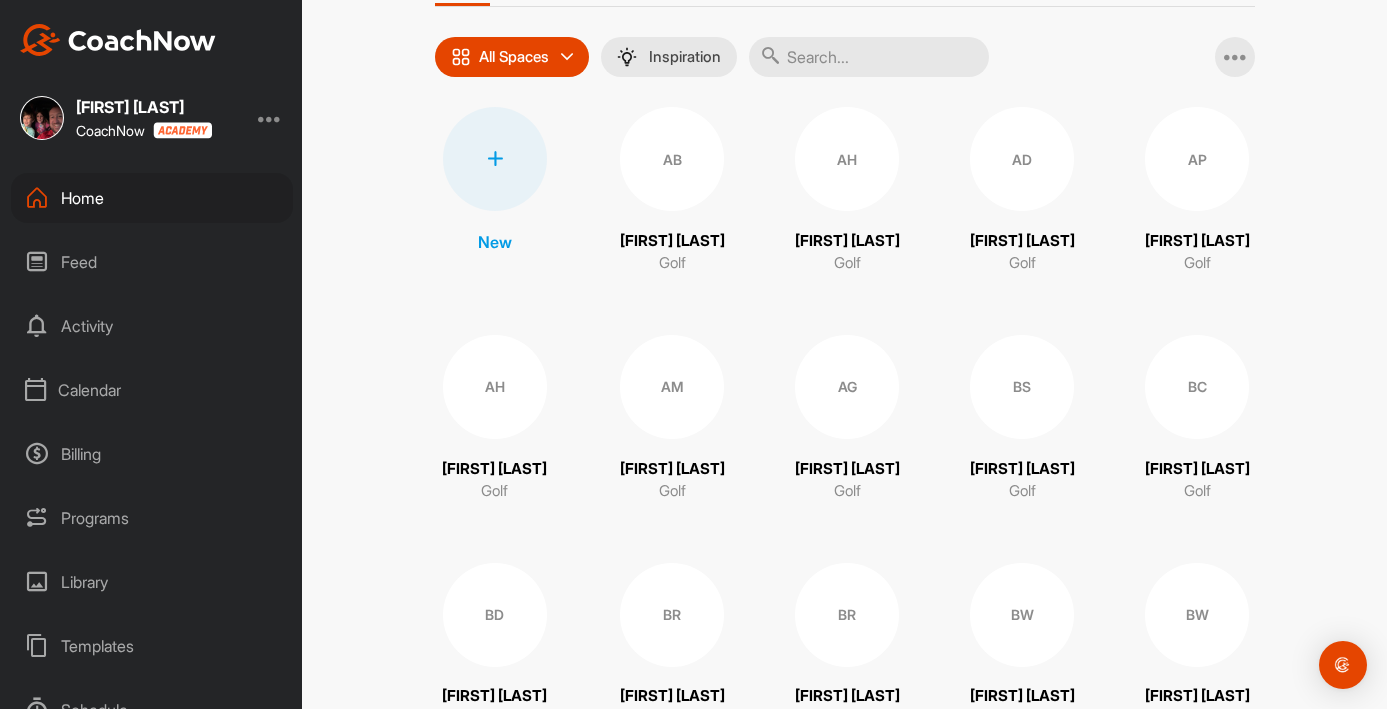 click on "Activity" at bounding box center (152, 326) 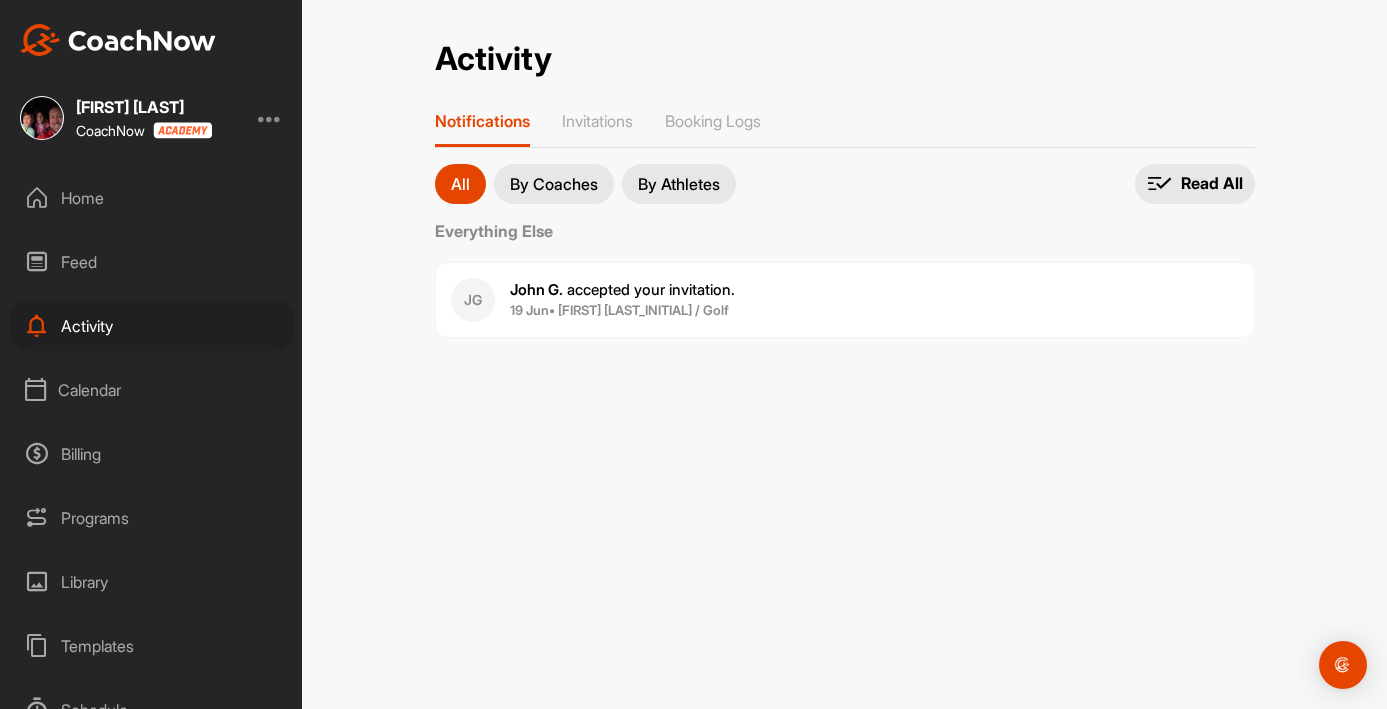click on "[FIRST] [LAST] CoachNow   Home Feed Activity Calendar Billing Programs Library Templates Schedule Reports Support & FAQ" at bounding box center [151, 354] 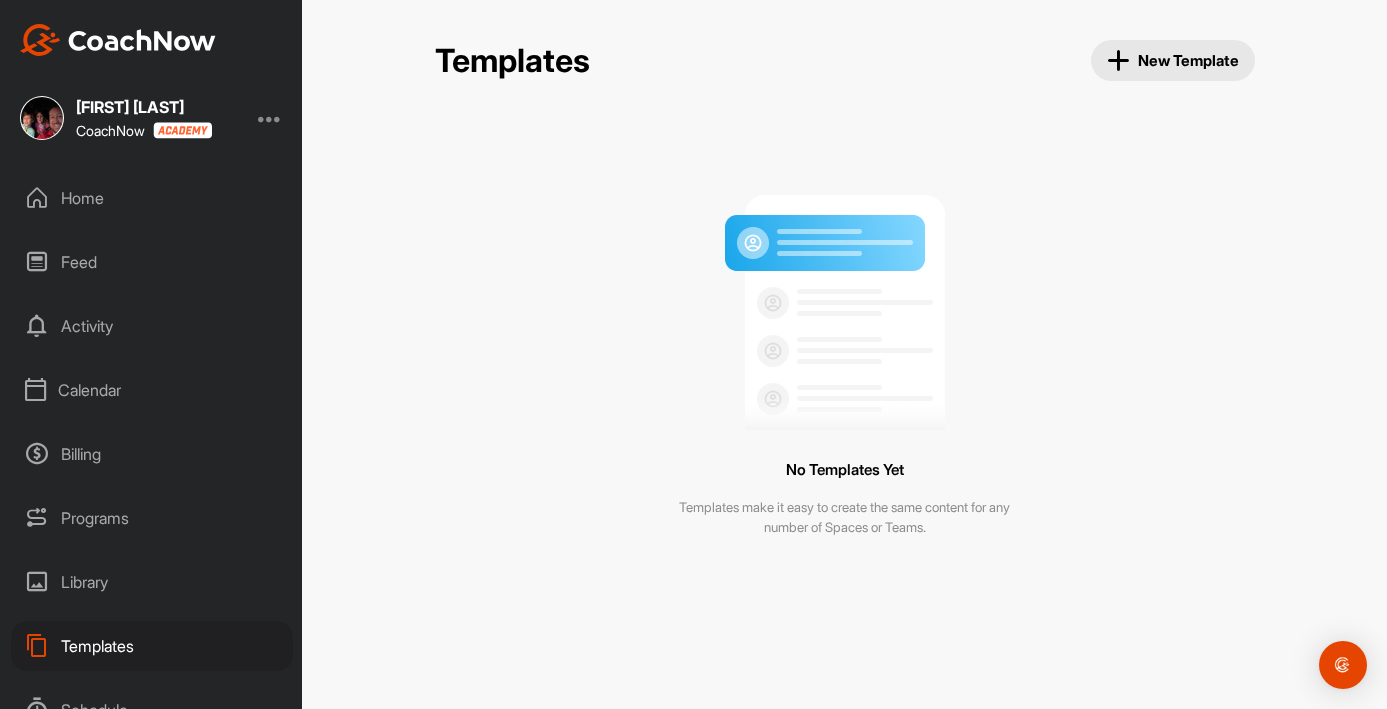 click on "Programs" at bounding box center [152, 518] 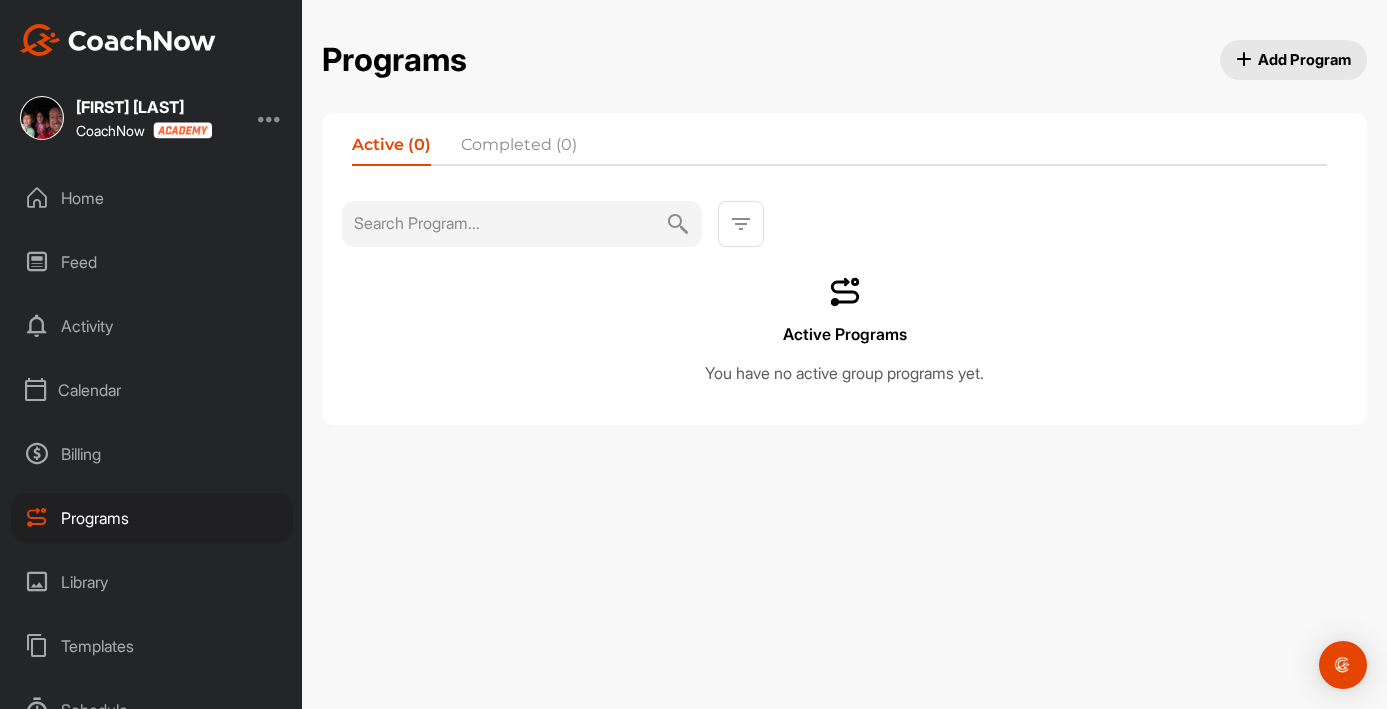 click on "Library" at bounding box center (152, 582) 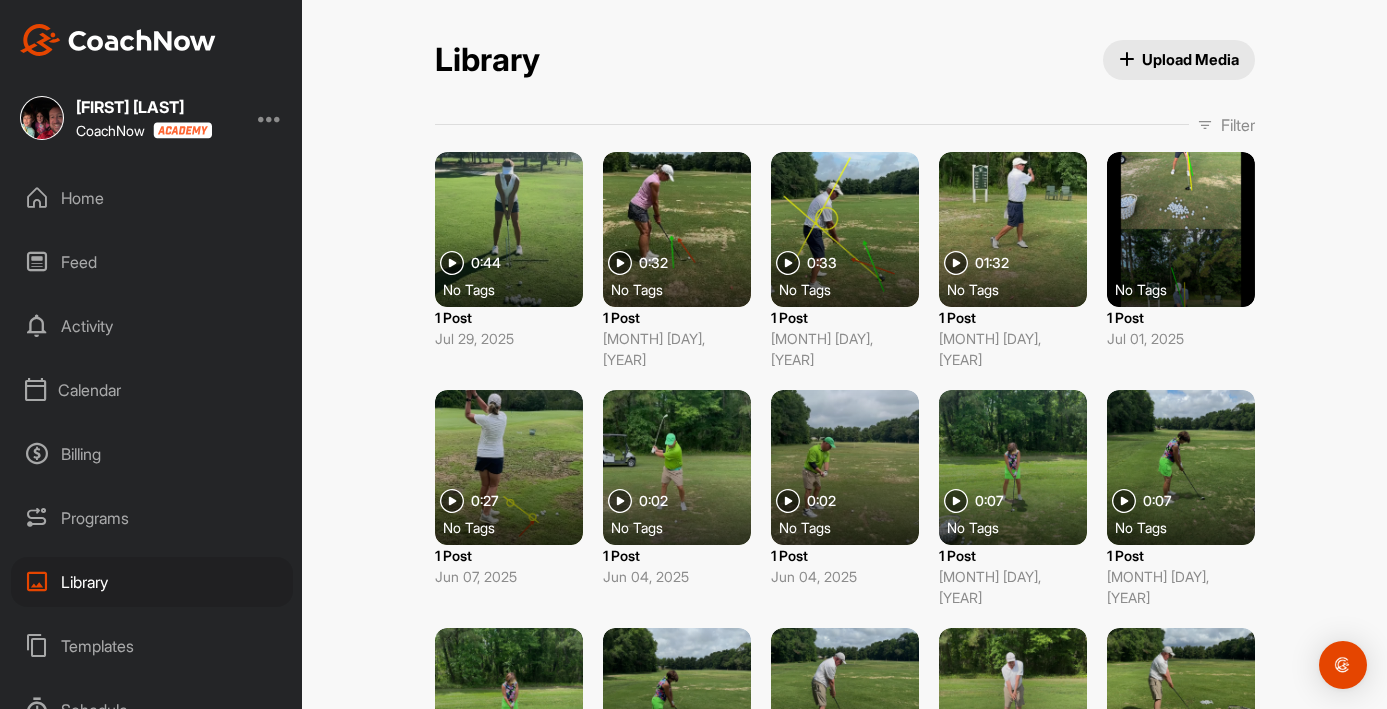 click on "[FIRST] [LAST] CoachNow   Home Feed Activity Calendar Billing Programs Library Templates Schedule Reports Support & FAQ" at bounding box center (151, 354) 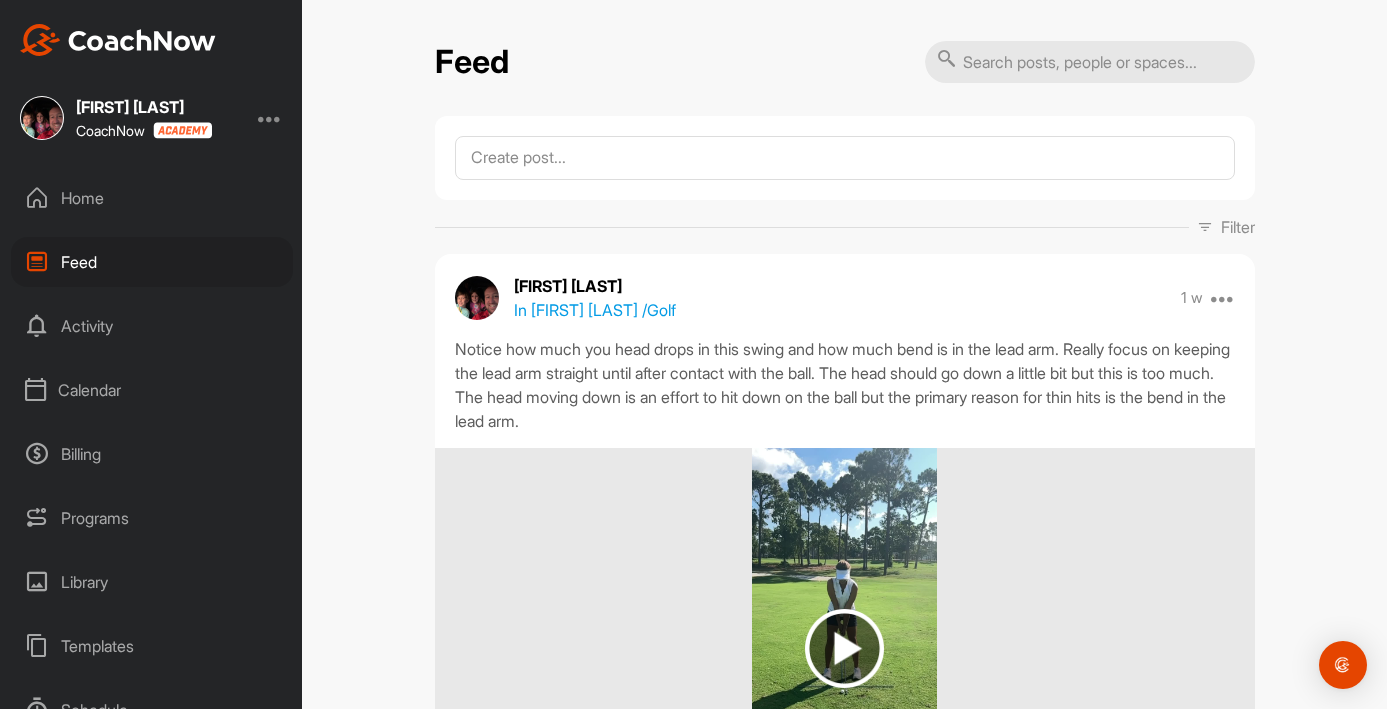 click on "Home Feed Activity Calendar Billing Programs Library Templates Schedule Reports Support & FAQ" at bounding box center (151, 441) 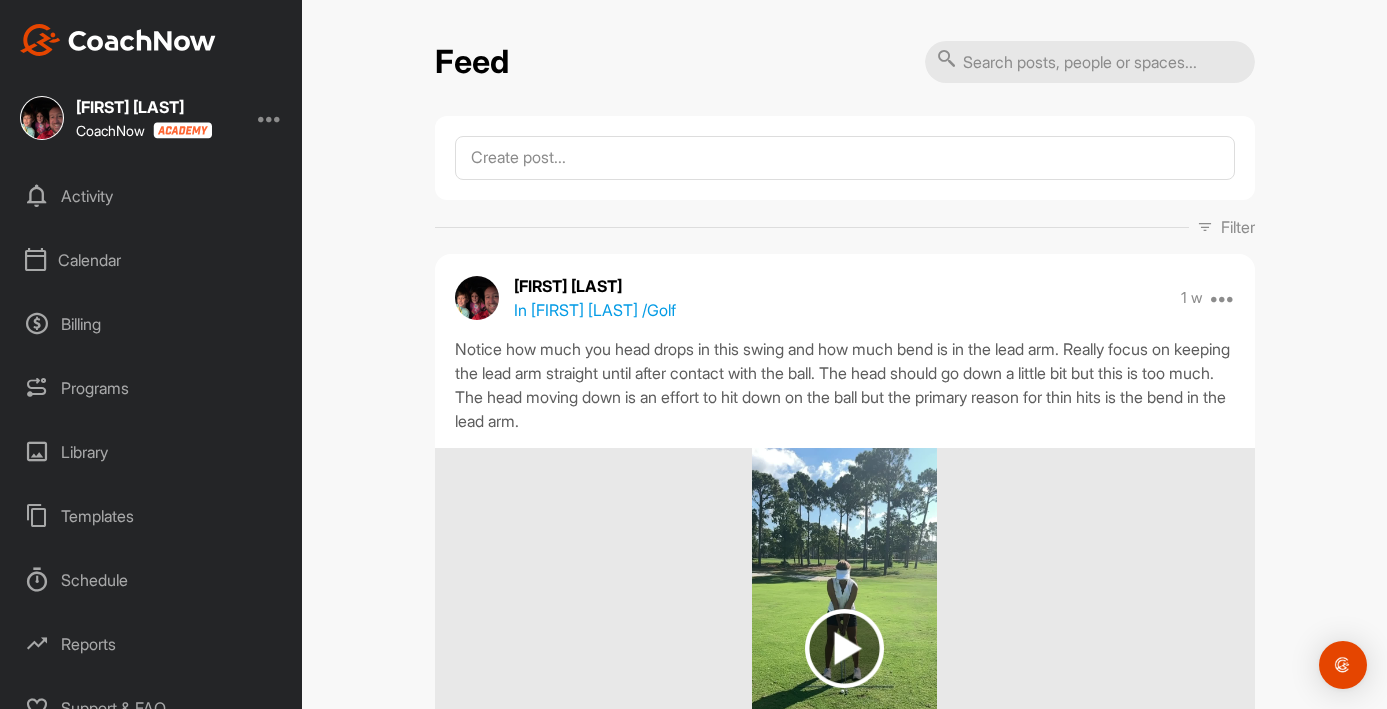 scroll, scrollTop: 158, scrollLeft: 0, axis: vertical 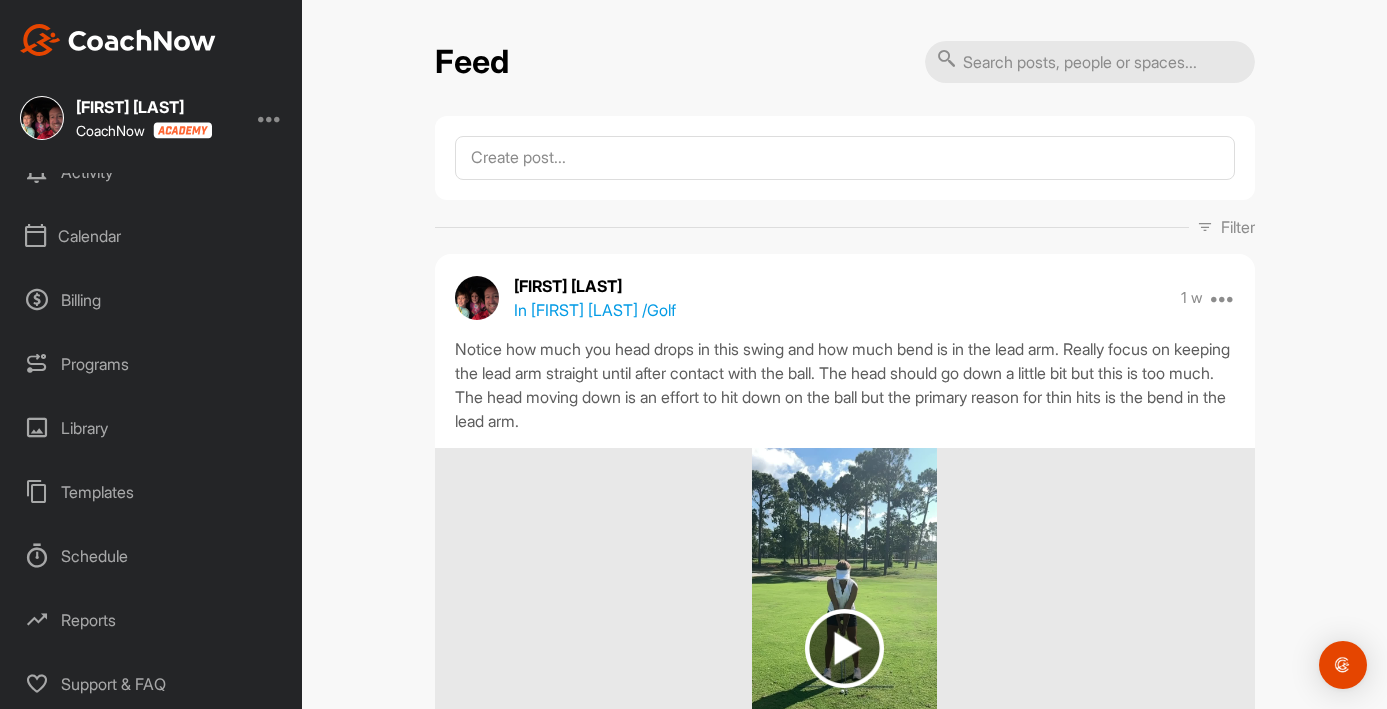 click on "Reports" at bounding box center [152, 620] 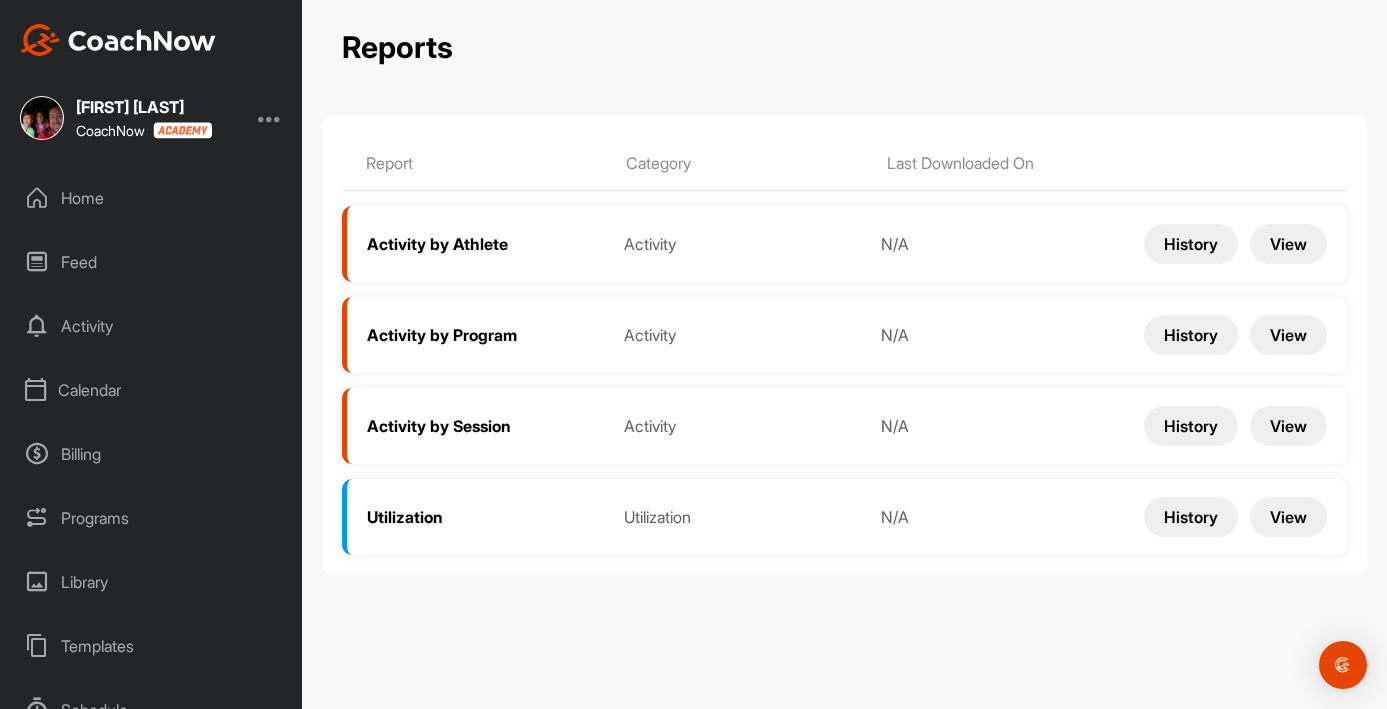 click on "Home Feed Activity Calendar Billing Programs Library Templates Schedule Reports Support & FAQ" at bounding box center [151, 441] 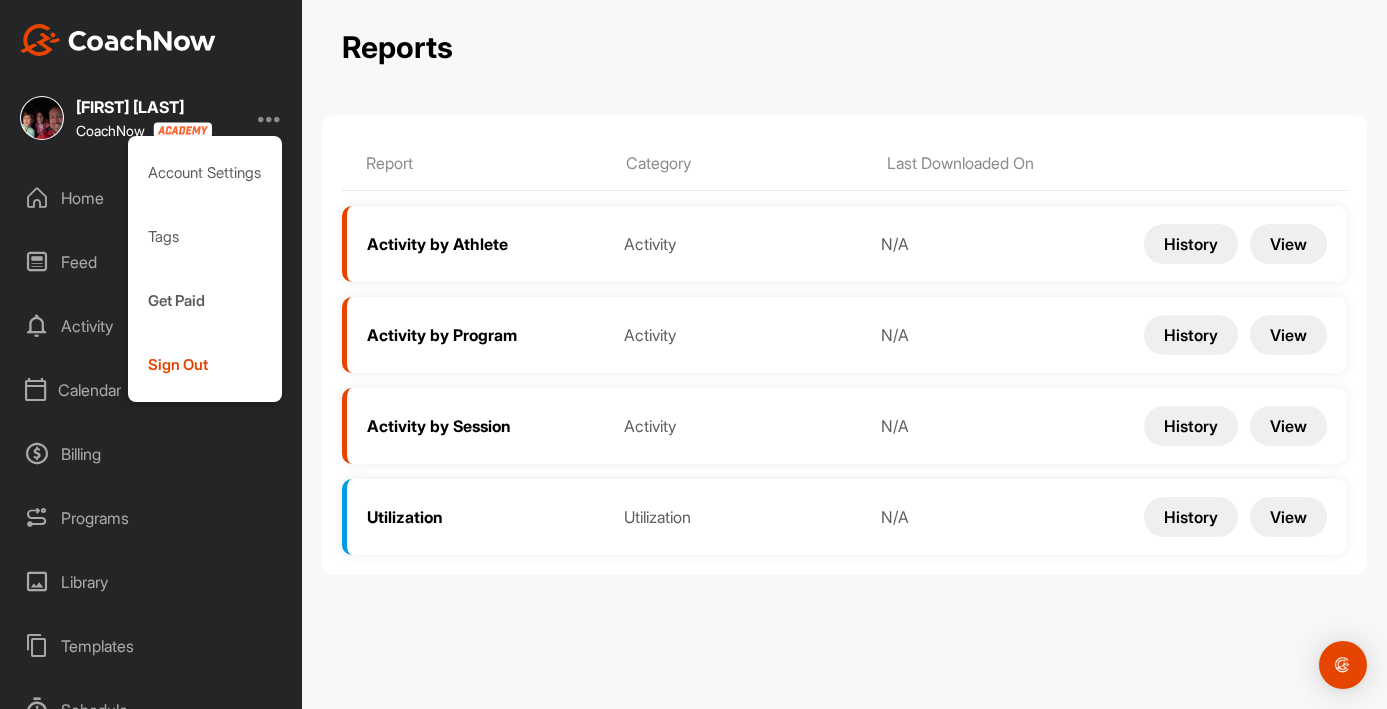 click at bounding box center [270, 118] 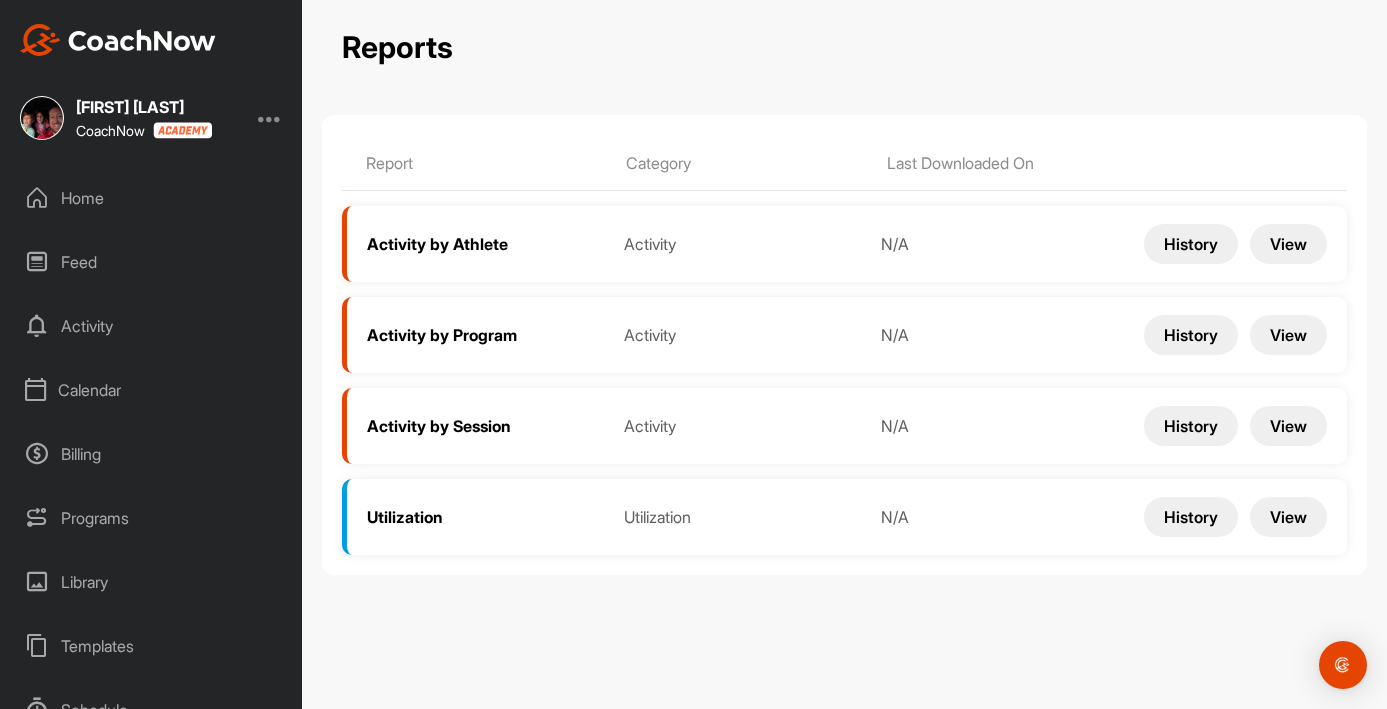 click on "Home" at bounding box center (152, 198) 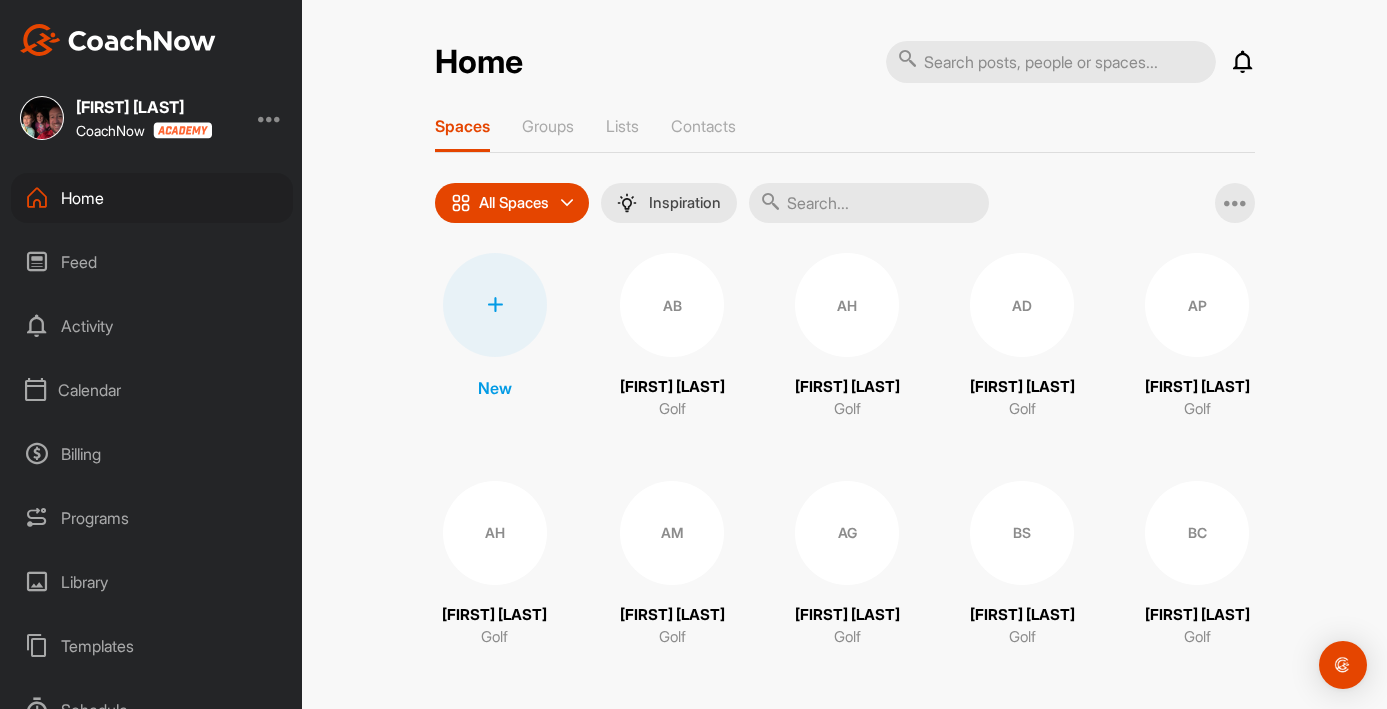 click on "Activity" at bounding box center [152, 326] 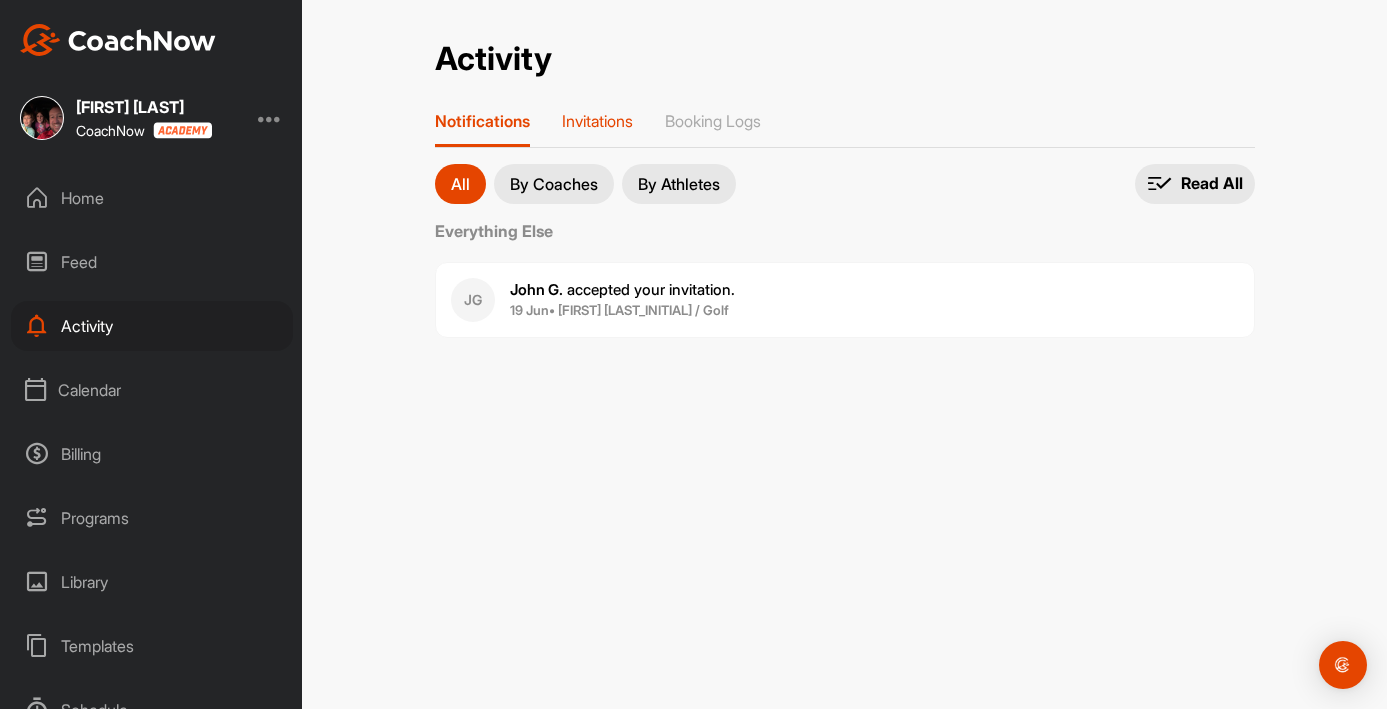 click on "Invitations" at bounding box center [597, 121] 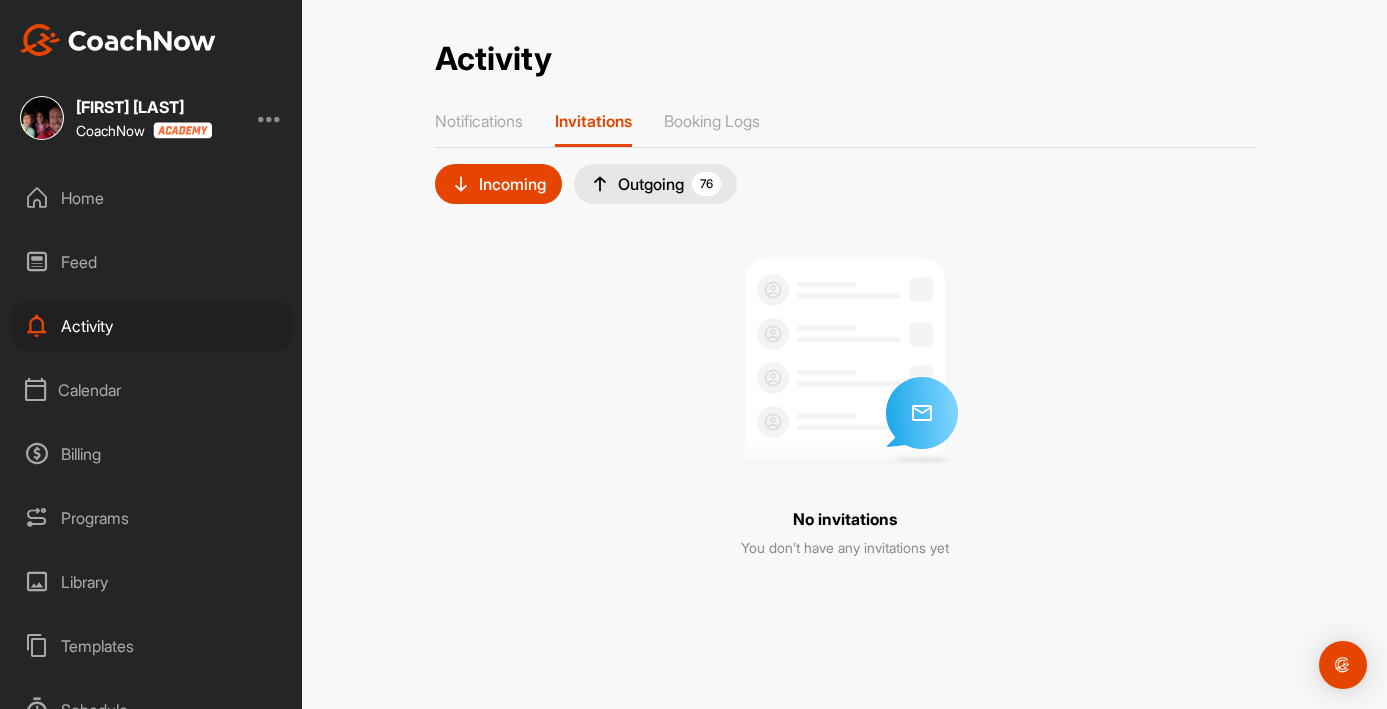 click on "Outgoing 76" at bounding box center [655, 184] 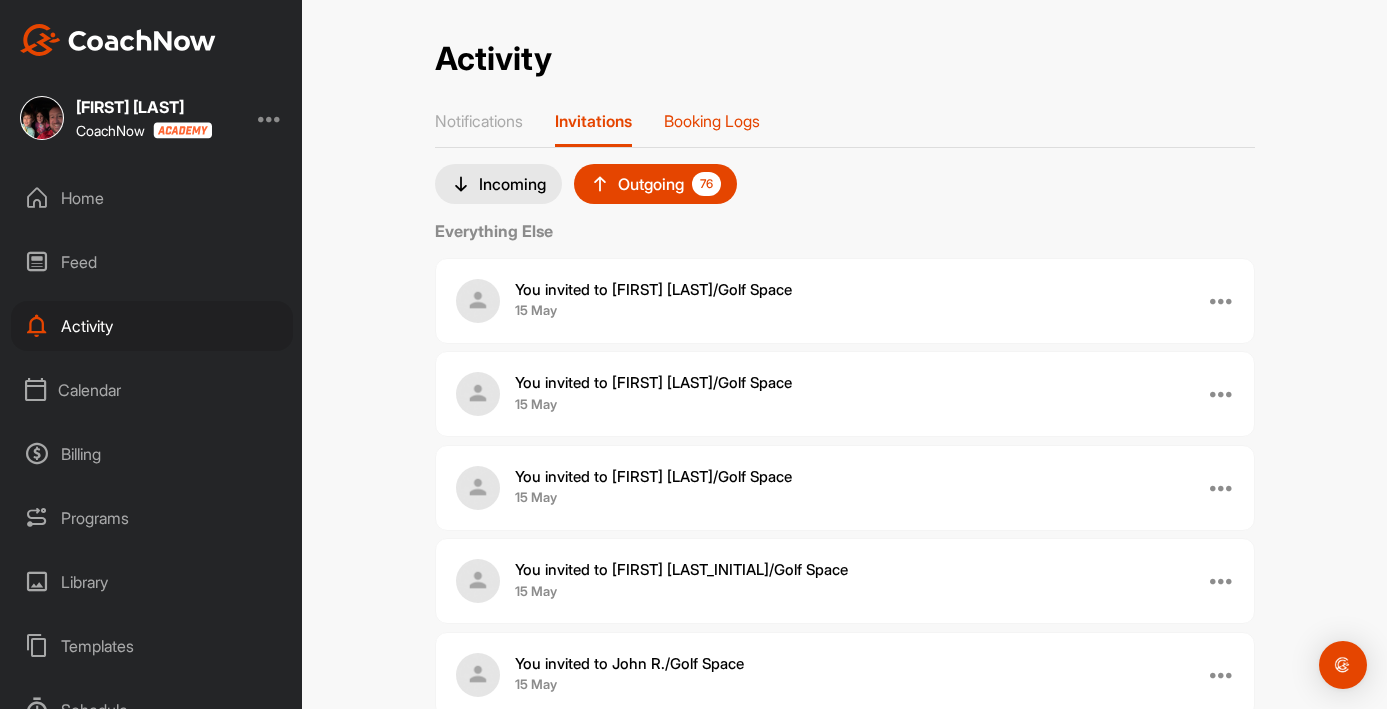 click on "Booking Logs" at bounding box center [712, 121] 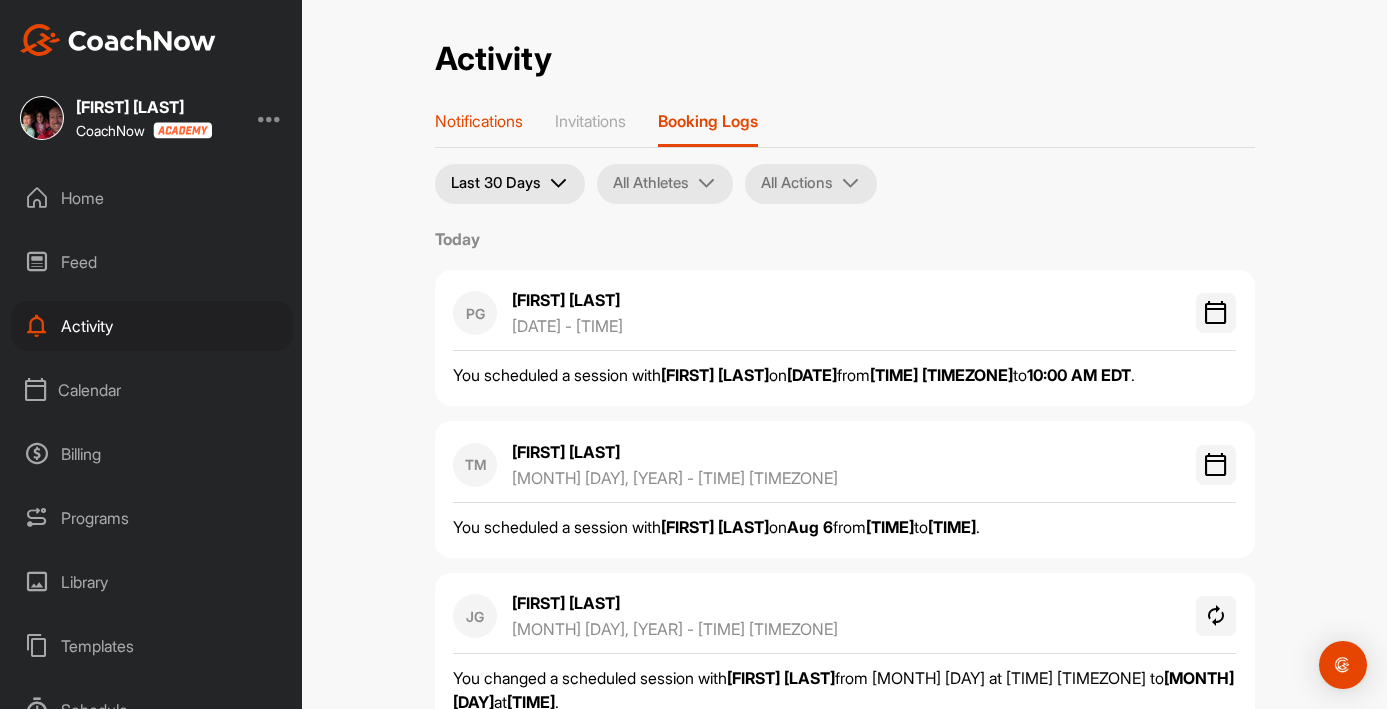 click on "Notifications" at bounding box center (479, 121) 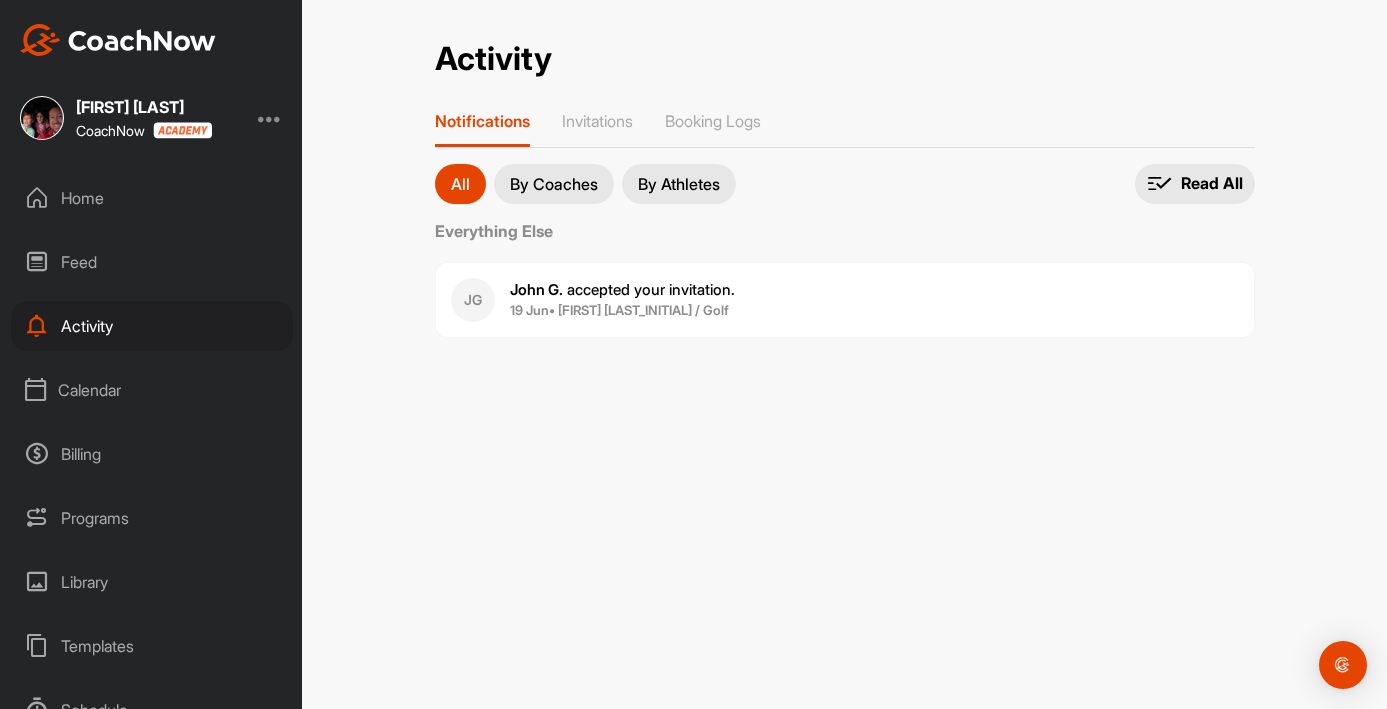 click on "By Coaches" at bounding box center [554, 184] 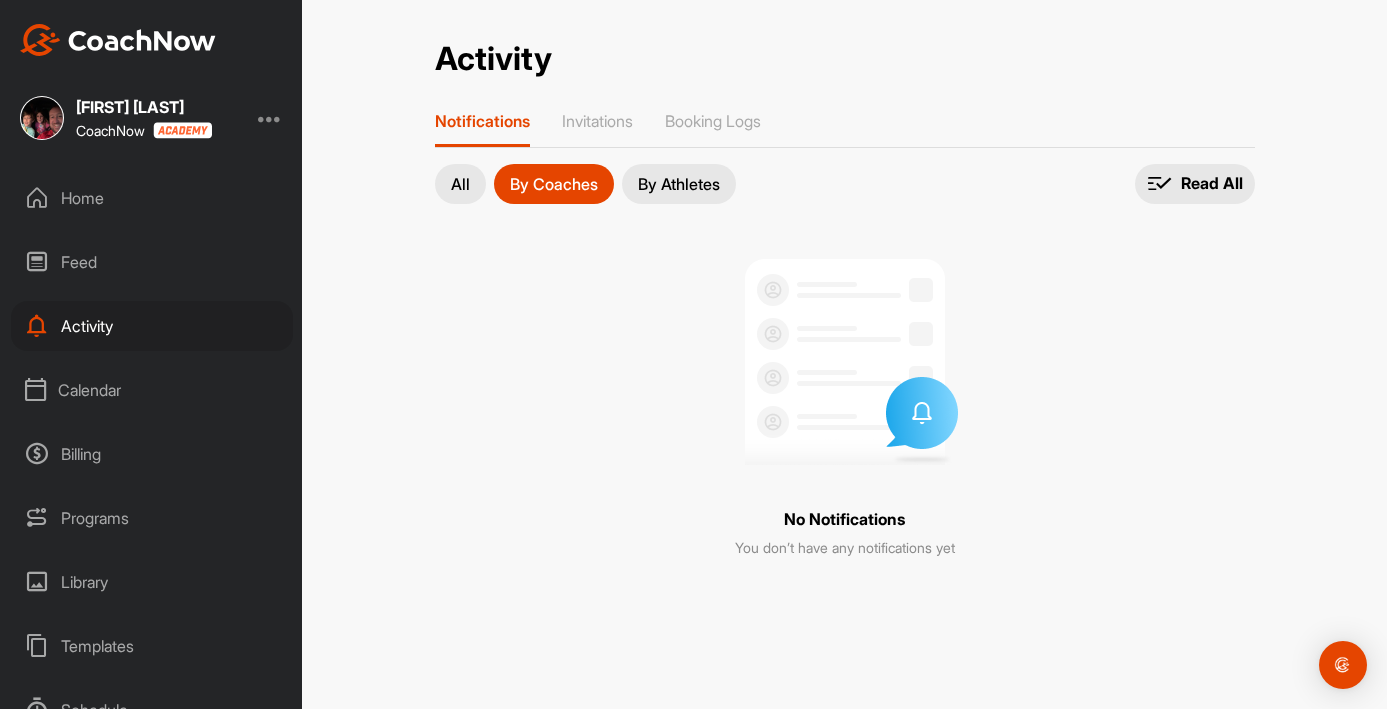 click on "By Athletes" at bounding box center (679, 184) 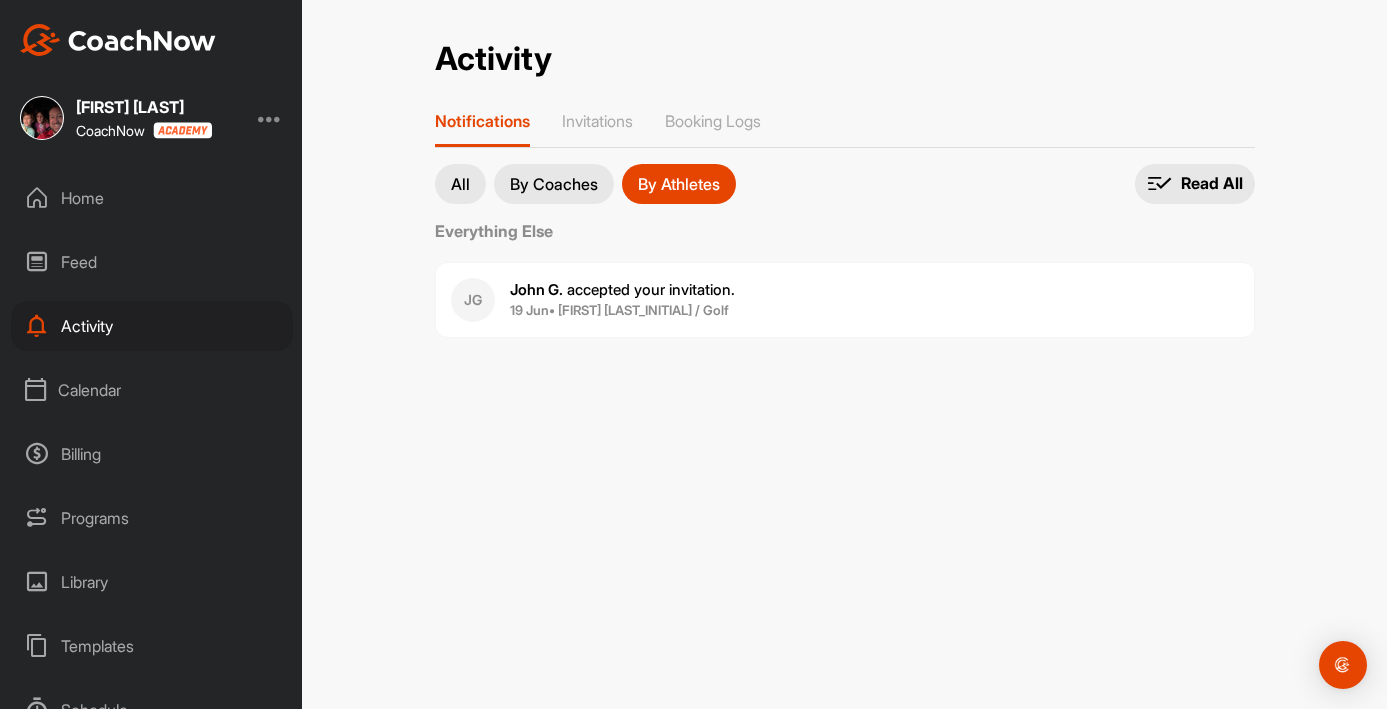 click on "[DATE]  • [FIRST] [LAST] / Golf" at bounding box center (619, 310) 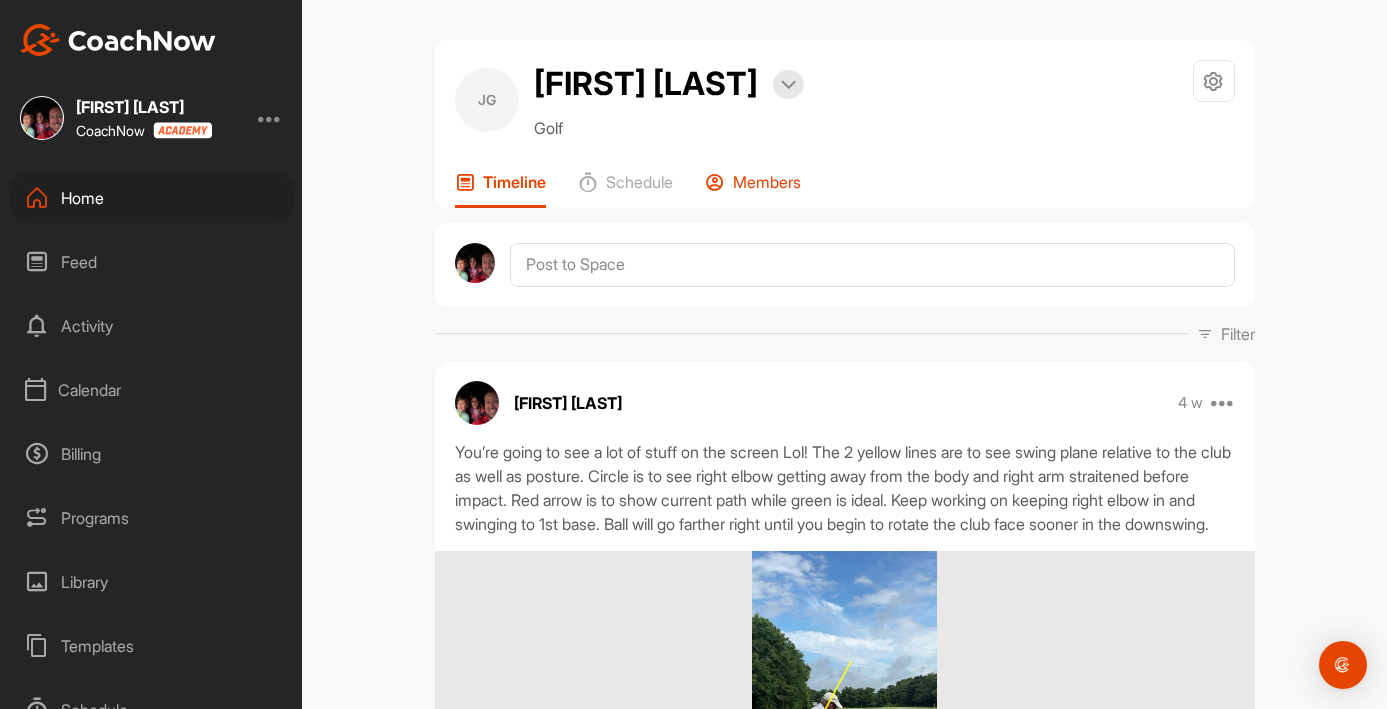 click on "Members" at bounding box center [767, 182] 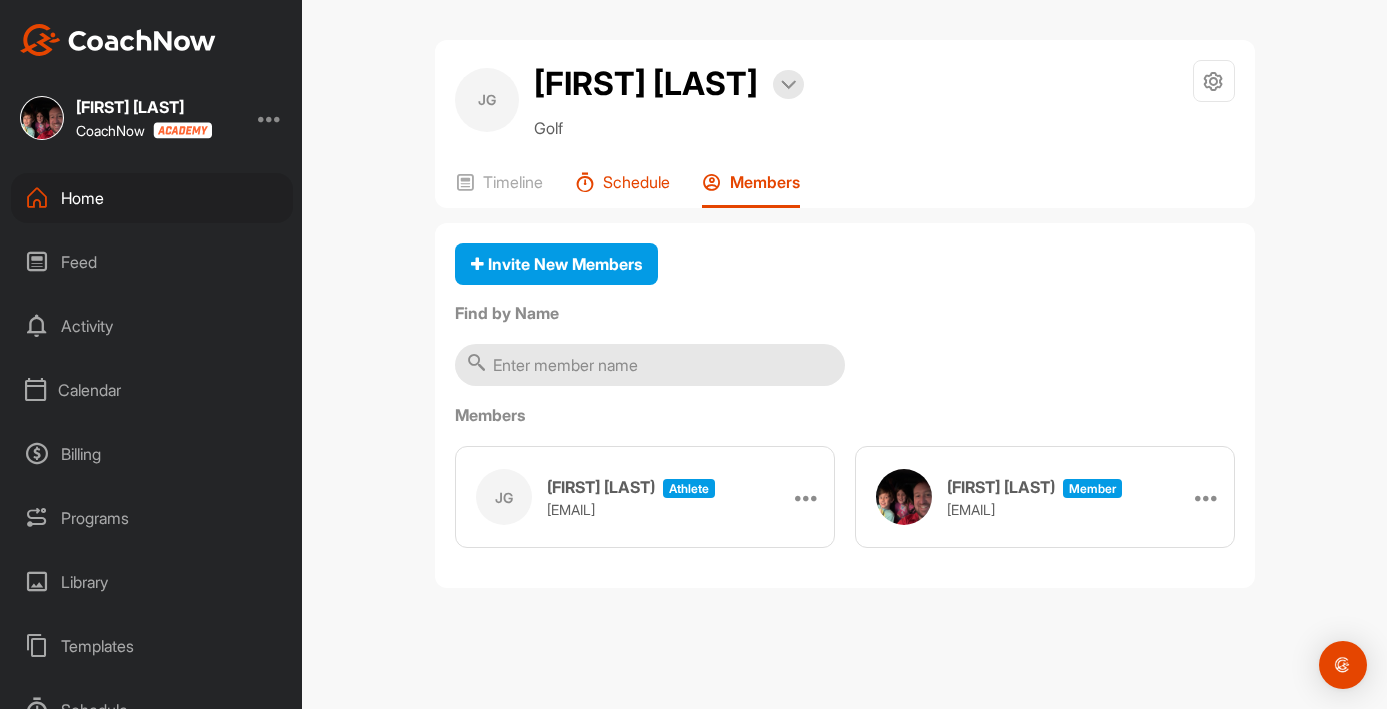 click on "Schedule" at bounding box center [636, 182] 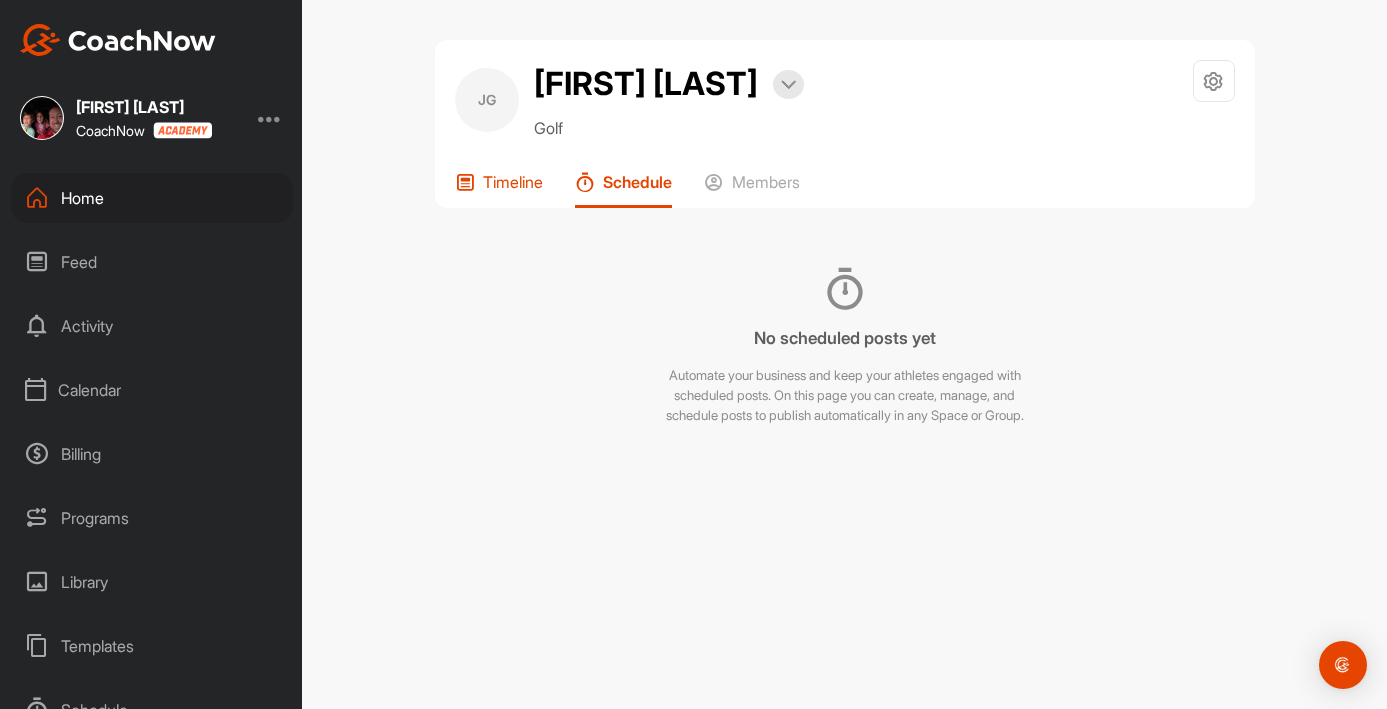 click on "Timeline" at bounding box center [499, 190] 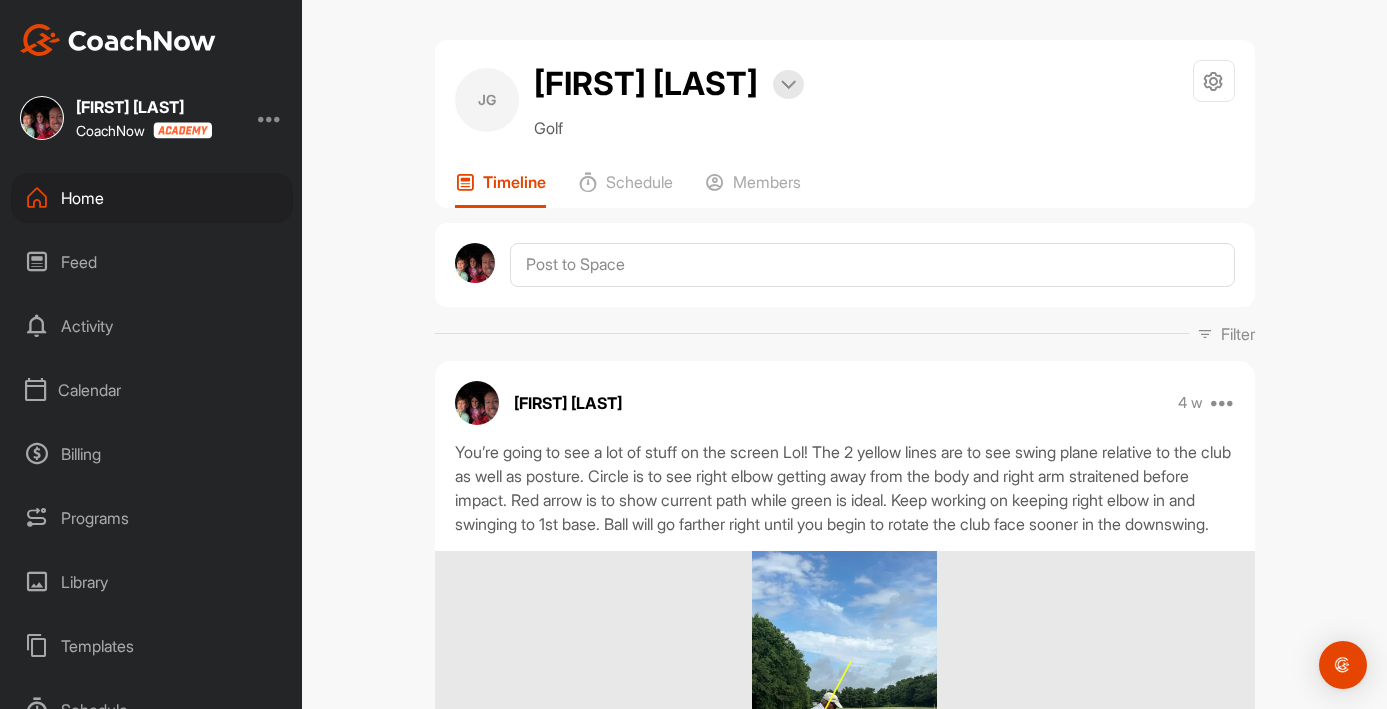 click on "Feed" at bounding box center [152, 262] 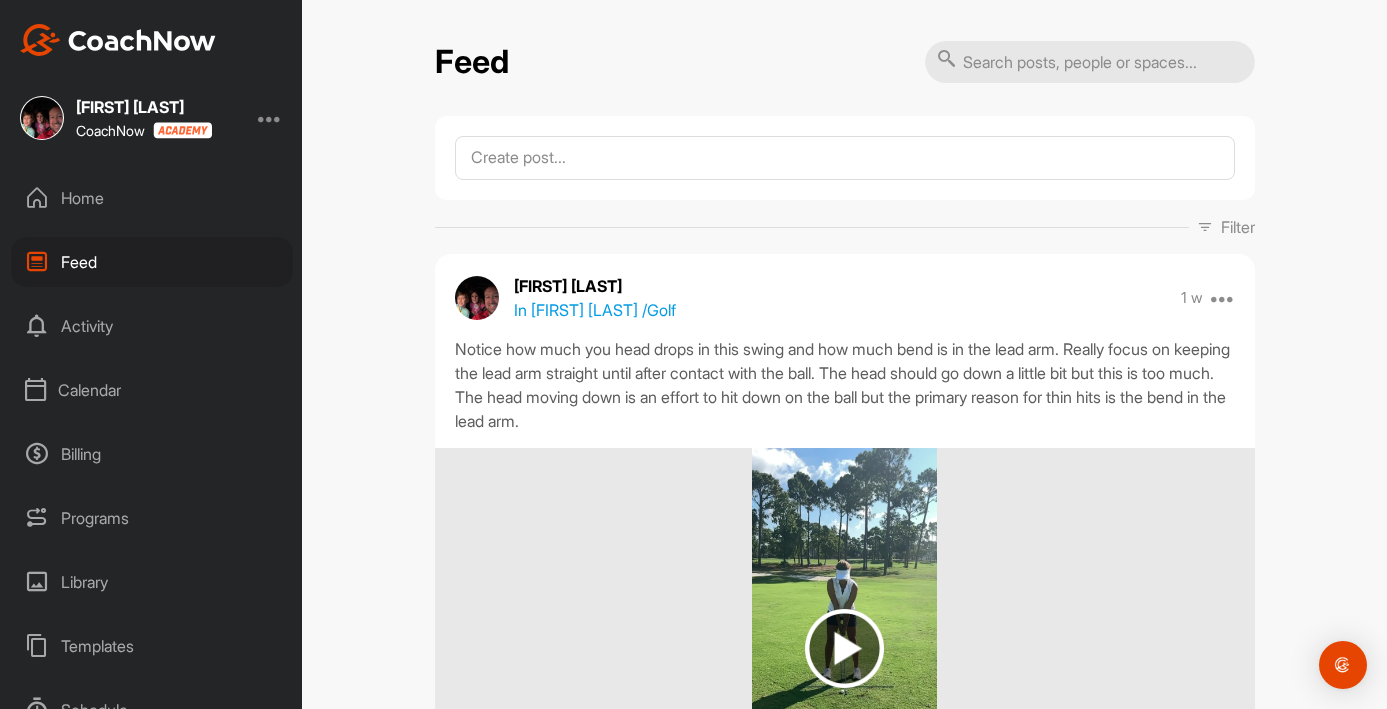 click on "[FIRST] [LAST] CoachNow   Home Feed Activity Calendar Billing Programs Library Templates Schedule Reports Support & FAQ" at bounding box center (151, 354) 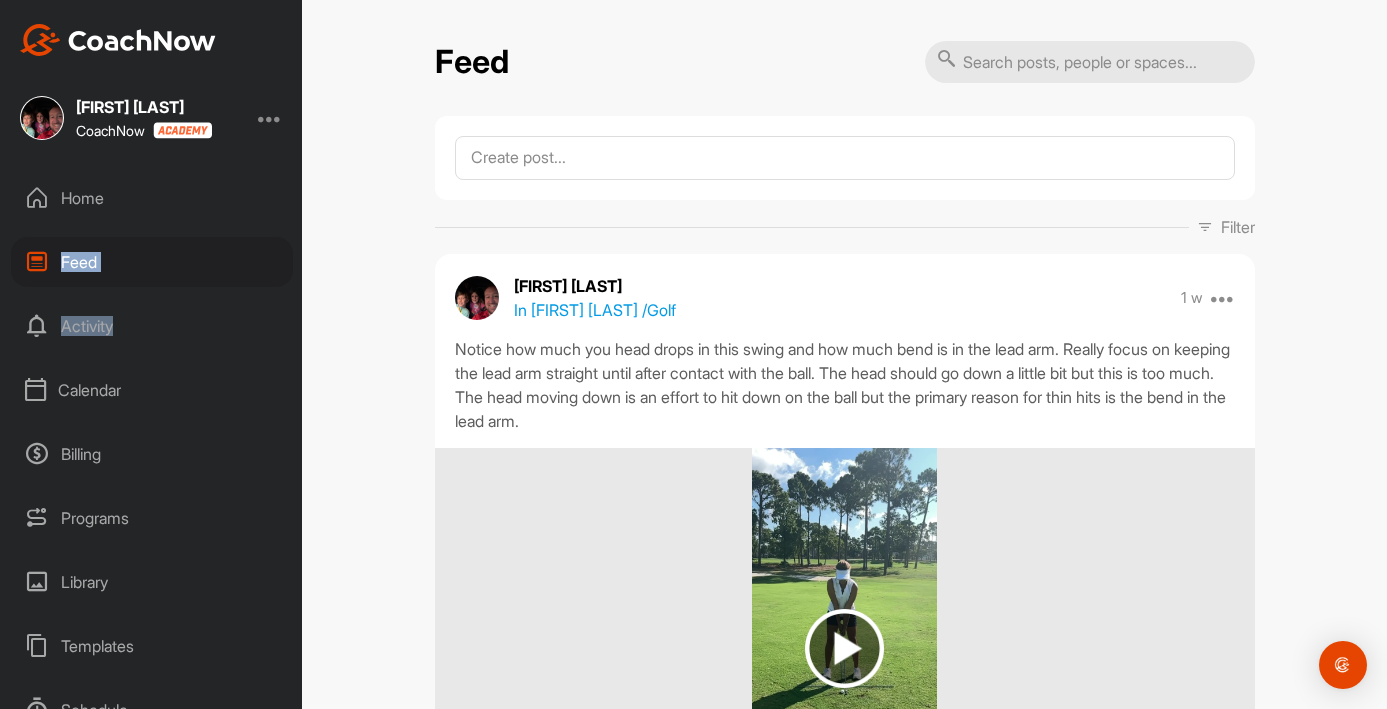 drag, startPoint x: 286, startPoint y: 188, endPoint x: 286, endPoint y: 320, distance: 132 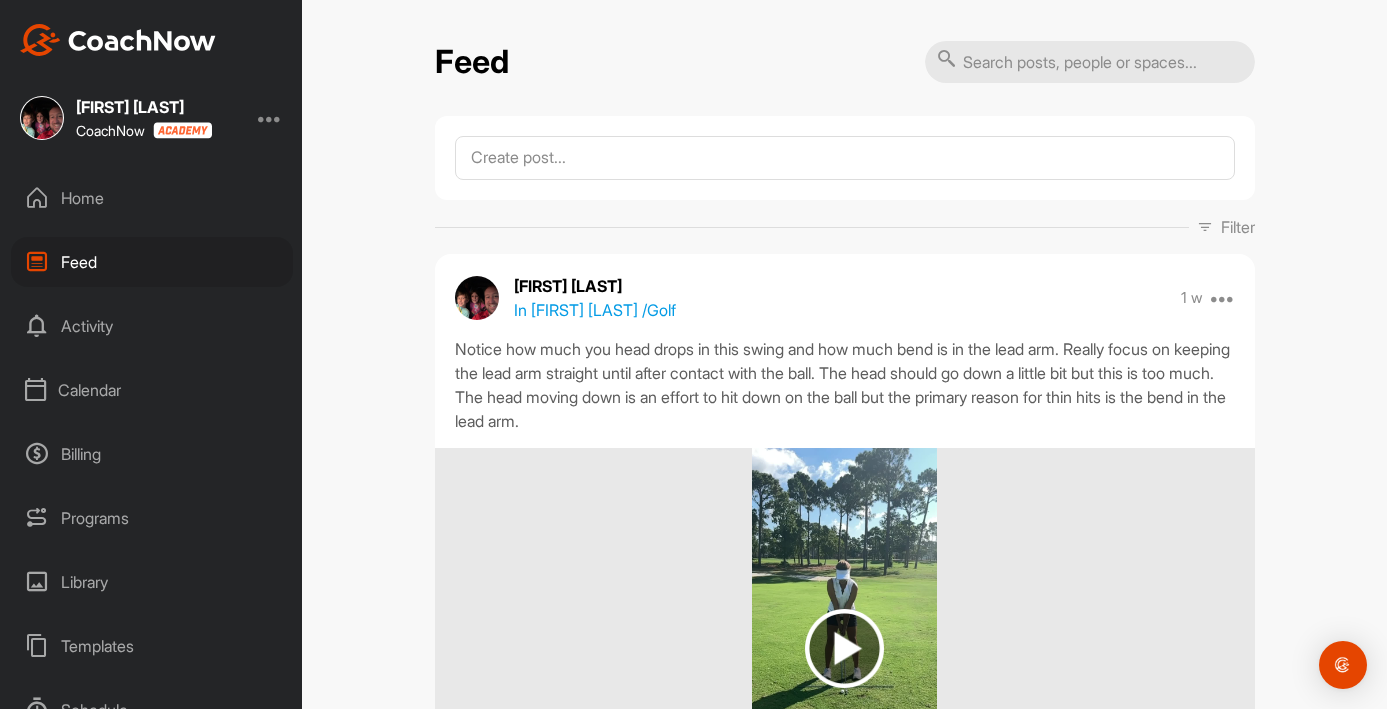 click on "Home Feed Activity Calendar Billing Programs Library Templates Schedule Reports Support & FAQ" at bounding box center (151, 441) 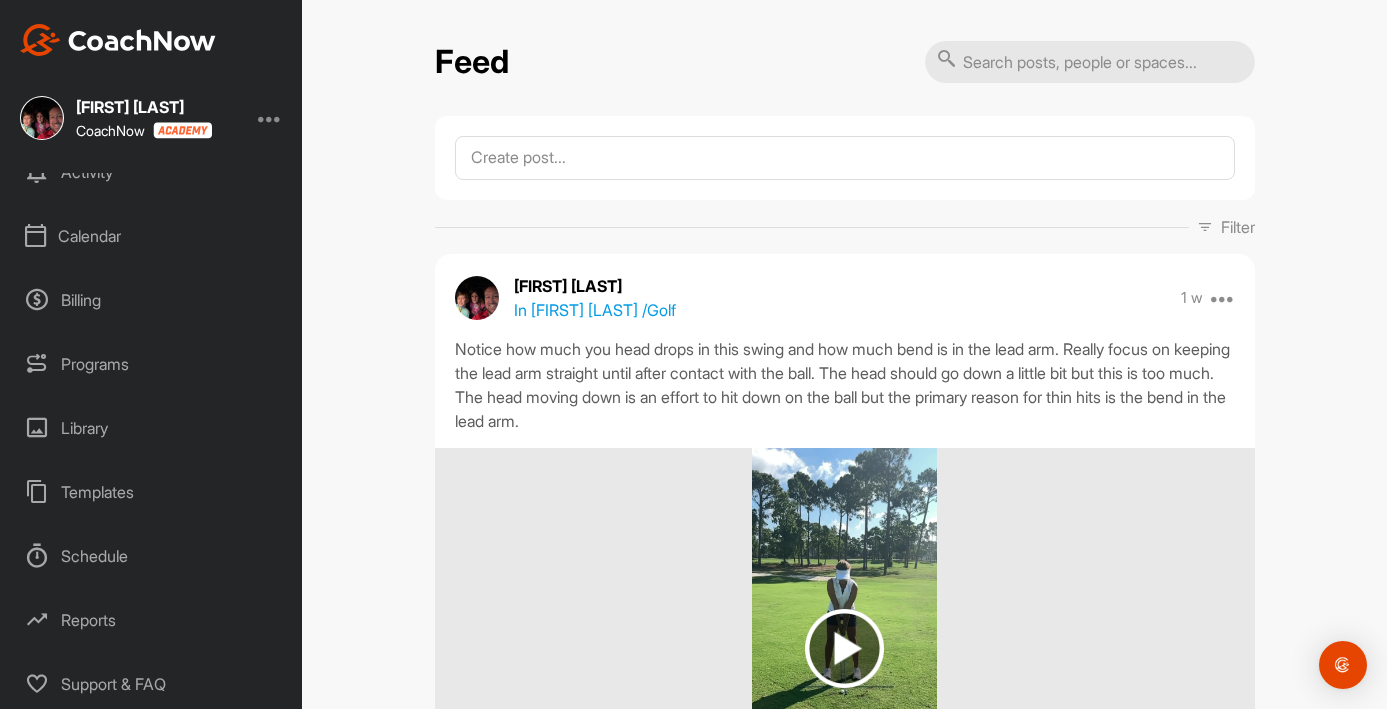 scroll, scrollTop: 154, scrollLeft: 0, axis: vertical 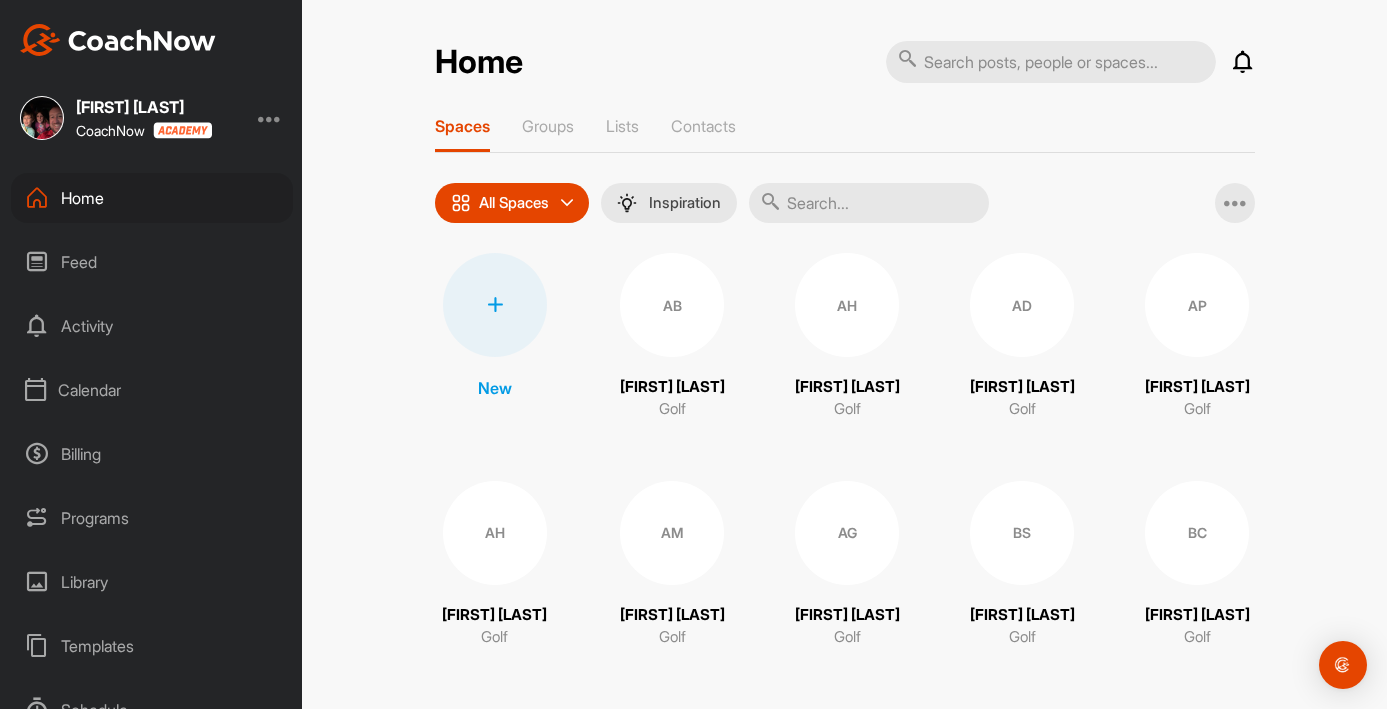 click on "Billing" at bounding box center [152, 454] 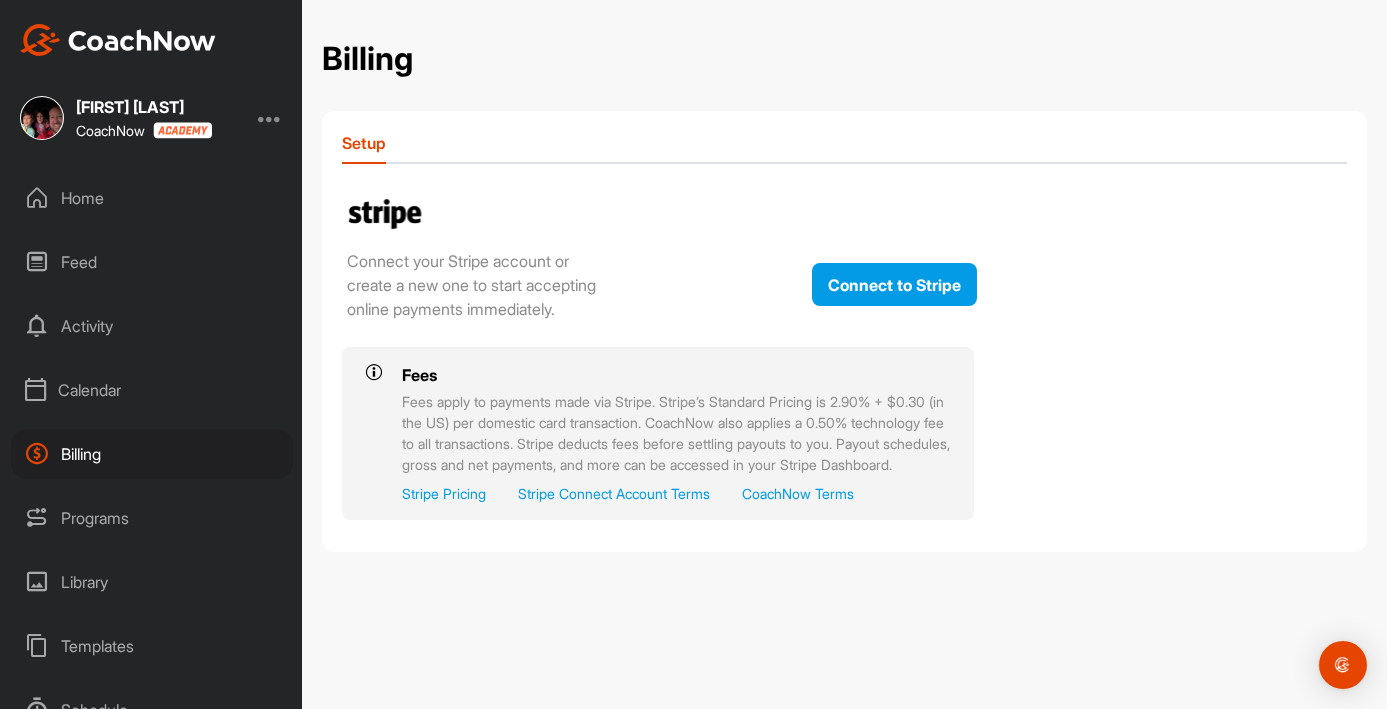 click on "Setup Connect your Stripe account or create a new one to start accepting online payments immediately. Connect to Stripe Fees Fees apply to payments made via Stripe. Stripe’s Standard Pricing is 2.90% + $0.30 (in the US) per domestic card transaction. CoachNow also applies a 0.50% technology fee to all transactions. Stripe deducts fees before settling payouts to you. Payout schedules, gross and net payments, and more can be accessed in your Stripe Dashboard. Stripe Pricing Stripe Connect Account Terms CoachNow Terms" at bounding box center [844, 332] 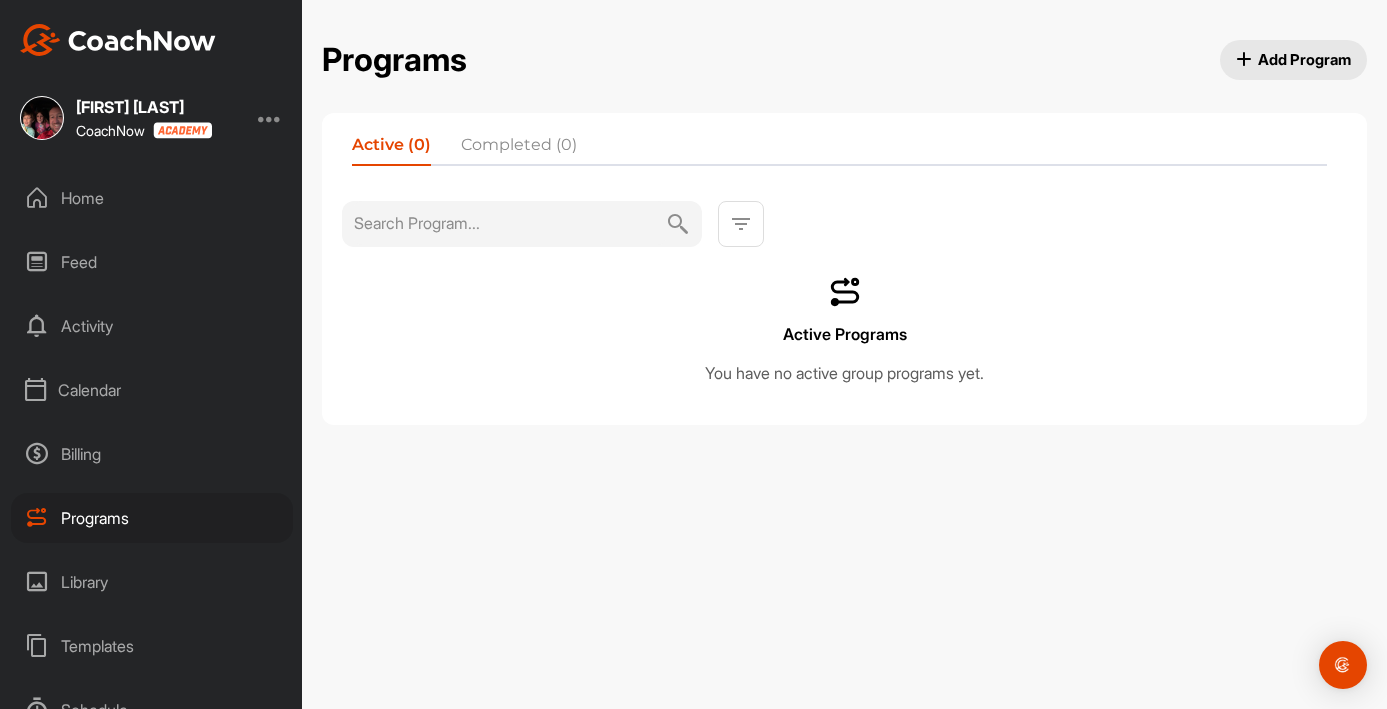 click on "Library" at bounding box center (152, 582) 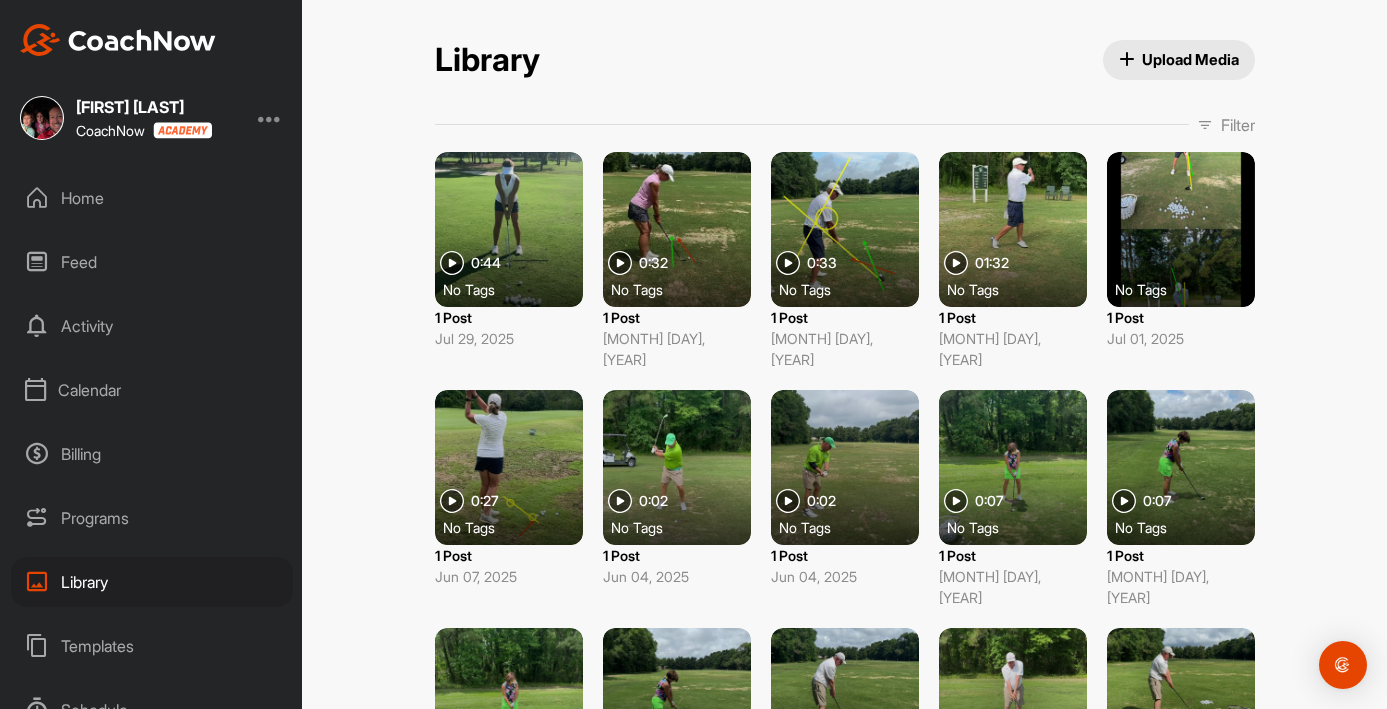 click on "Library   Upload Media Filter Media Type Images Videos Audio Documents Sort by Created at Tags Add some tags. From Day Month Year Till Day Month Year   Filter   Show All 0:44 No Tags 1 Post [MONTH] [DAY], [YEAR] 0:32 No Tags 1 Post [MONTH] [DAY], [YEAR] 0:33 No Tags 1 Post [MONTH] [DAY], [YEAR] 01:32 No Tags 1 Post [MONTH] [DAY], [YEAR] No Tags 1 Post [MONTH] [DAY], [YEAR] 0:27 No Tags 1 Post [MONTH] [DAY], [YEAR] 0:02 No Tags 1 Post [MONTH] [DAY], [YEAR] 0:02 No Tags 1 Post [MONTH] [DAY], [YEAR] 0:07 No Tags 1 Post [MONTH] [DAY], [YEAR] 0:07 No Tags 1 Post [MONTH] [DAY], [YEAR] 0:05 No Tags 1 Post [MONTH] [DAY], [YEAR] 0:08 No Tags 1 Post [MONTH] [DAY], [YEAR] 0:14 No Tags 0 Posts [MONTH] [DAY], [YEAR] 0:07 No Tags 0 Posts [MONTH] [DAY], [YEAR] 0:07 No Tags 0 Posts [MONTH] [DAY], [YEAR] 0:07 No Tags 0 Posts [MONTH] [DAY], [YEAR] 0:05 No Tags 0 Posts [MONTH] [DAY], [YEAR] 0:13 No Tags 0 Posts [MONTH] [DAY], [YEAR] 0:04 No Tags 0 Posts [MONTH] [DAY], [YEAR] 0:04 No Tags 0 Posts [MONTH] [DAY], [YEAR]" at bounding box center (844, 354) 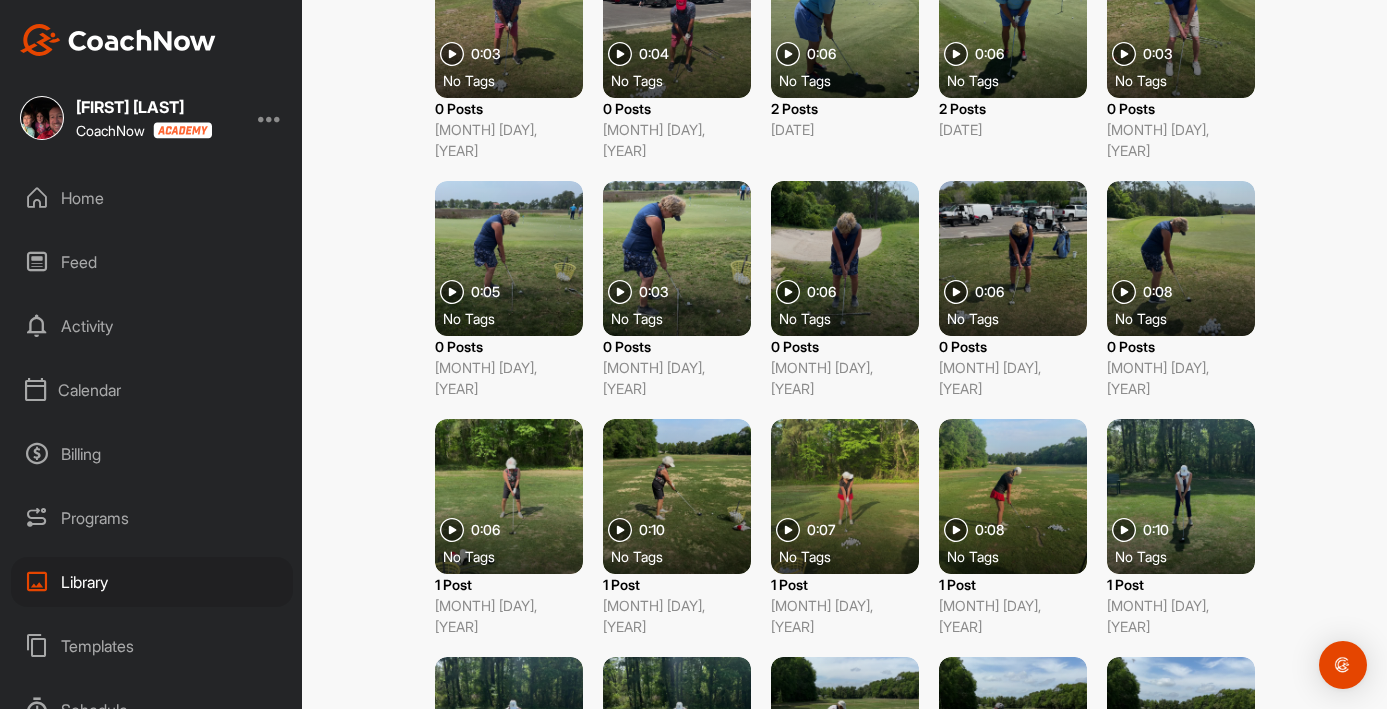 scroll, scrollTop: 2073, scrollLeft: 0, axis: vertical 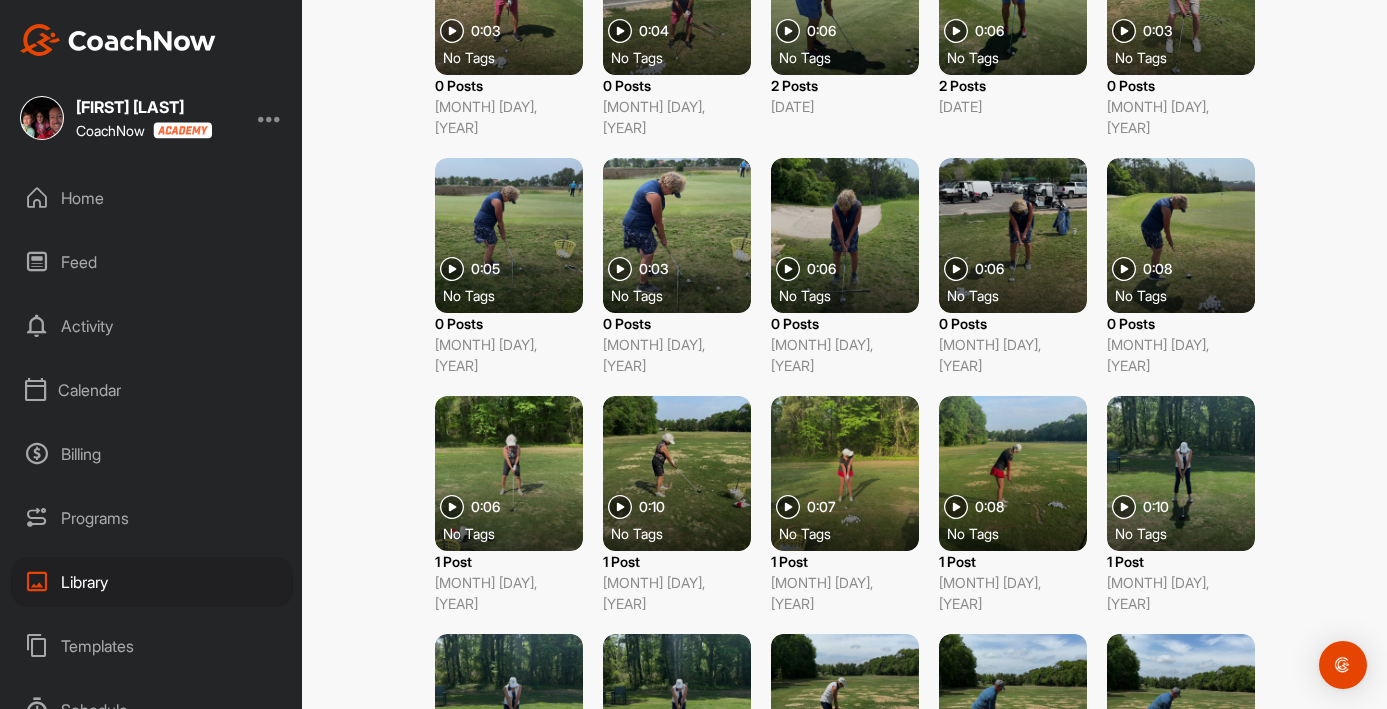 click on "Templates" at bounding box center (152, 646) 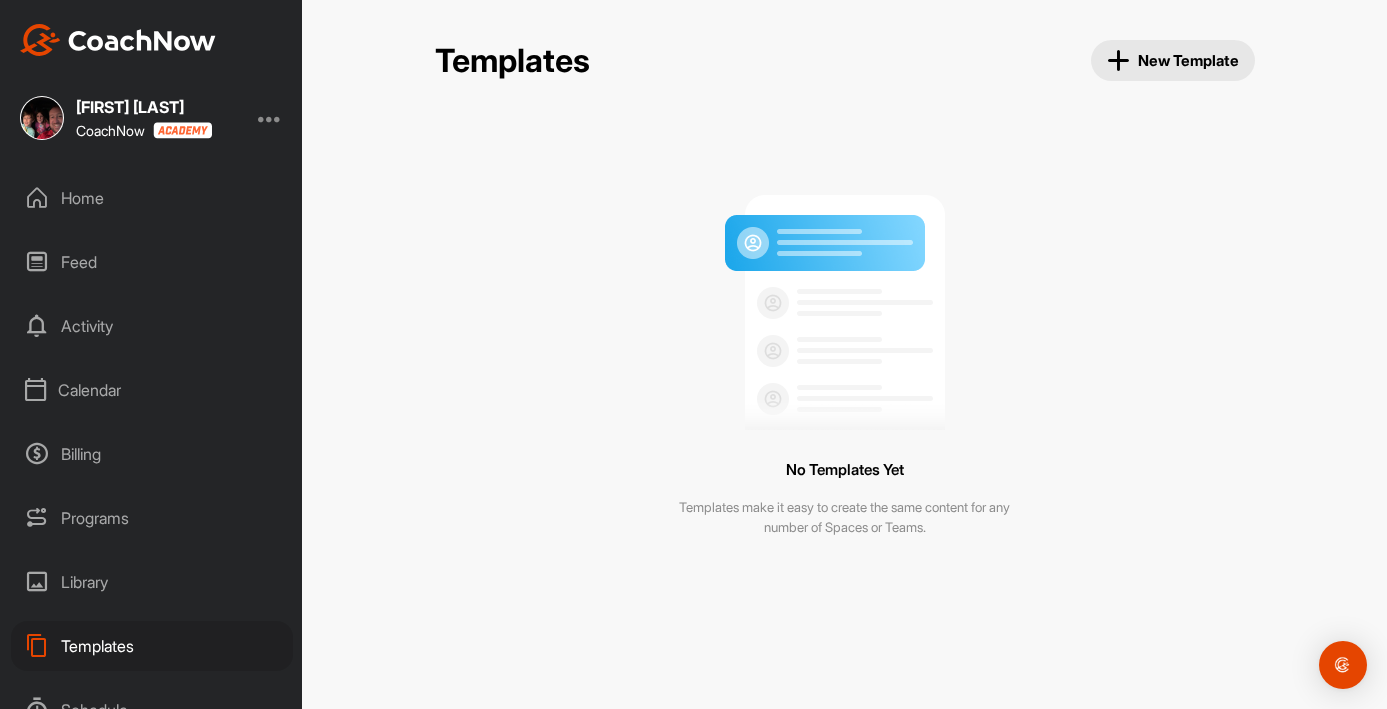 click on "Templates   New Template No Templates Yet Templates make it easy to create the same content for any number of Spaces or Teams." at bounding box center [844, 354] 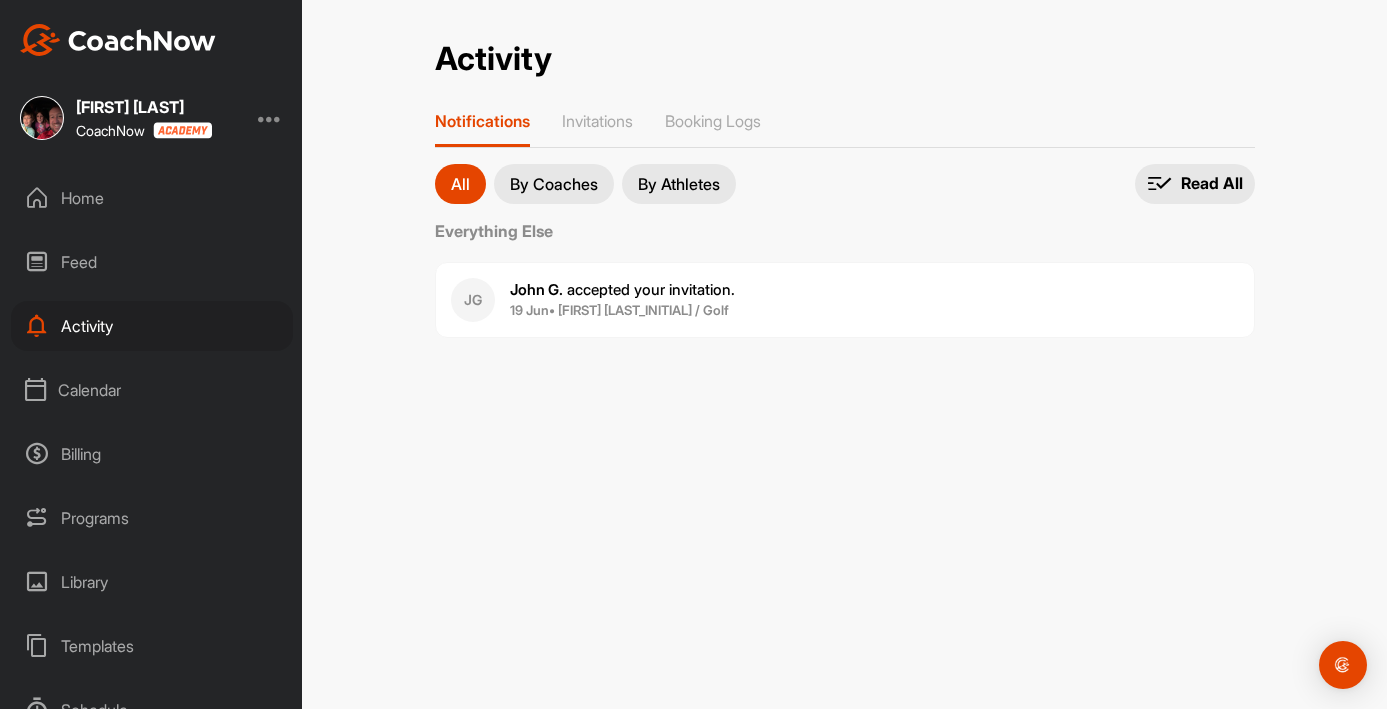 click on "[FIRST] [LAST] CoachNow   Home Feed Activity Calendar Billing Programs Library Templates Schedule Reports Support & FAQ" at bounding box center [151, 354] 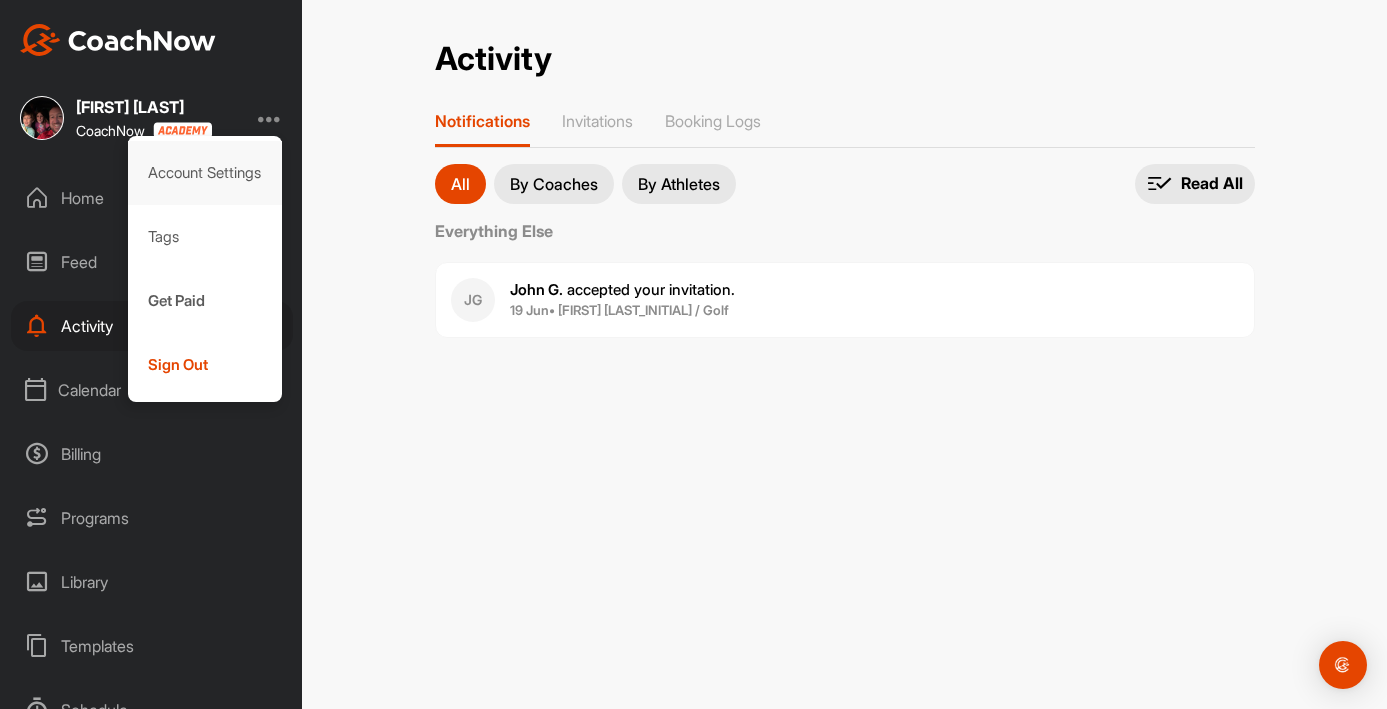 click on "Account Settings" at bounding box center (205, 173) 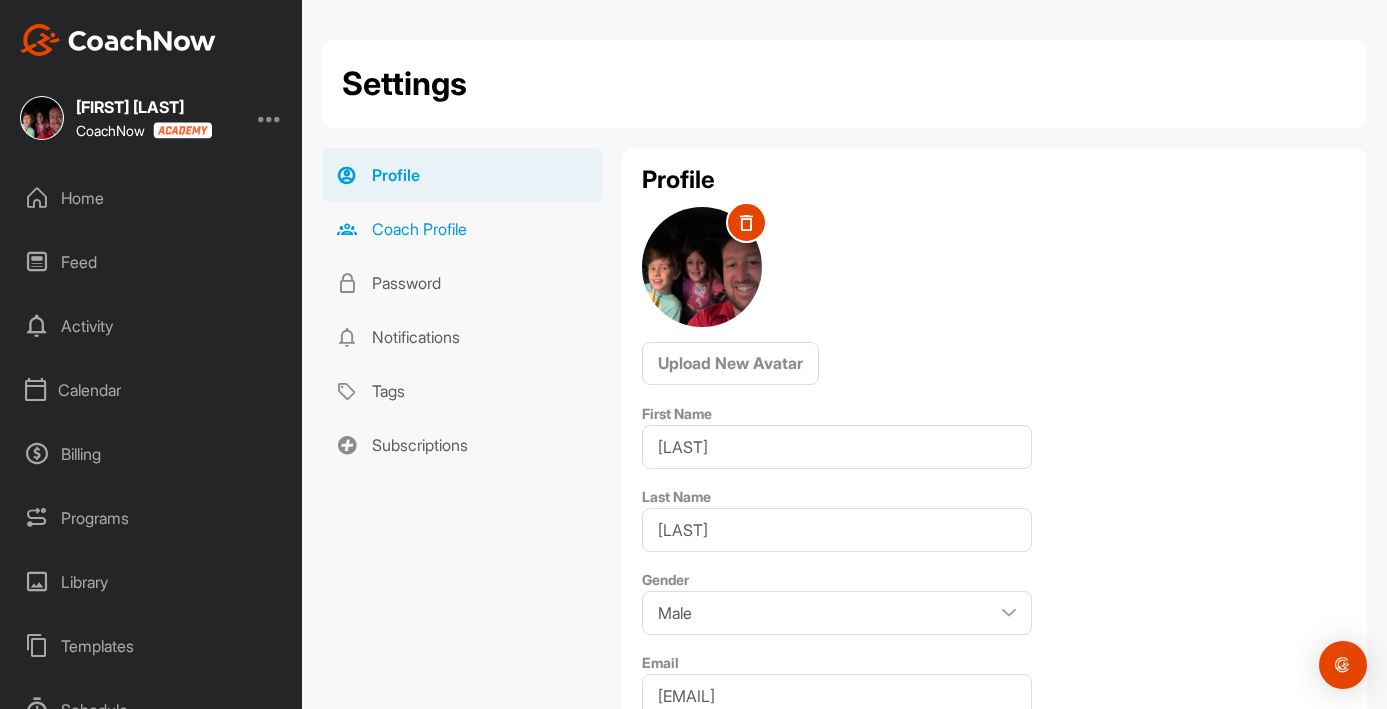 click on "Coach Profile" at bounding box center (462, 229) 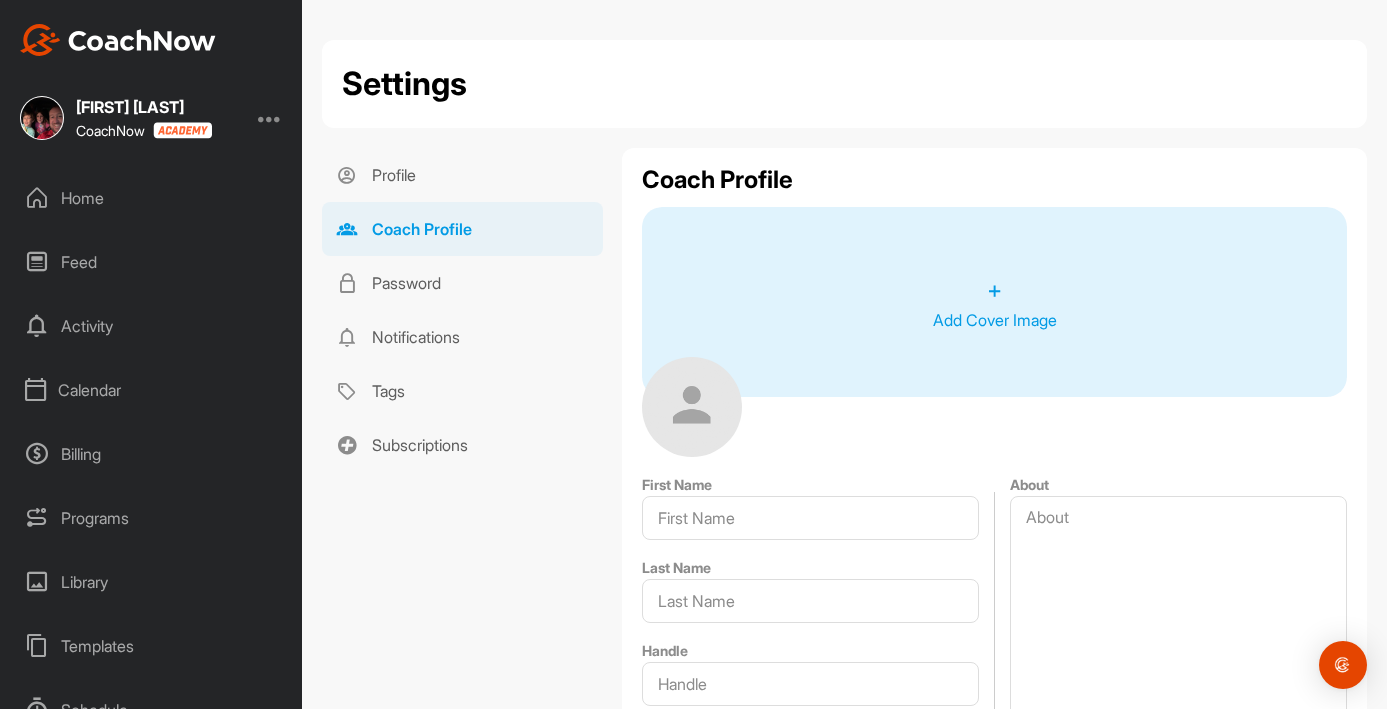 type on "[LAST]" 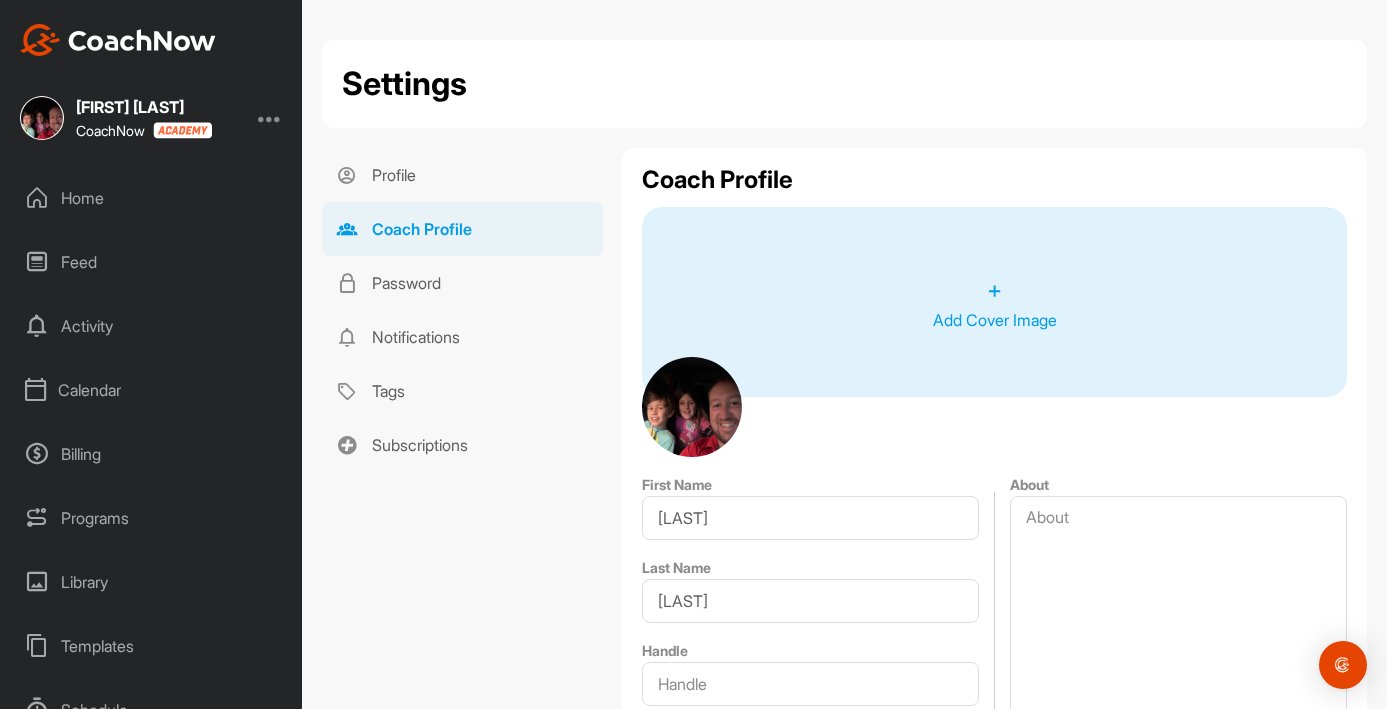 click on "Coach Profile + Add Cover Image First Name [FIRST] Last Name [LAST] Handle PGA Number 1 Contact Information Your athletes can contact you through these contact details Email [EMAIL] Phone [PHONE] Country City Zip Code Address Facility Clubs at St. James Book & Pay Here, you can add links to external services(such as Calendly), providing your athletes with the ability to book or pay Booking Service Payment Service About Awards   Save Changes" at bounding box center (994, 991) 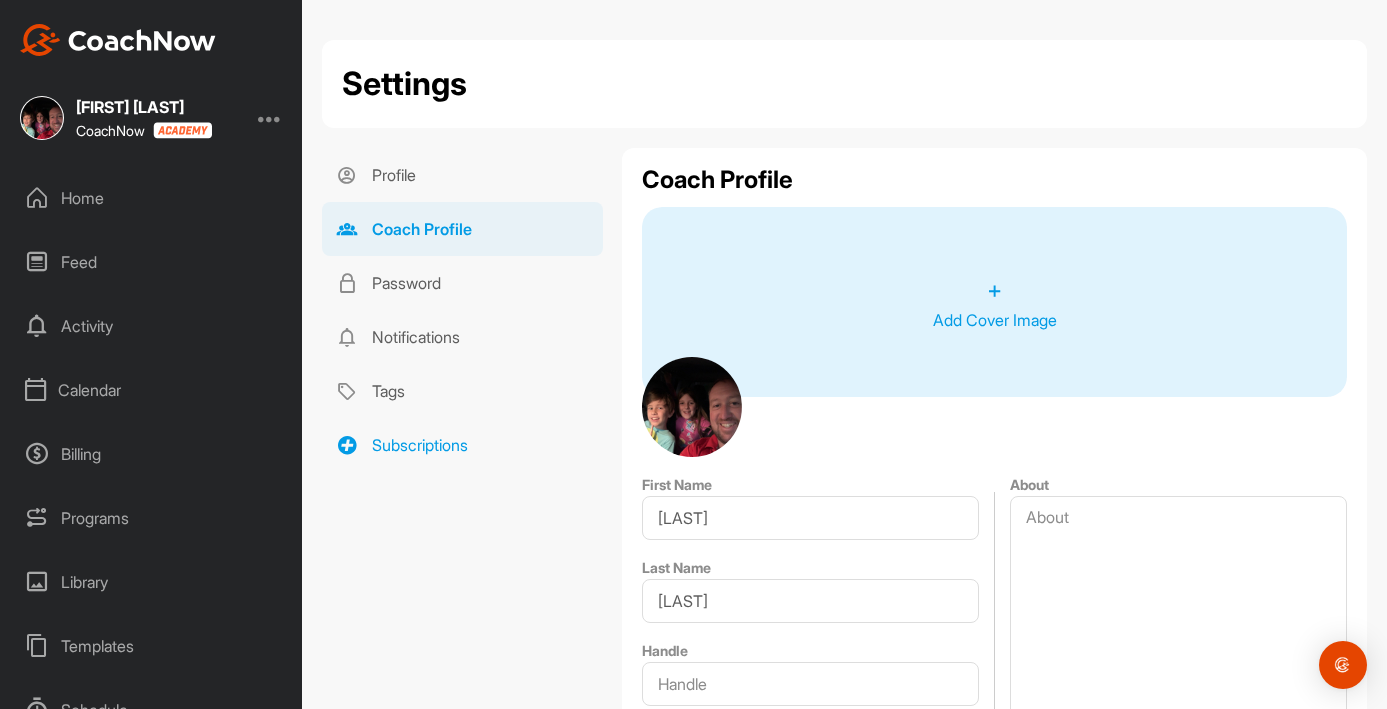 click on "Subscriptions" at bounding box center [462, 445] 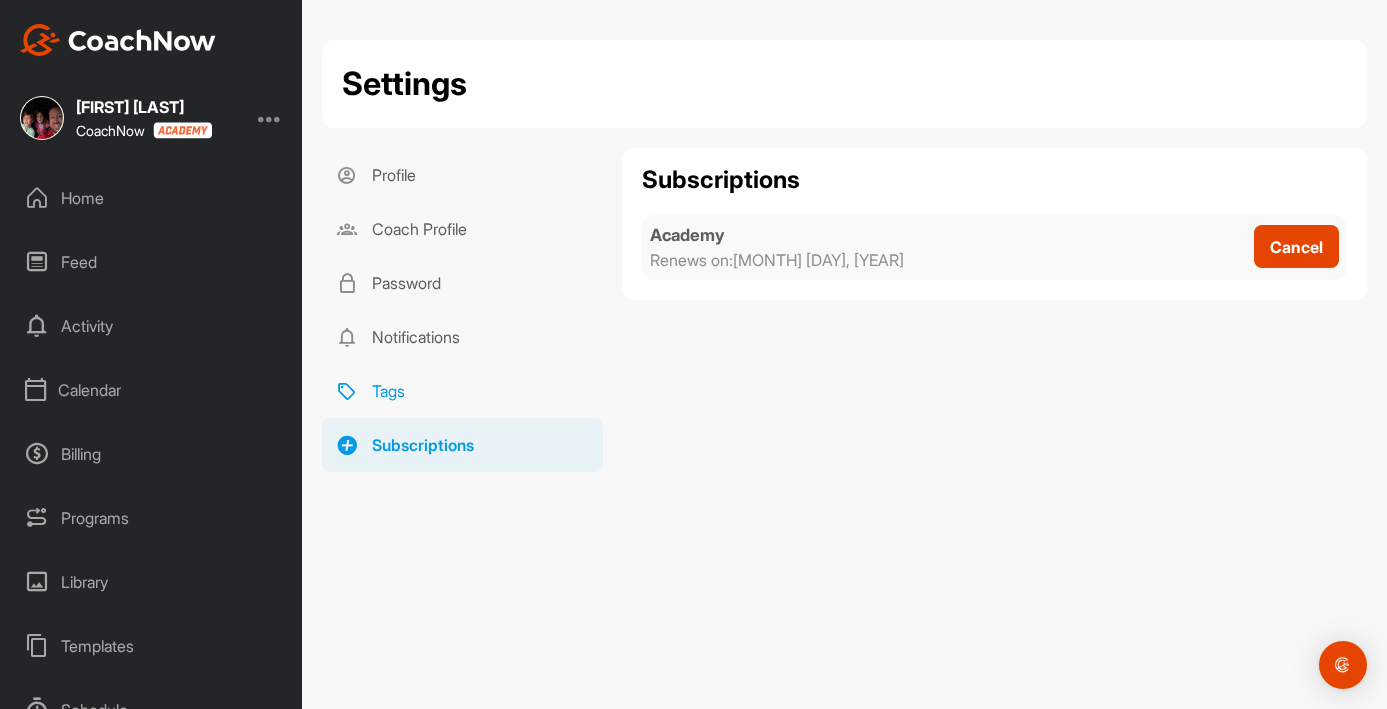 click on "Tags" at bounding box center [462, 391] 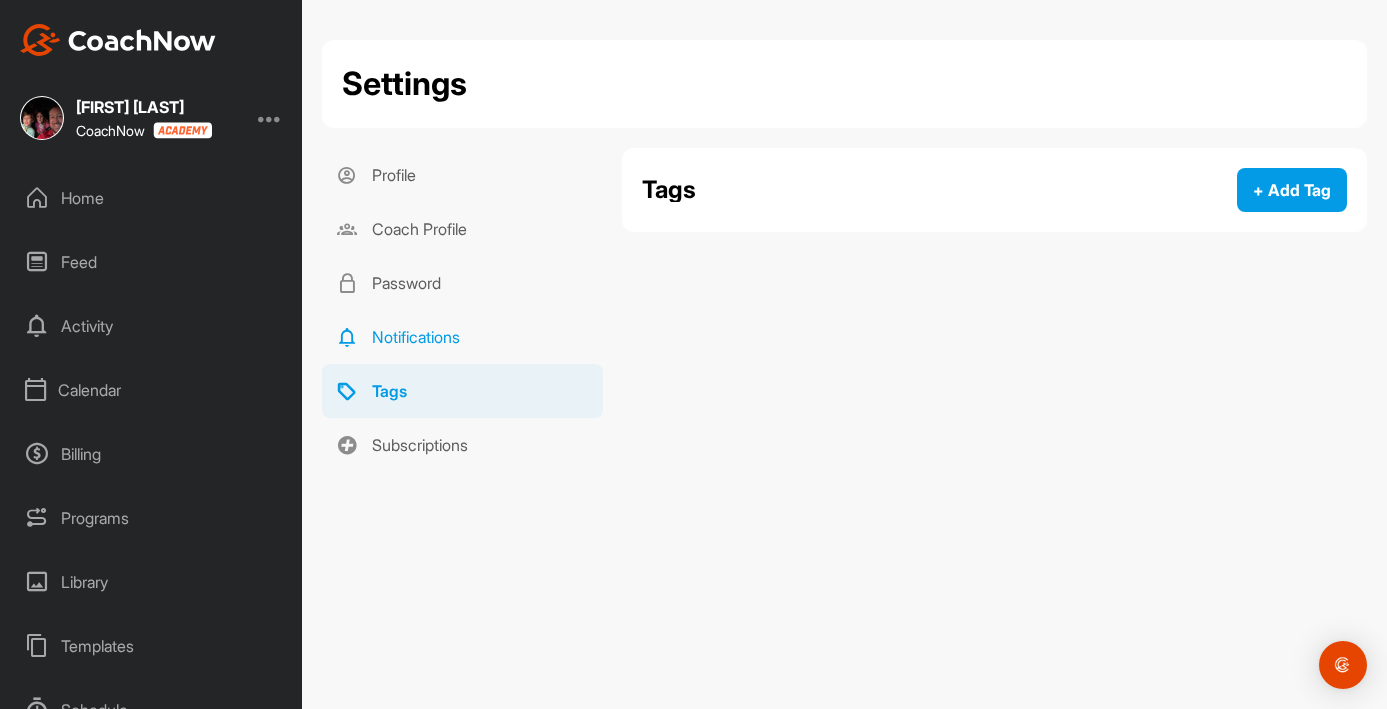click on "Notifications" at bounding box center (462, 337) 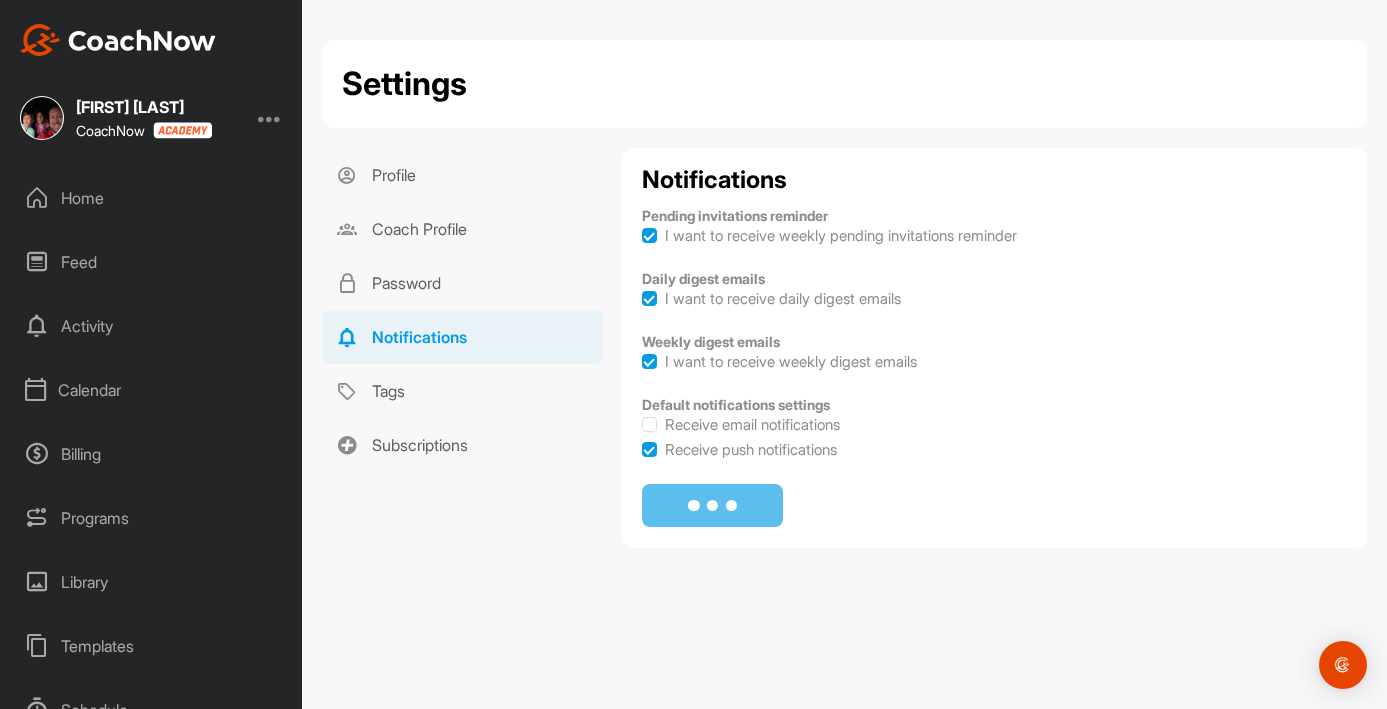 checkbox on "true" 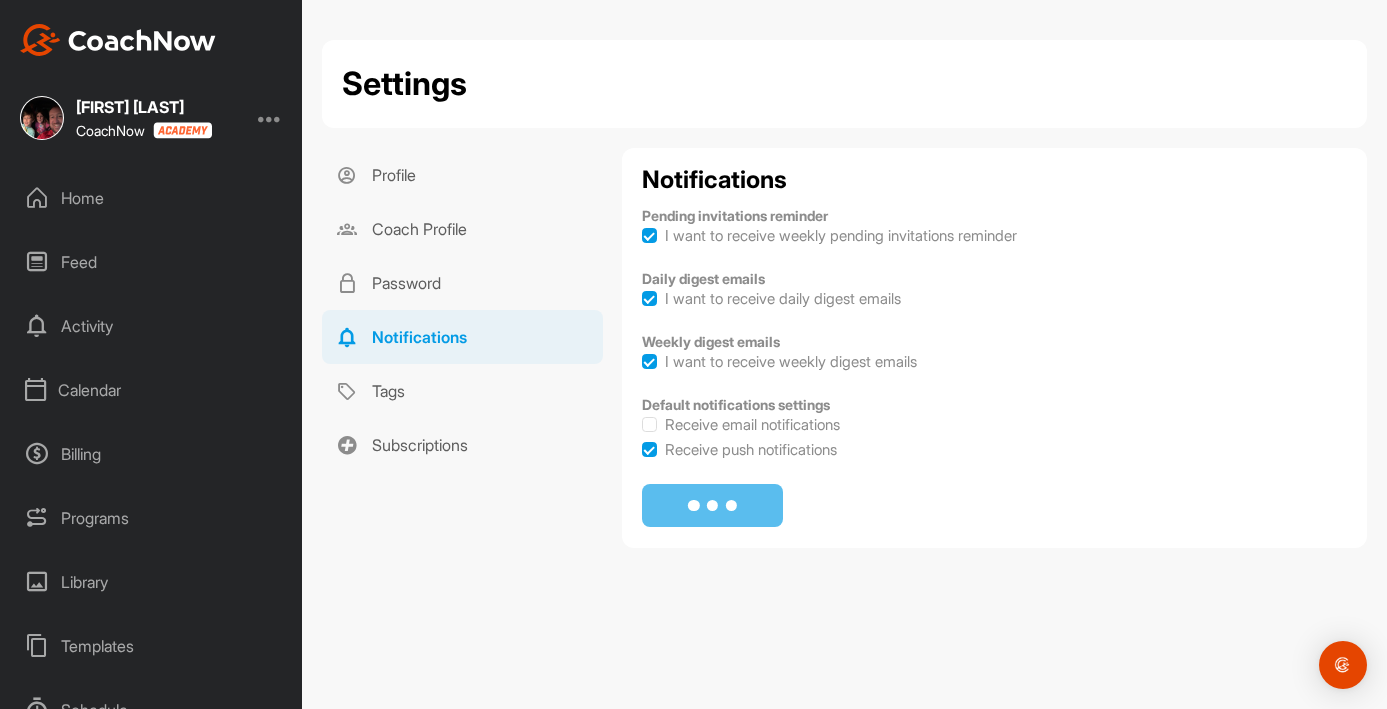 checkbox on "true" 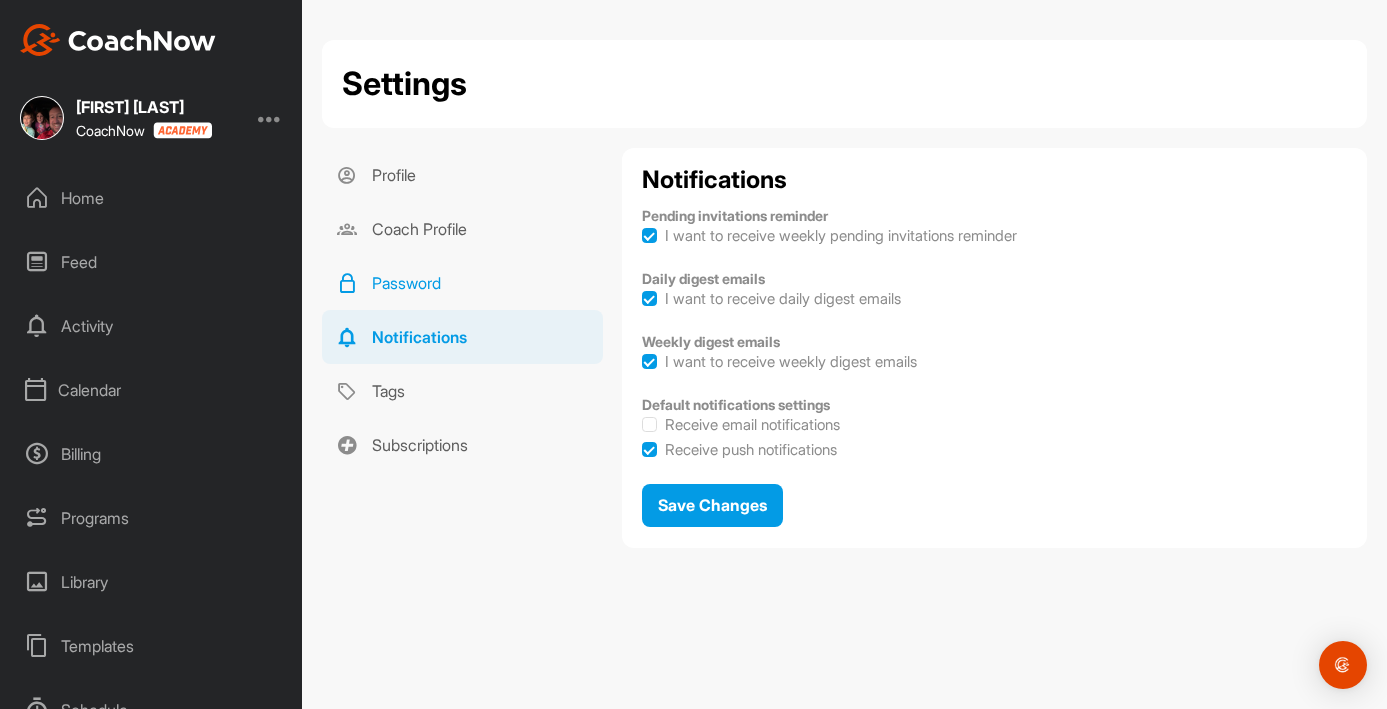 click on "Password" at bounding box center (462, 283) 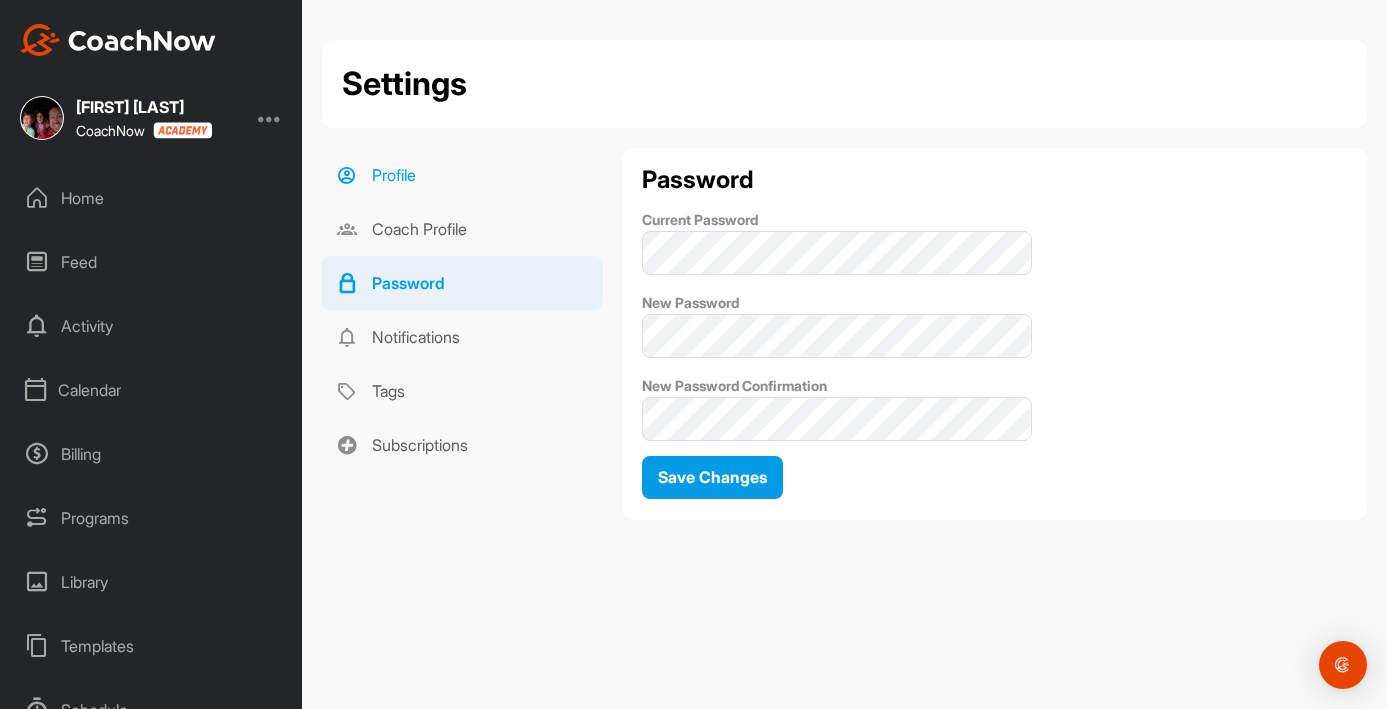 click on "Profile" at bounding box center (462, 175) 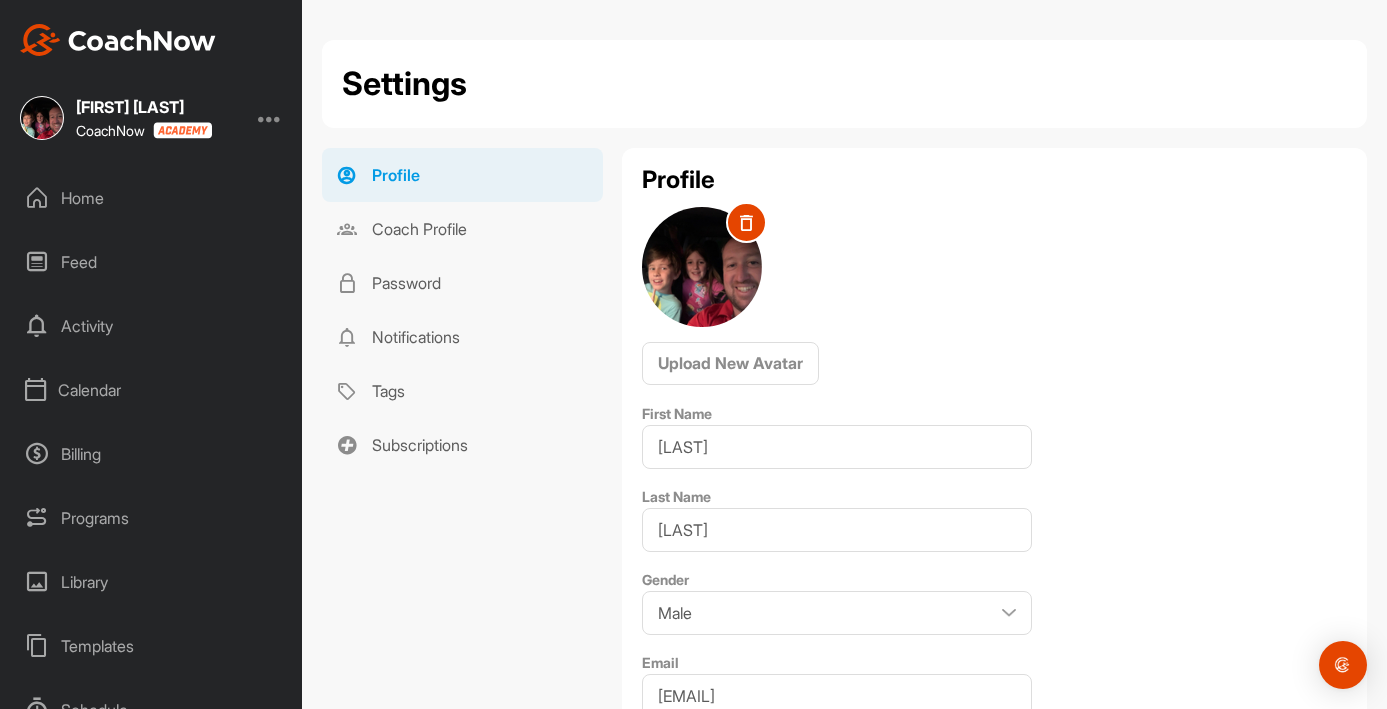 click on "Profile   Upload New Avatar First Name [FIRST] Last Name [LAST] Gender Male Female Email [EMAIL] Phone Language English Japanese Timezone Etc/GMT+12 -12:00 Etc/GMT+11 -11:00 Pacific/Midway -11:00 Pacific/Niue -11:00 Pacific/Pago_Pago -11:00 Pacific/Samoa -11:00 US/Samoa -11:00 Etc/GMT+10 -10:00 HST -10:00 Pacific/Honolulu -10:00 Pacific/Johnston -10:00 Pacific/Rarotonga -10:00 Pacific/Tahiti -10:00 US/Hawaii -10:00 Pacific/Marquesas -09:30 America/Adak -09:00 America/Atka -09:00 Etc/GMT+9 -09:00 Pacific/Gambier -09:00 US/Aleutian -09:00 America/Anchorage -08:00 America/Juneau -08:00 America/Metlakatla -08:00 America/Nome -08:00 America/Sitka -08:00 America/Yakutat -08:00 Etc/GMT+8 -08:00 Pacific/Pitcairn -08:00 US/Alaska -08:00 America/Creston -07:00 America/Dawson -07:00 America/Dawson_Creek -07:00 America/Ensenada -07:00 America/Fort_Nelson -07:00 America/Hermosillo -07:00 America/Los_Angeles -07:00 America/Mazatlan -07:00 America/Phoenix -07:00 America/Santa_Isabel -07:00 America/Tijuana -07:00" at bounding box center (994, 615) 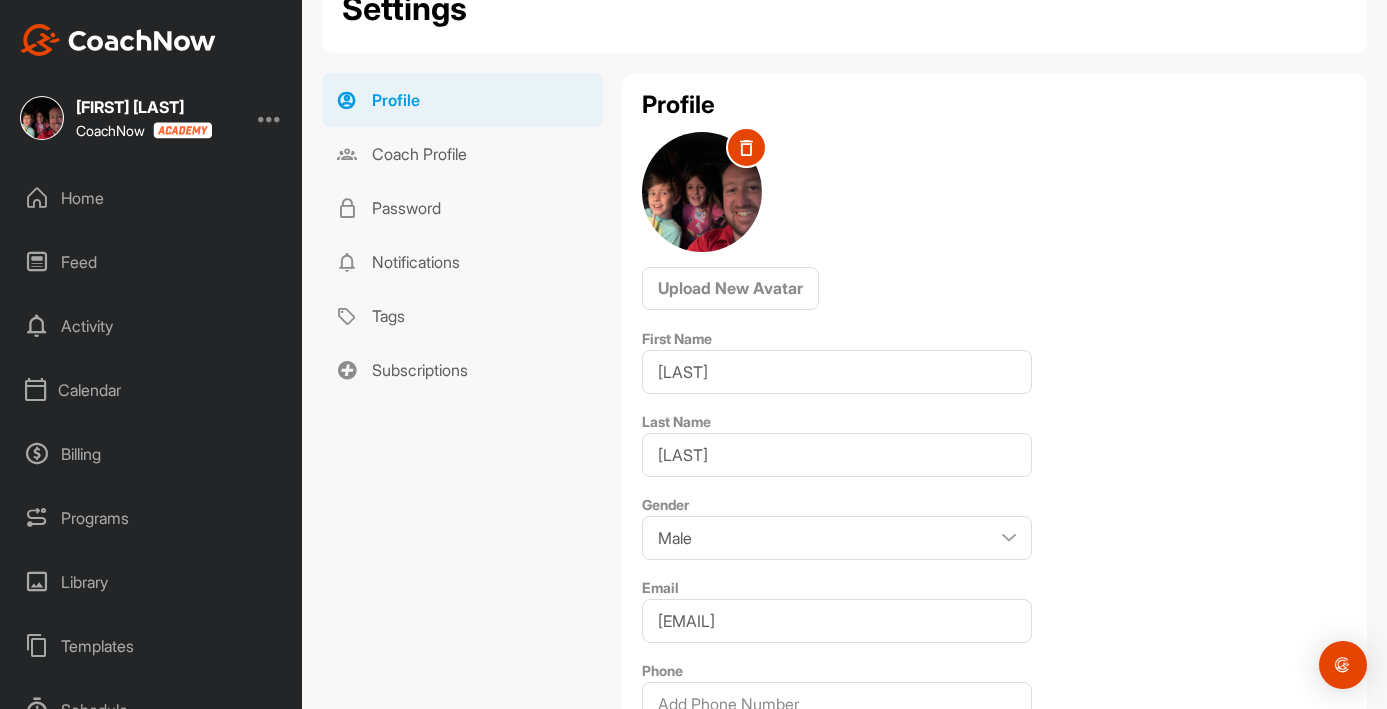 scroll, scrollTop: 34, scrollLeft: 0, axis: vertical 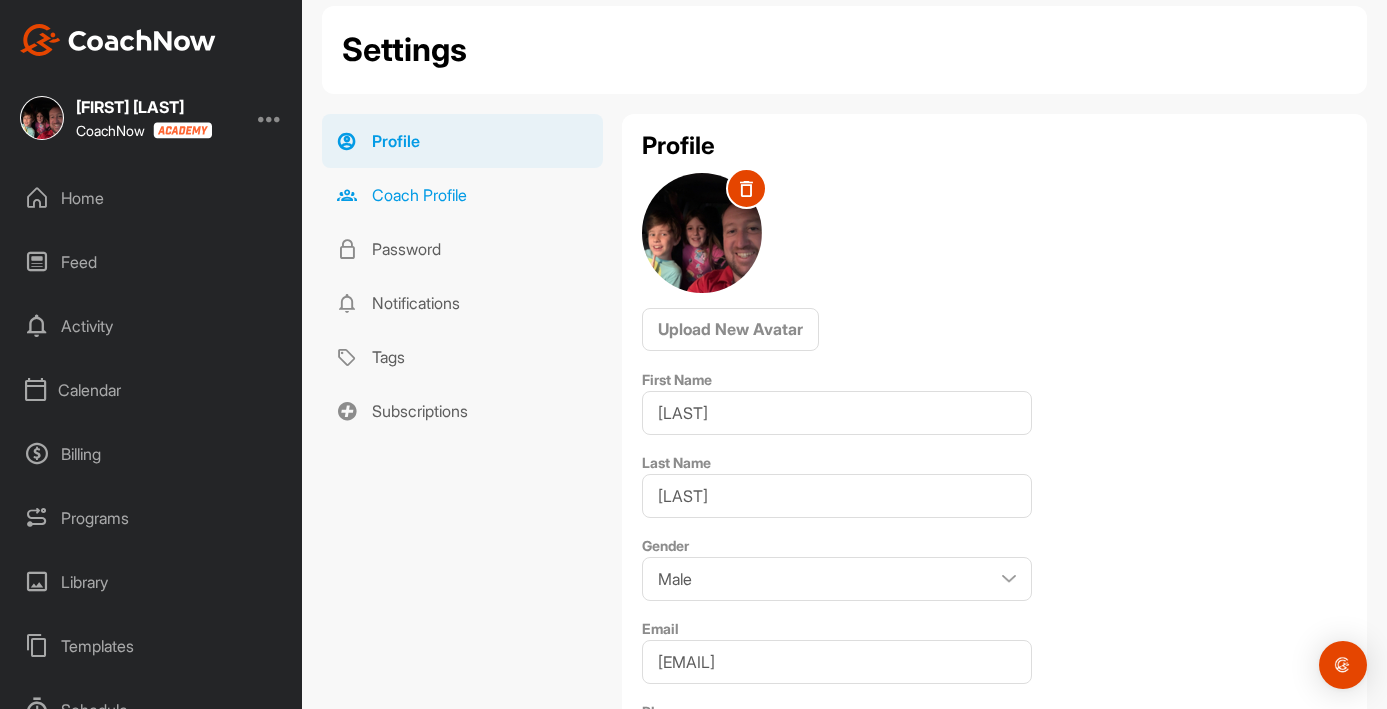 click on "Coach Profile" at bounding box center (462, 195) 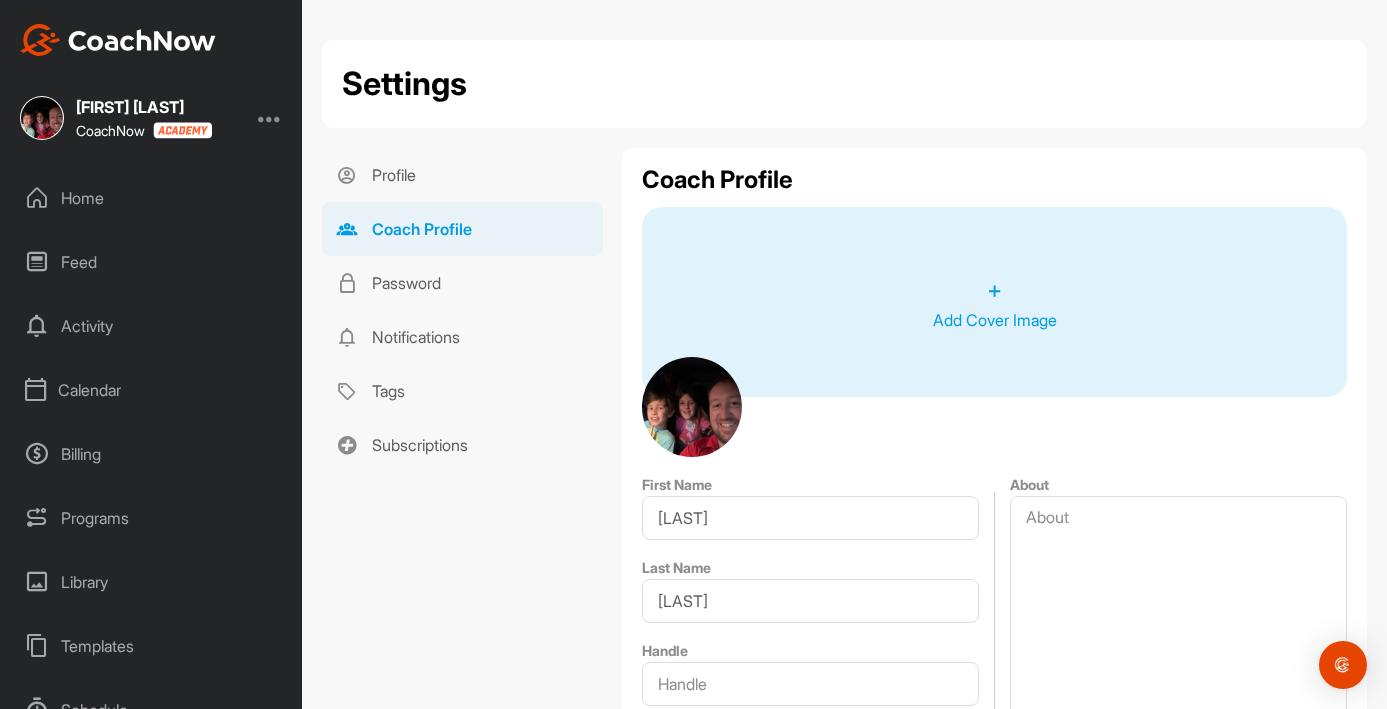 click on "Coach Profile + Add Cover Image First Name [FIRST] Last Name [LAST] Handle PGA Number 1 Contact Information Your athletes can contact you through these contact details Email [EMAIL] Phone [PHONE] Country City Zip Code Address Facility Clubs at St. James Book & Pay Here, you can add links to external services(such as Calendly), providing your athletes with the ability to book or pay Booking Service Payment Service About Awards   Save Changes" at bounding box center (994, 991) 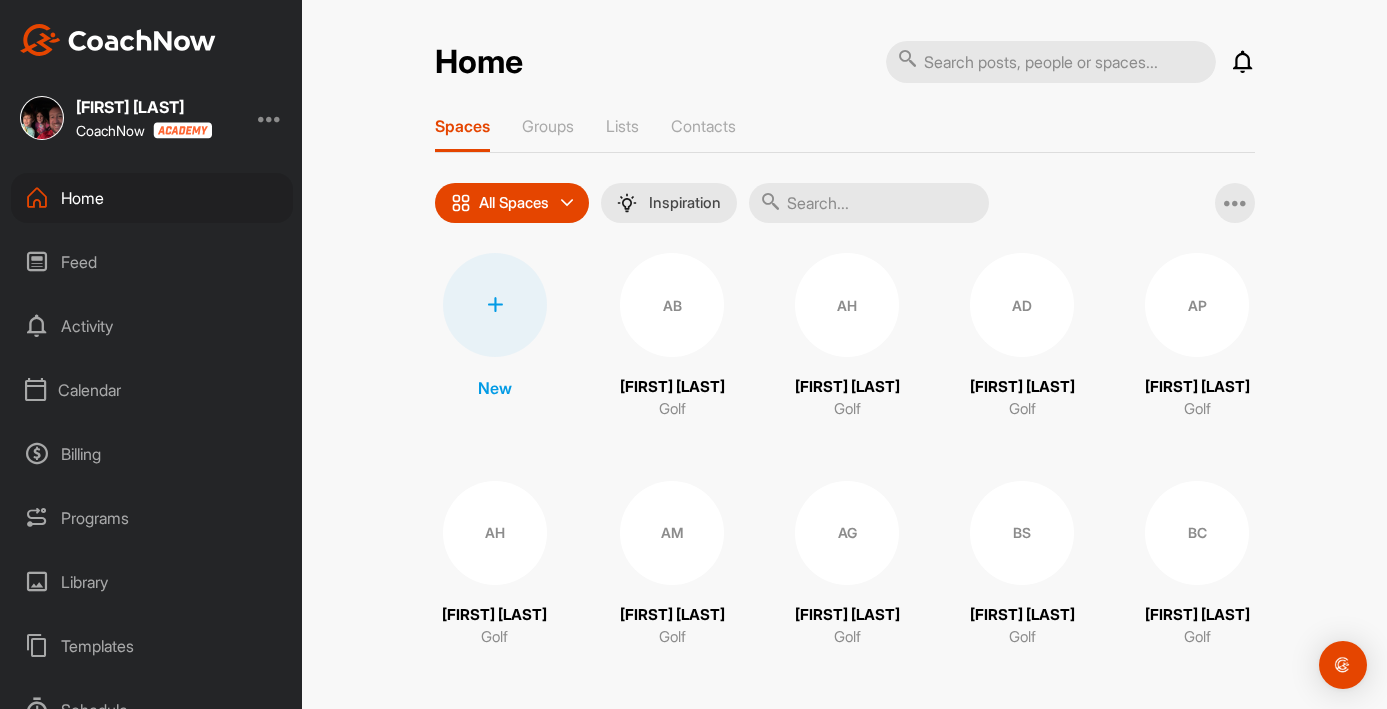 click on "Home Notifications Invitations Everything Else JG [FIRST] [LAST]  accepted your invitation . [DATE]  • [FIRST] [LAST] / Golf   View All   Spaces Groups Lists Contacts All Spaces All spaces SMART LISTS Unanswered by me 15 days inactive 15 days active Inspiration Add Multiple Spaces New AB [FIRST] [LAST] Golf AH [FIRST] [LAST] Golf AD [FIRST] [LAST] Golf AP [FIRST] [LAST] Golf AH [FIRST] [LAST] Golf AM [FIRST] [LAST] Golf AG [DATE] [LAST] Golf BS [FIRST] [LAST] Golf BC [FIRST] [LAST] Golf BD [FIRST] [LAST] Golf BR [FIRST] [LAST] Golf BR [FIRST] [LAST] Golf BW [FIRST] [LAST] Golf BW [FIRST] [LAST] Golf Brenda Wityk Golf BS Bret Sigillo Golf BC Brian Cullen Golf BM Brian McEnaney Golf BR Bruce Robbins Golf CH Cameron Howard Golf CH Carol Huber Golf CM Caroline Morris Golf CC Carolyn Cuddy Golf CH Cathy Harding Golf CK Cathy Kelleher Golf CS Cecelia Smith Golf CC Charlie Crowder Golf CR Charline Roesing Golf CC Chris Contney Golf CG Chris Germano Golf CJ Chris Jones Golf CM Chris Martin Golf CH Christine Hong Golf C Christopher  Markley  Golf CD Golf CR Golf" at bounding box center (844, 354) 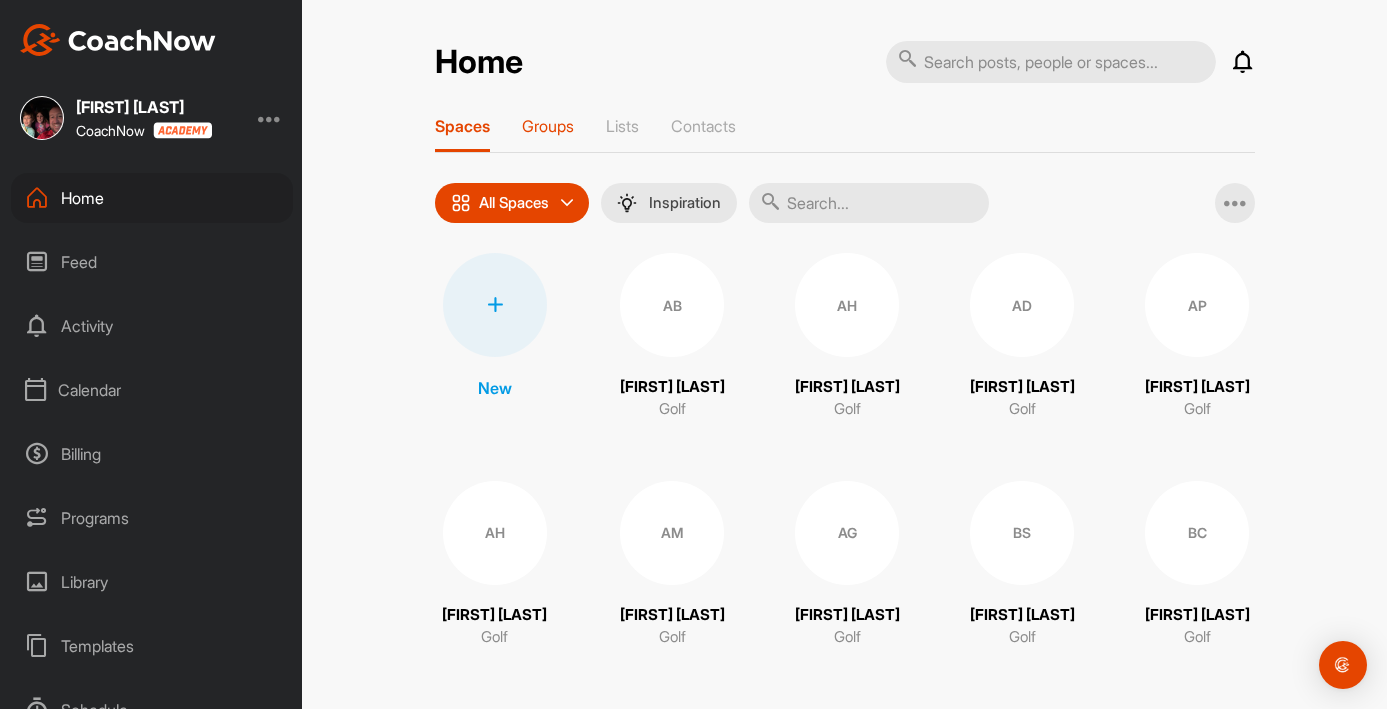 click on "Groups" at bounding box center [548, 134] 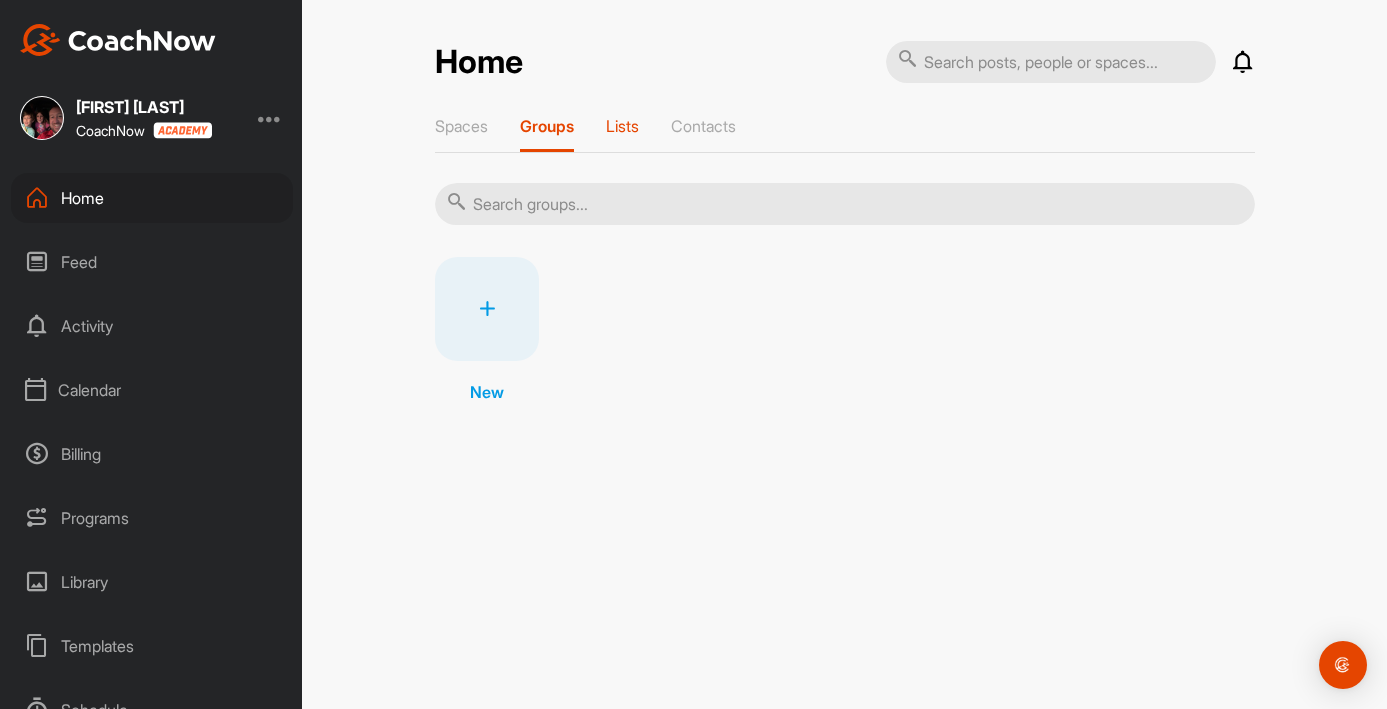 click on "Lists" at bounding box center [622, 126] 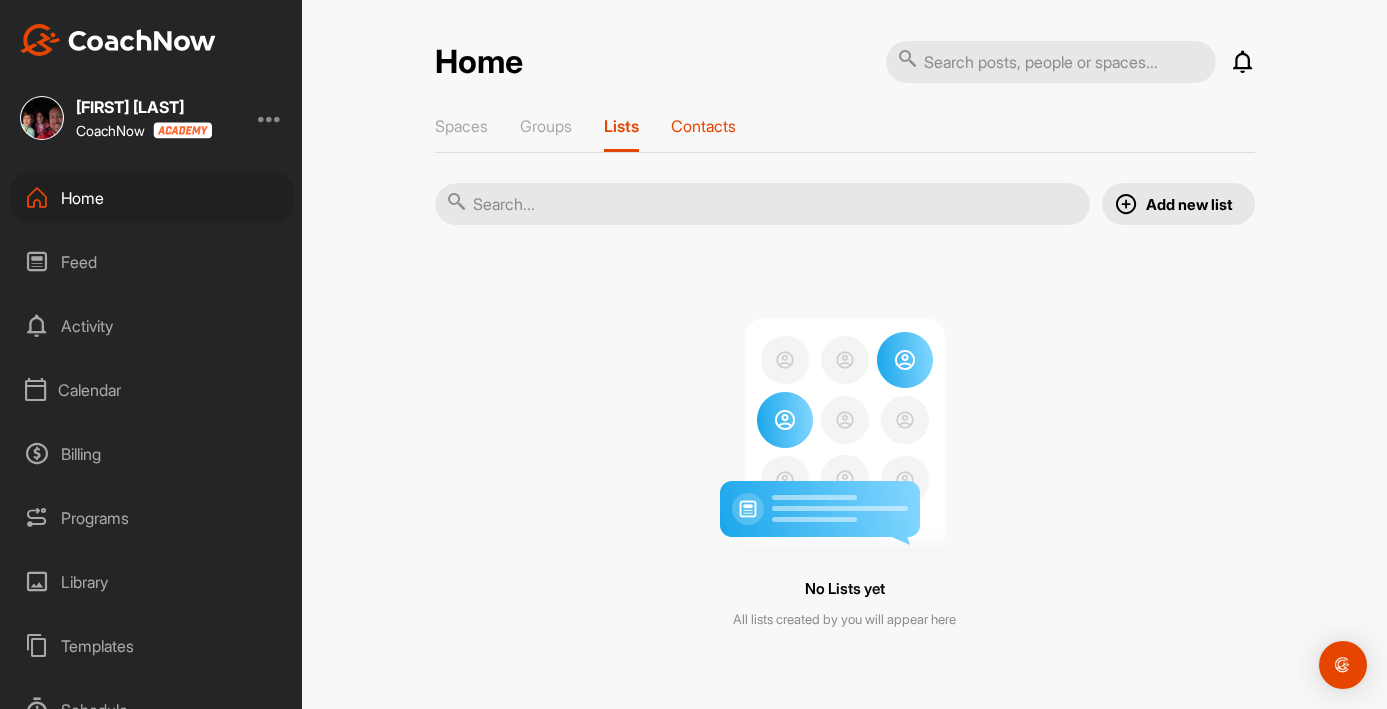 click on "Contacts" at bounding box center [703, 126] 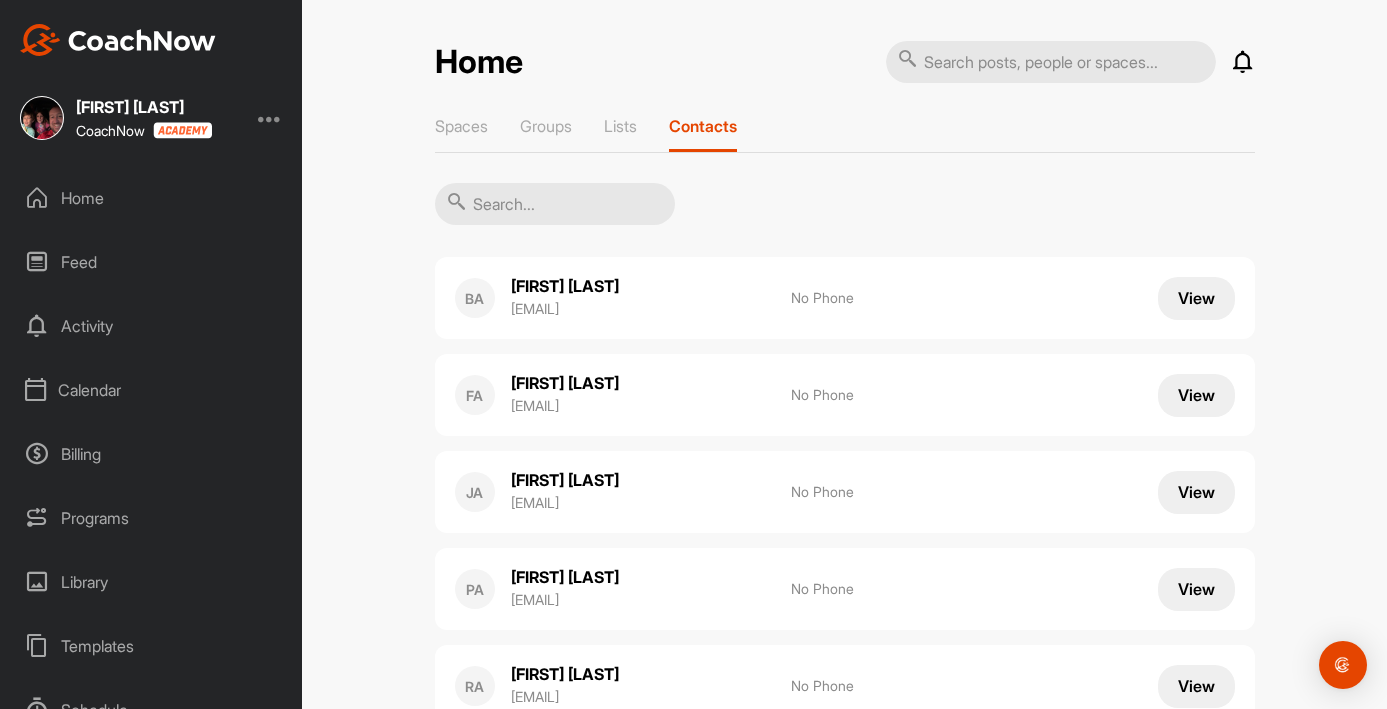 click on "Feed" at bounding box center (152, 262) 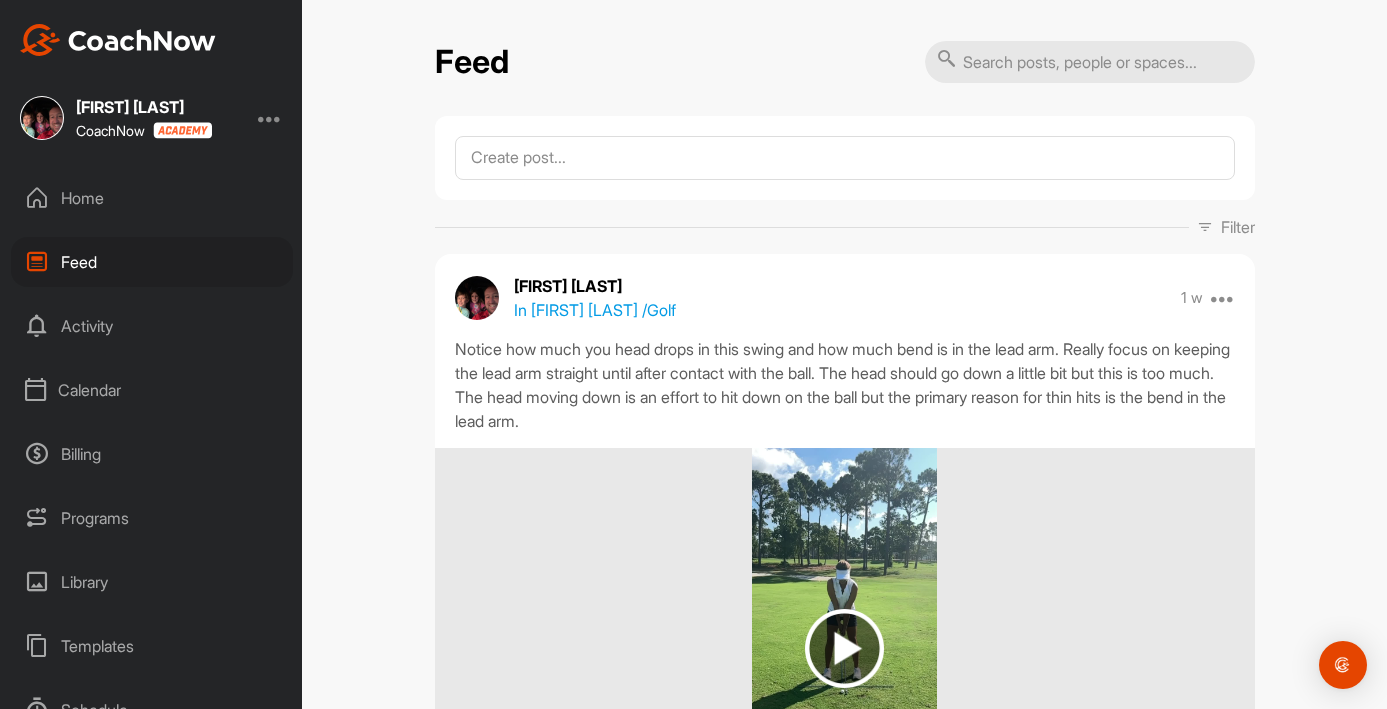 click on "Activity" at bounding box center (152, 326) 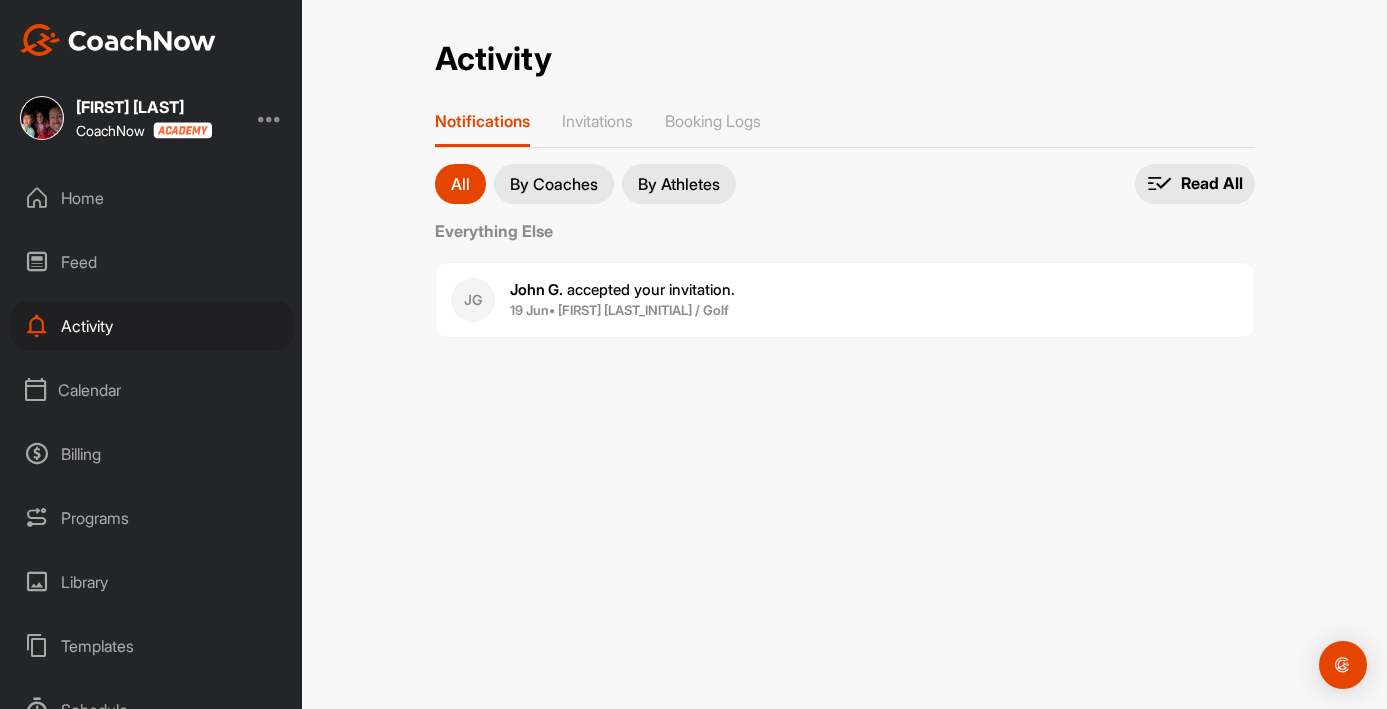 click on "Calendar" at bounding box center [152, 390] 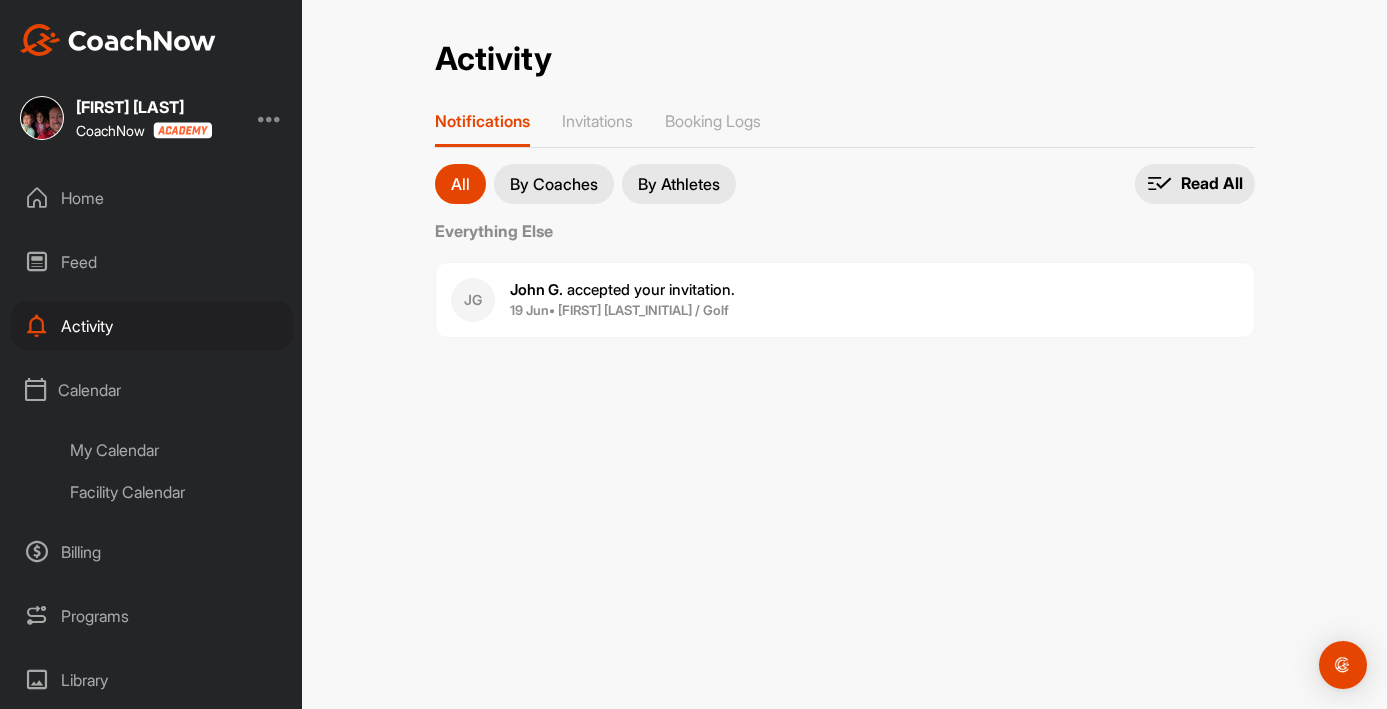 click on "My Calendar" at bounding box center [174, 450] 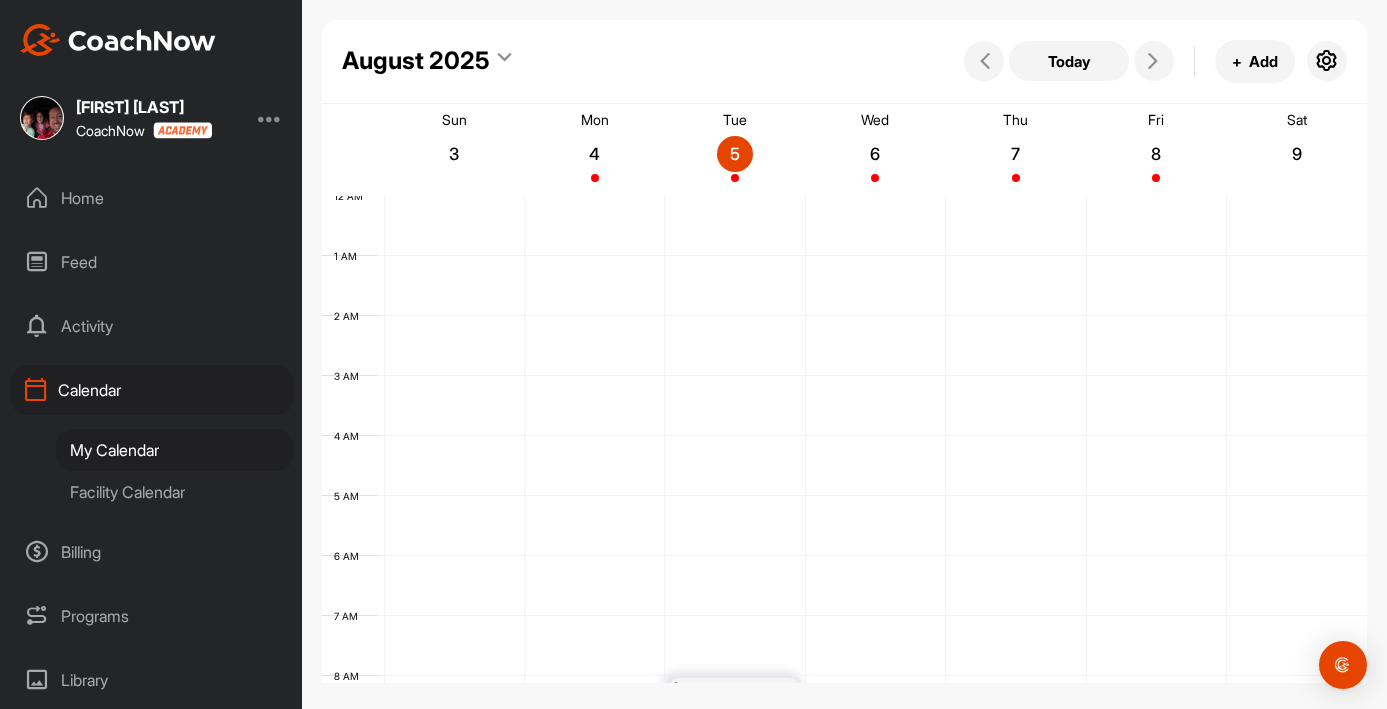 scroll, scrollTop: 346, scrollLeft: 0, axis: vertical 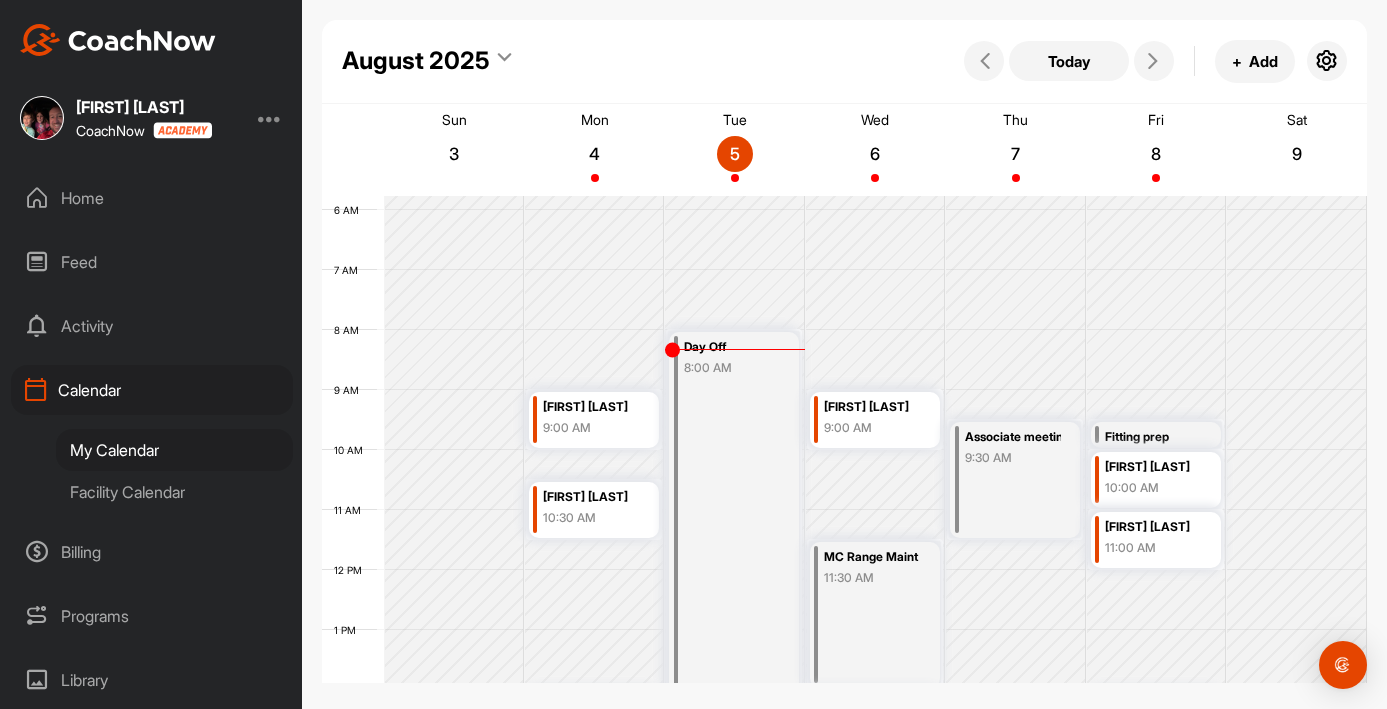 click at bounding box center (353, 150) 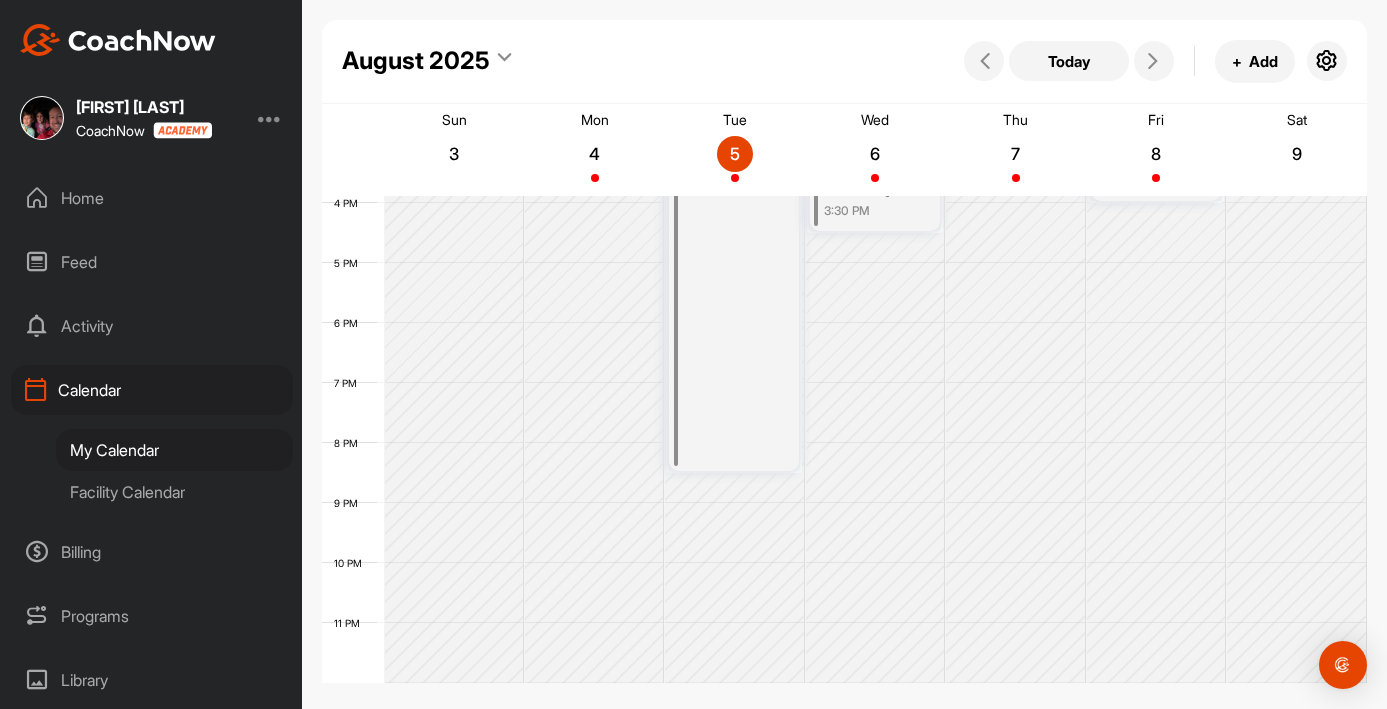 scroll, scrollTop: 953, scrollLeft: 0, axis: vertical 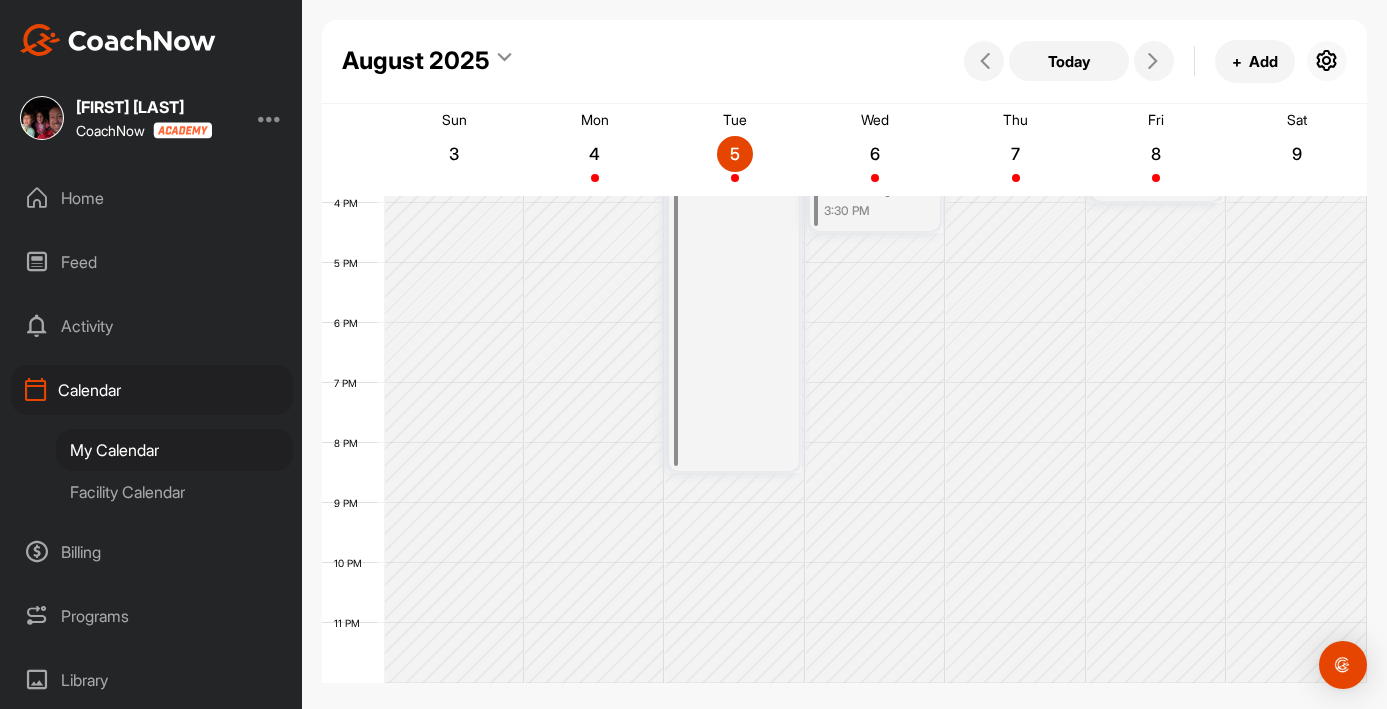 click at bounding box center [1327, 61] 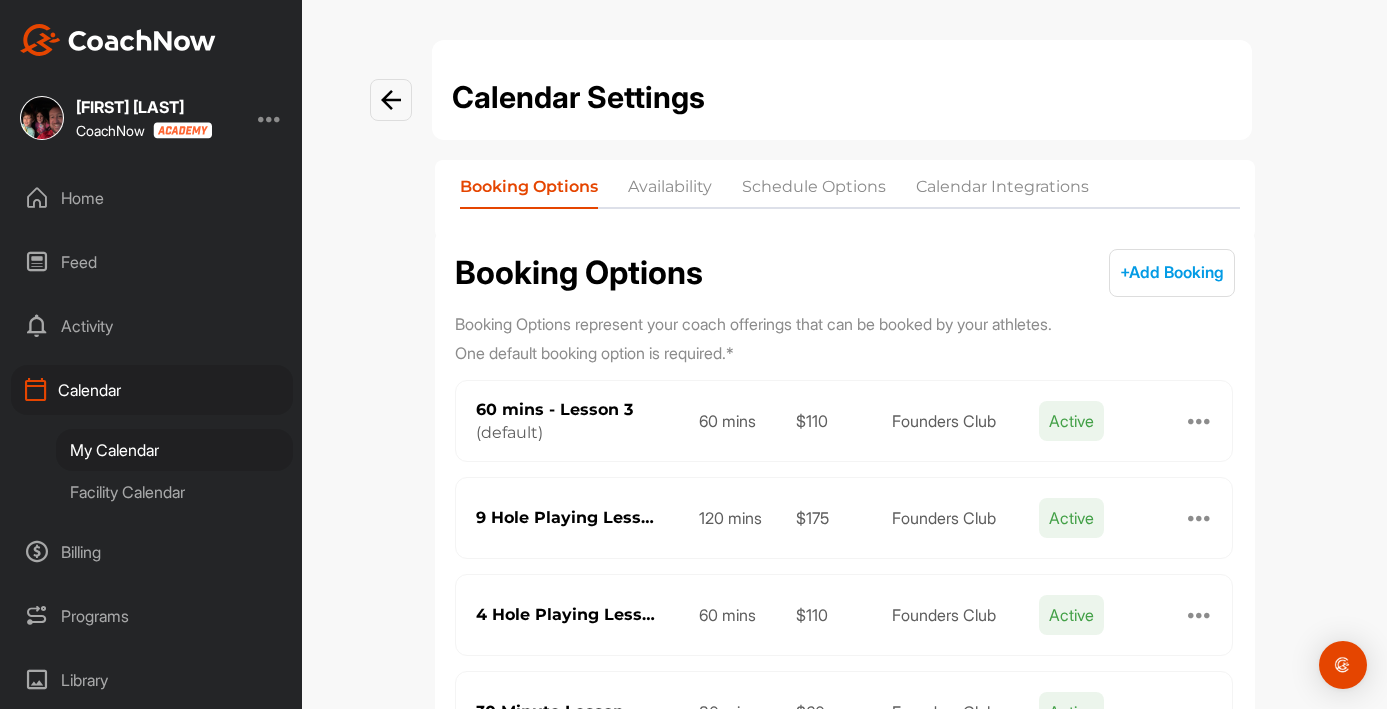 click on "Booking Options +  Add Booking +  Add Booking Options represent your coach offerings that can be booked by your athletes. One default booking option is required. * 60 mins - Lesson 3 ( default ) 60 mins $110 Founders Club Active 9 Hole Playing Lesson 120 mins $175 Founders Club Active 4 Hole Playing Lesson 60 mins $110 Founders Club Active 30 Minute Lesson 30 mins $60 Founders Club Active" at bounding box center (845, 501) 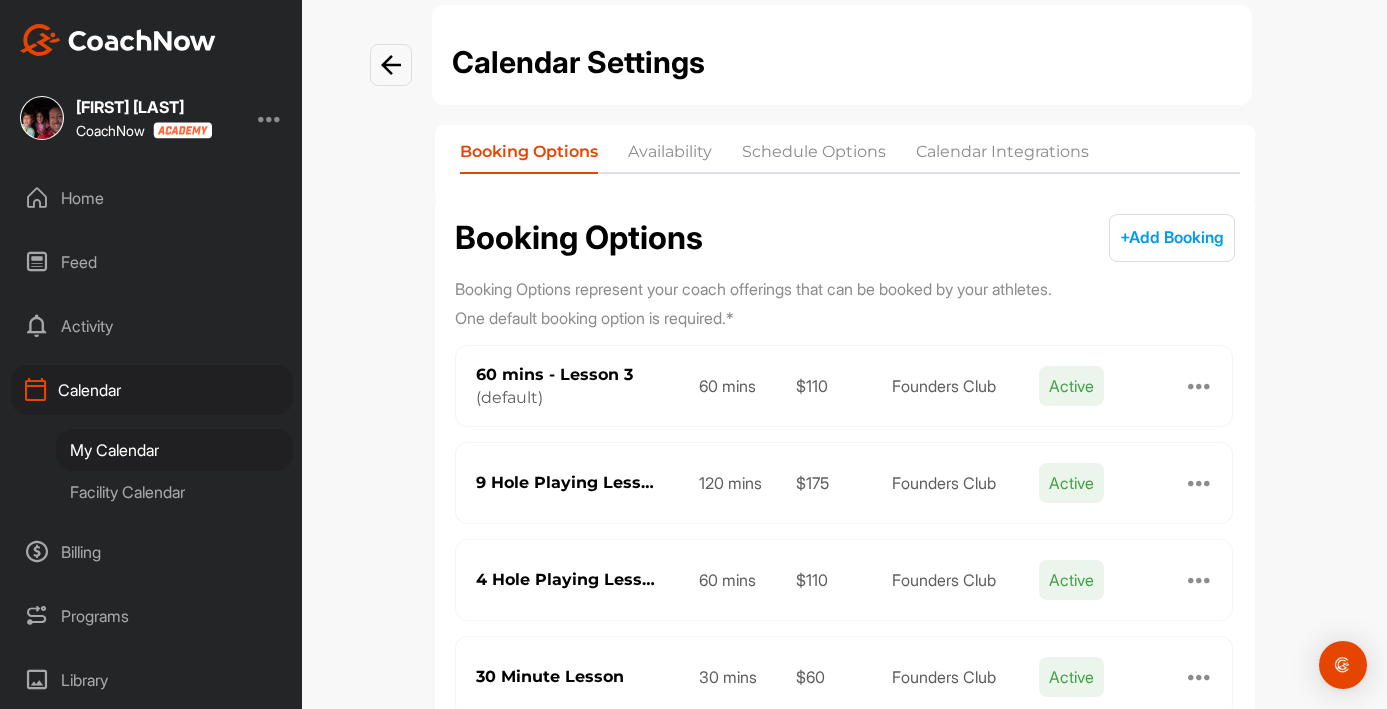 scroll, scrollTop: 110, scrollLeft: 0, axis: vertical 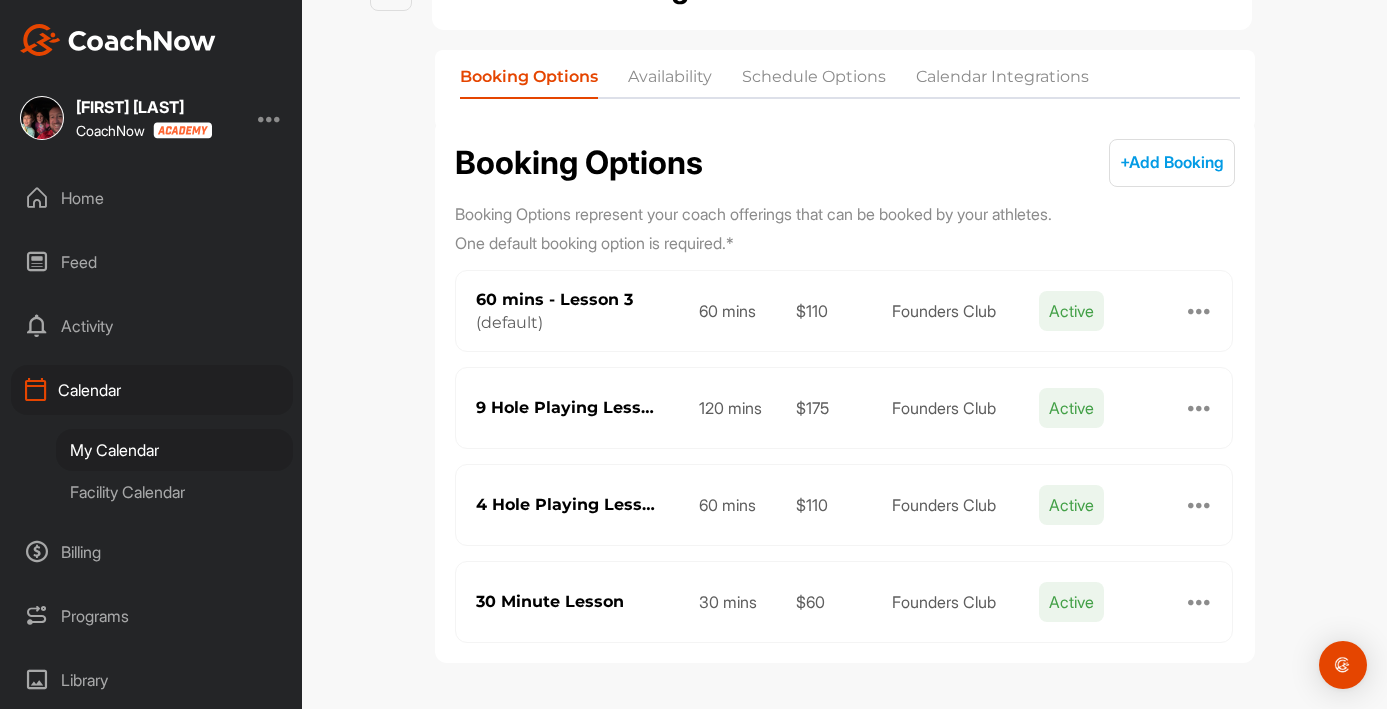 click at bounding box center (1200, 311) 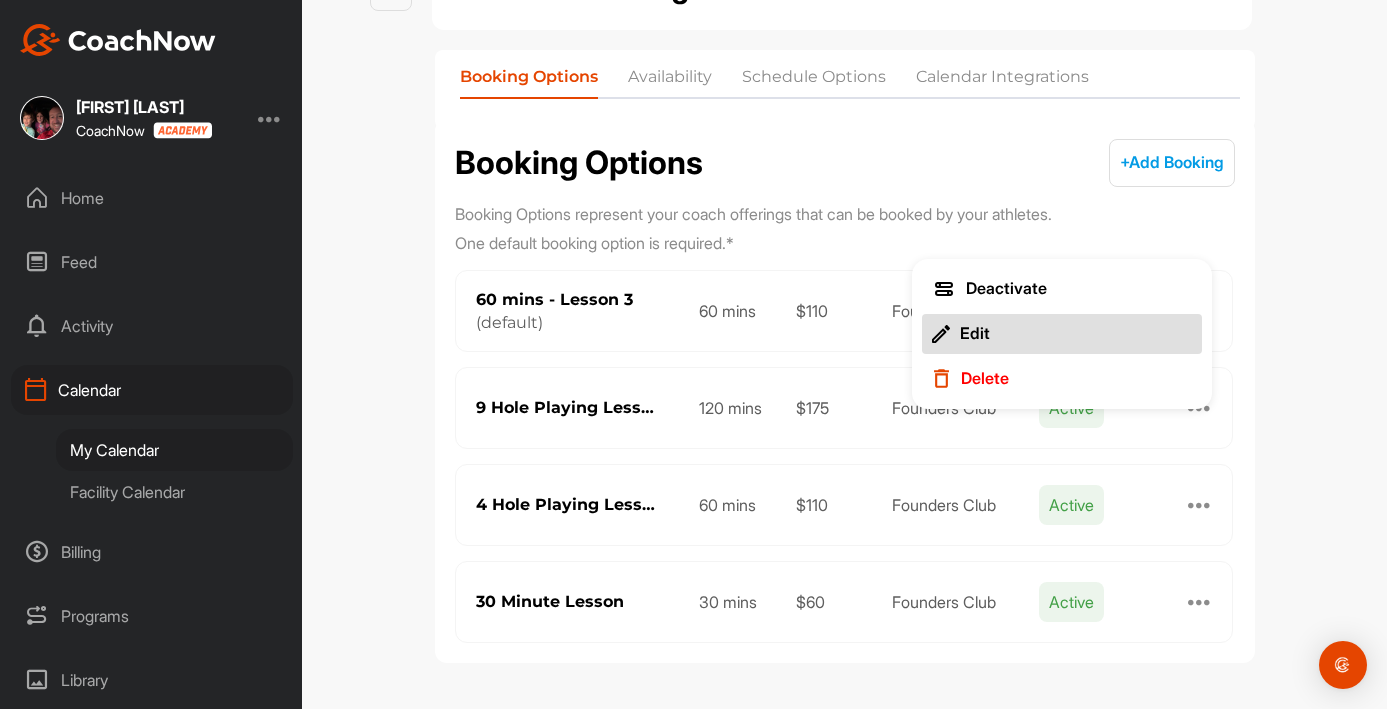 click on "Edit" at bounding box center [1062, 334] 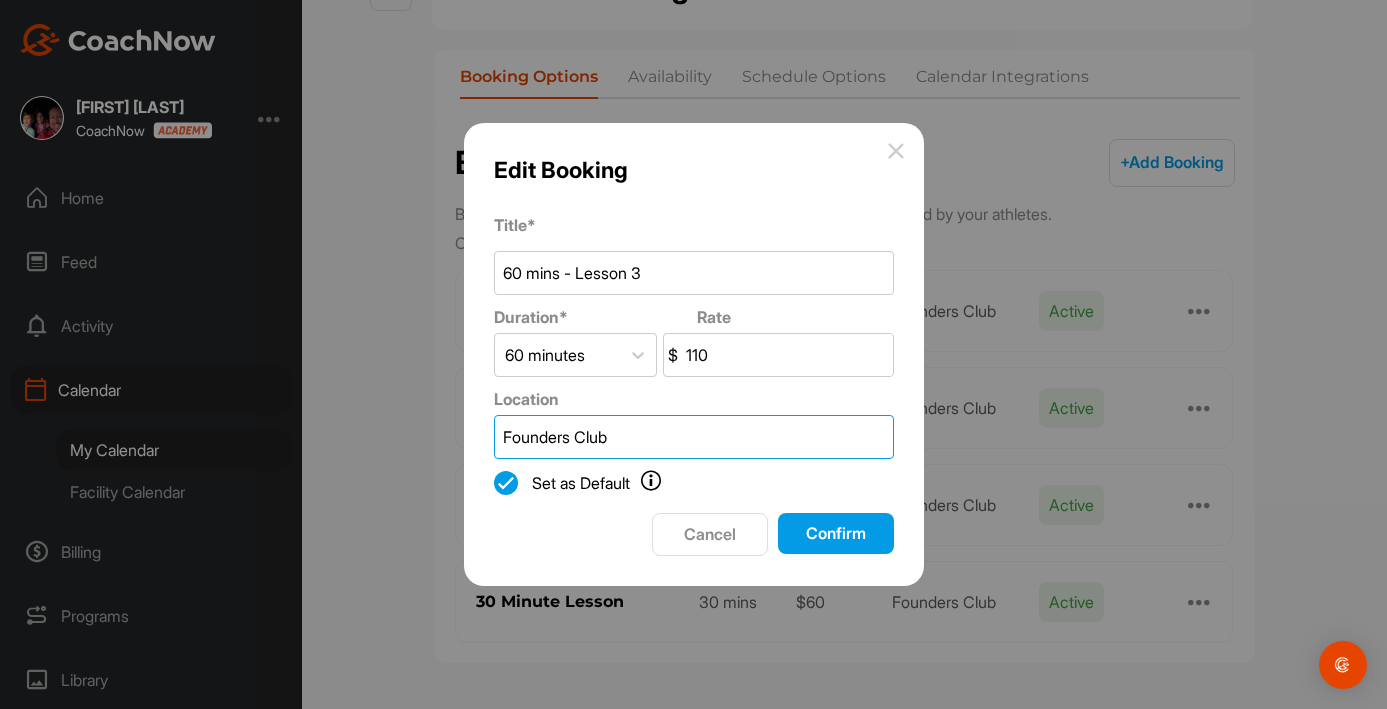 click on "Founders Club" at bounding box center [694, 437] 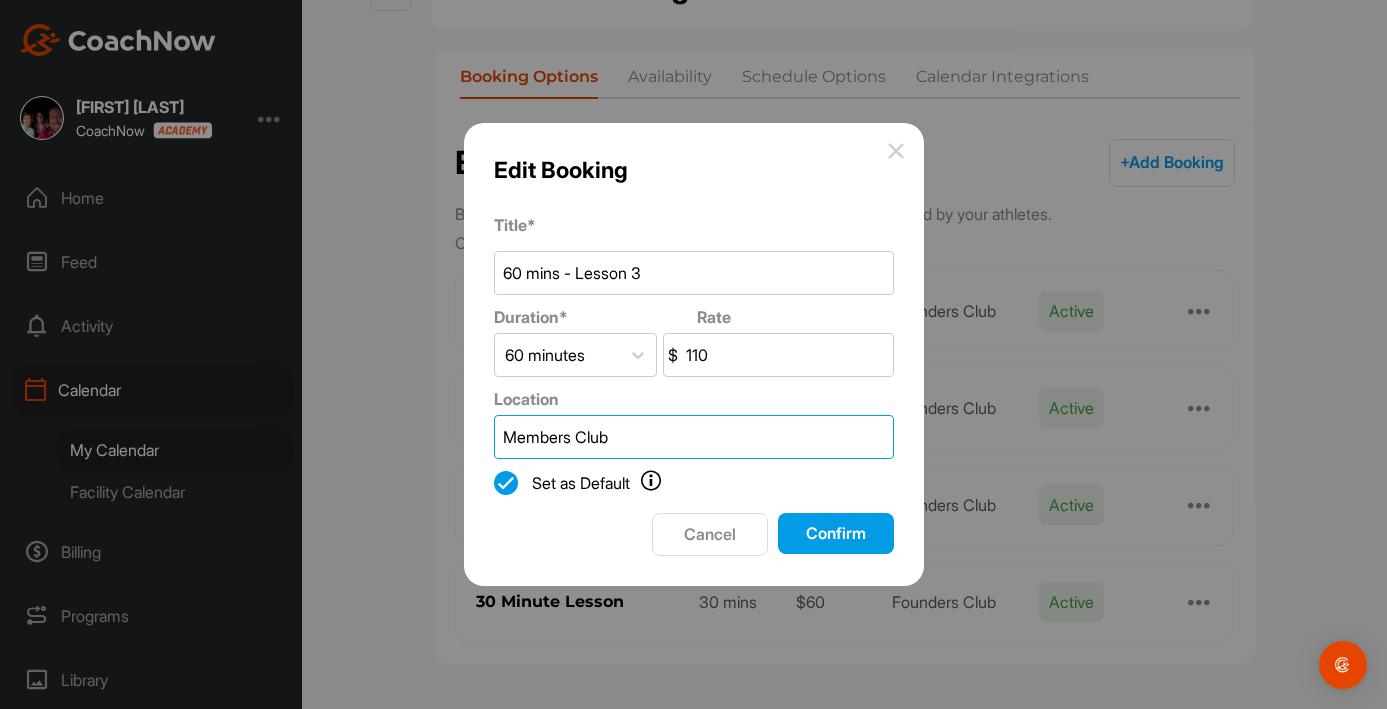 drag, startPoint x: 617, startPoint y: 439, endPoint x: 444, endPoint y: 437, distance: 173.01157 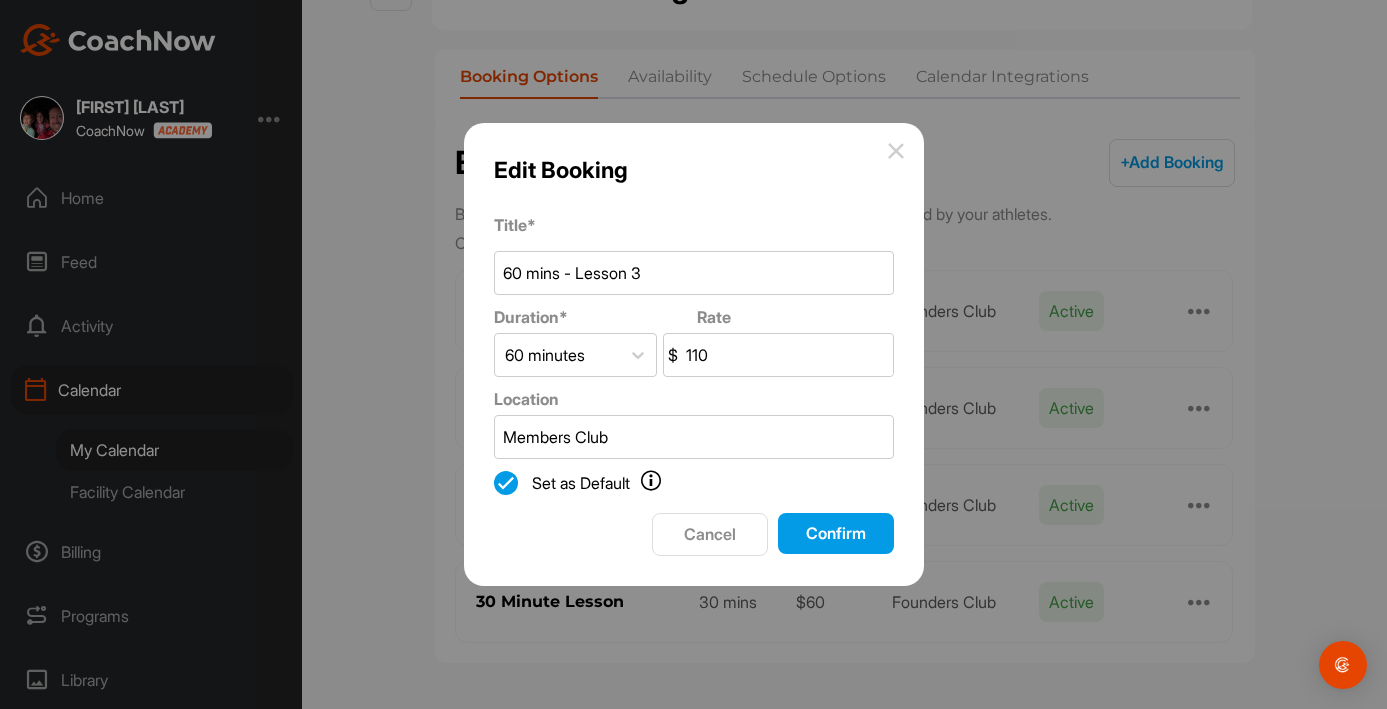 click on "Confirm" at bounding box center (836, 533) 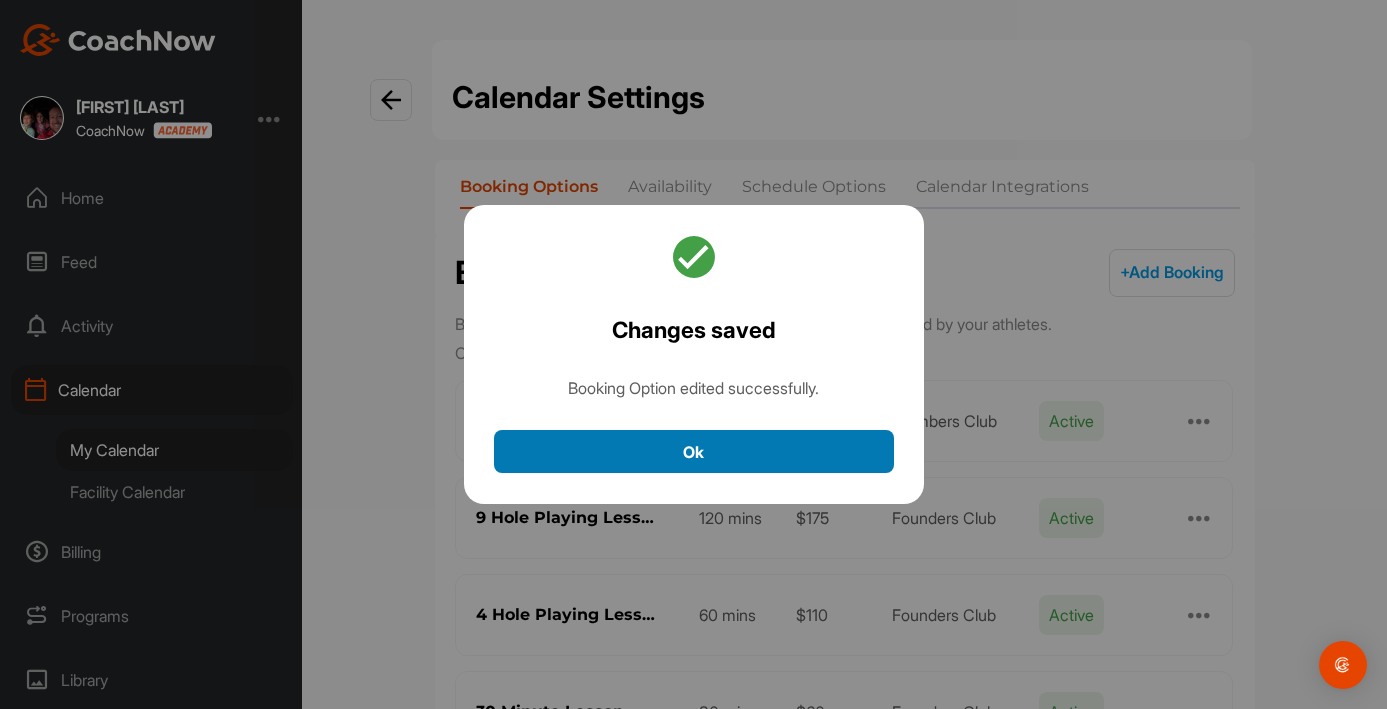 click on "Ok" at bounding box center [694, 451] 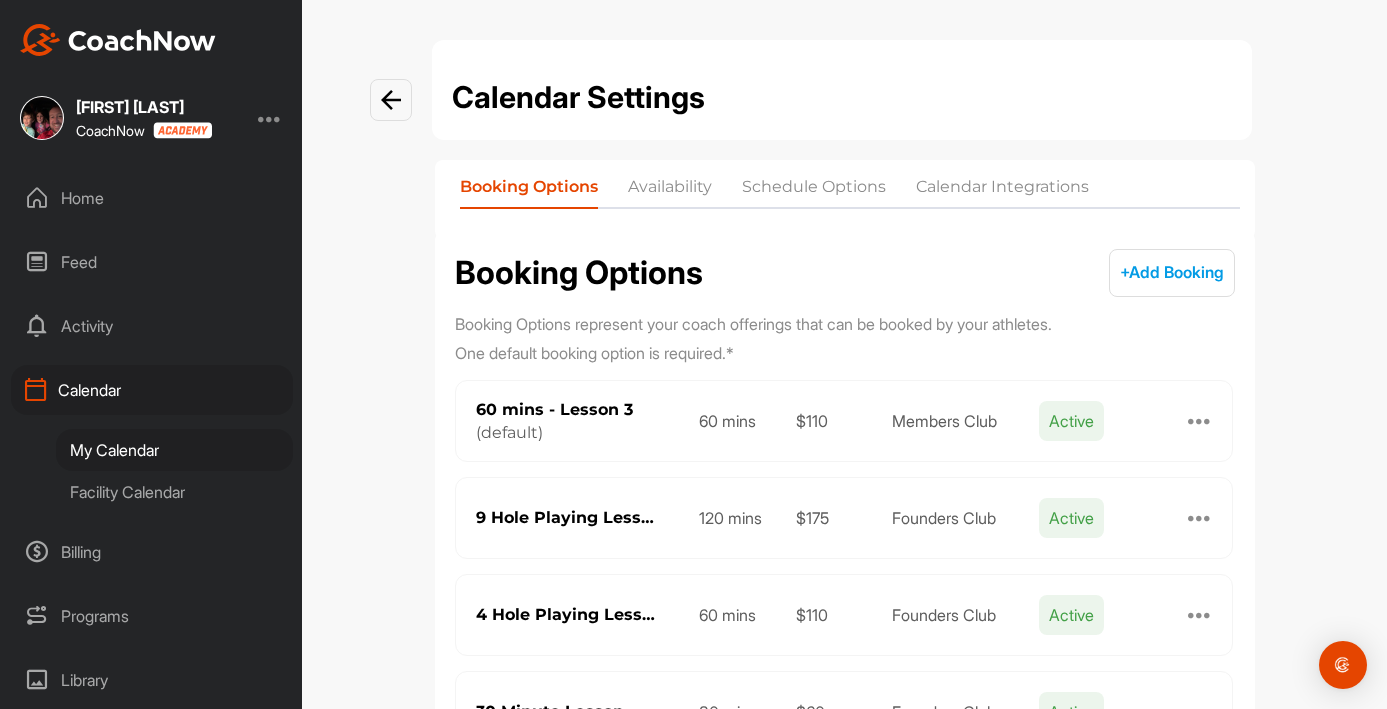 click at bounding box center (1200, 518) 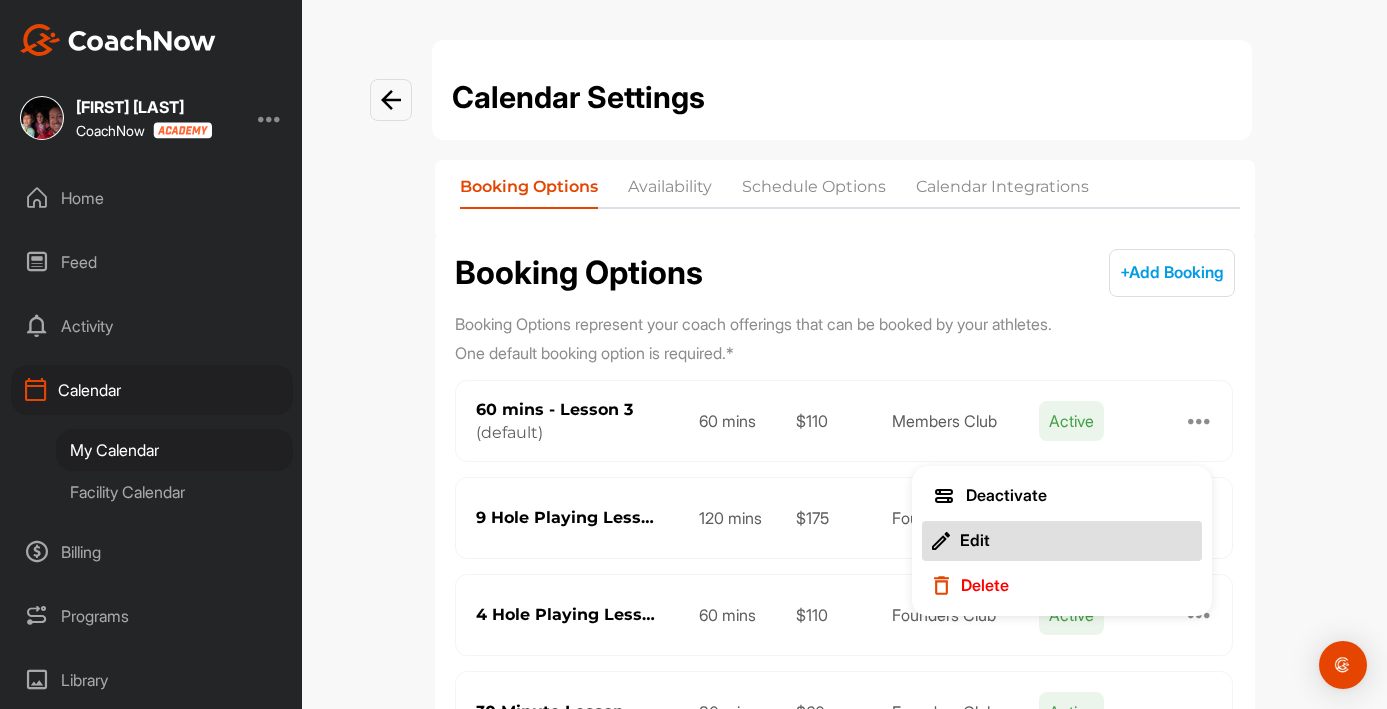 click on "Edit" at bounding box center [975, 540] 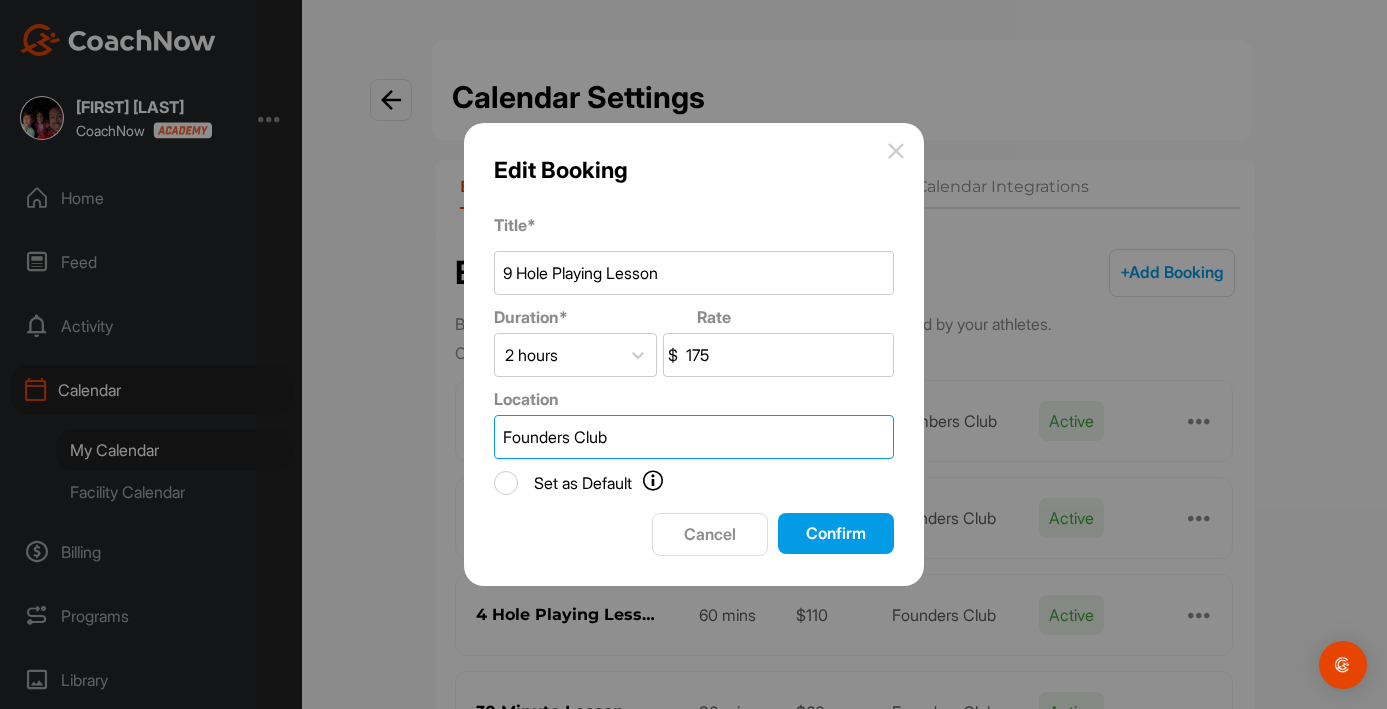 drag, startPoint x: 572, startPoint y: 439, endPoint x: 425, endPoint y: 437, distance: 147.01361 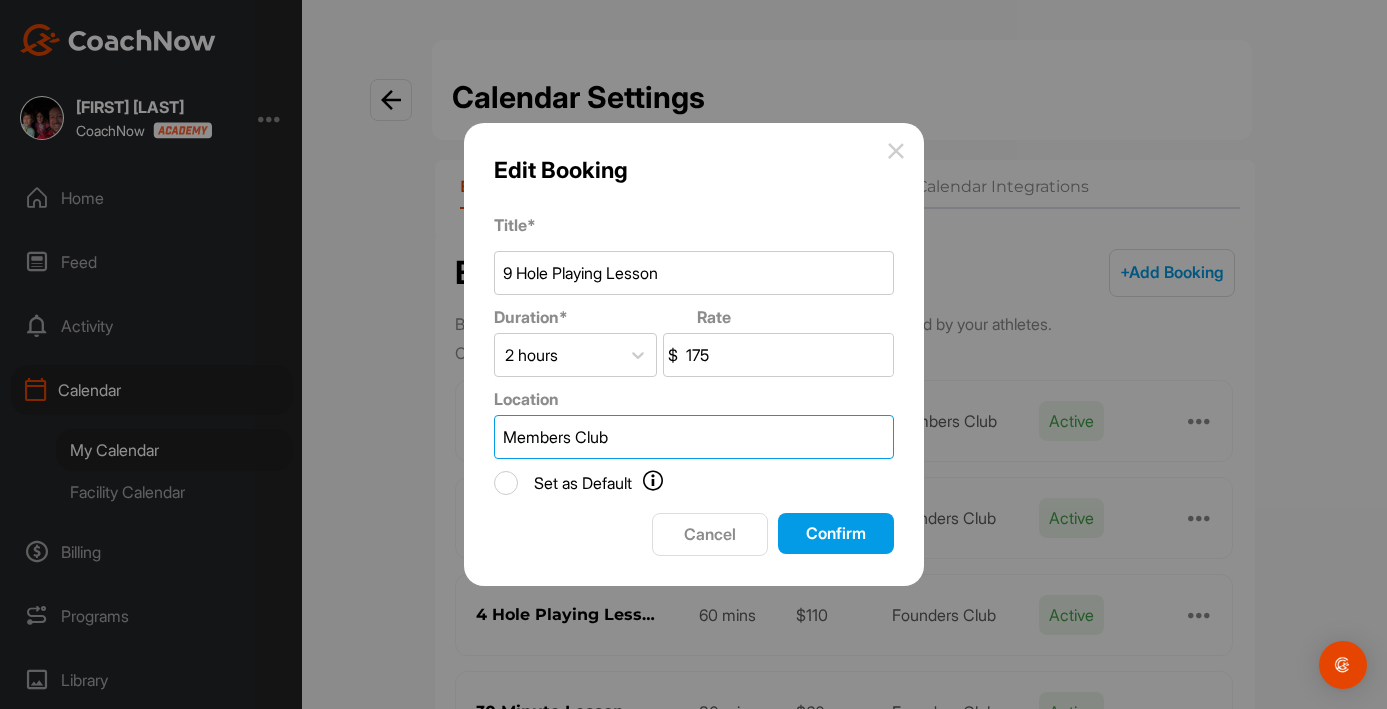 type on "Members Club" 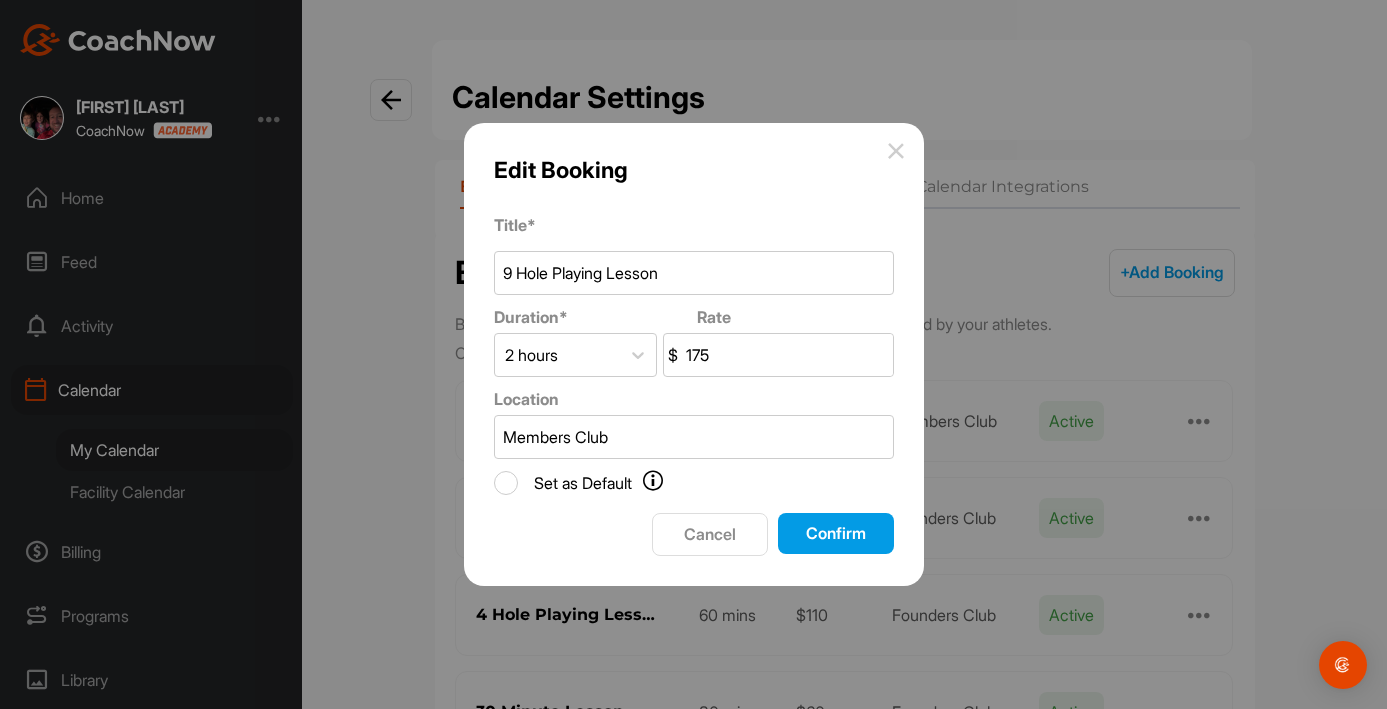 click on "Confirm" at bounding box center [836, 533] 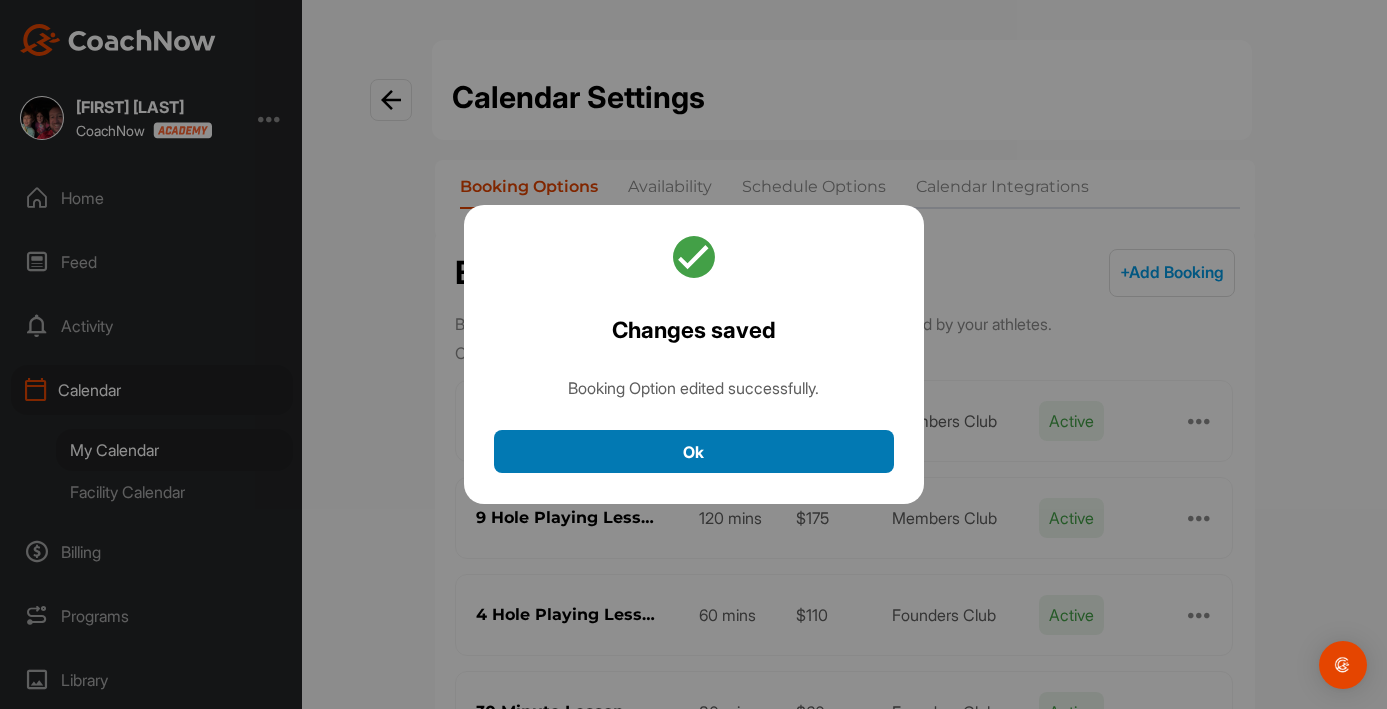 click on "Ok" at bounding box center [694, 451] 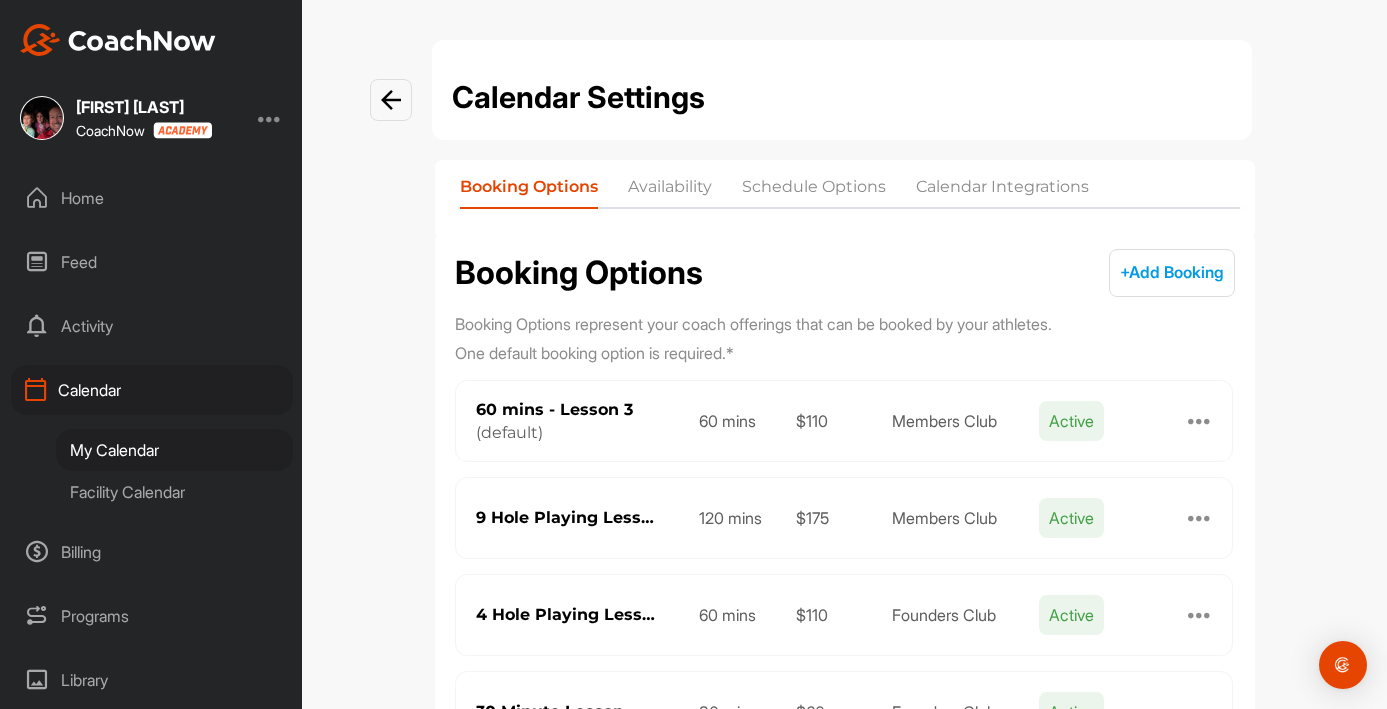 click at bounding box center [1200, 615] 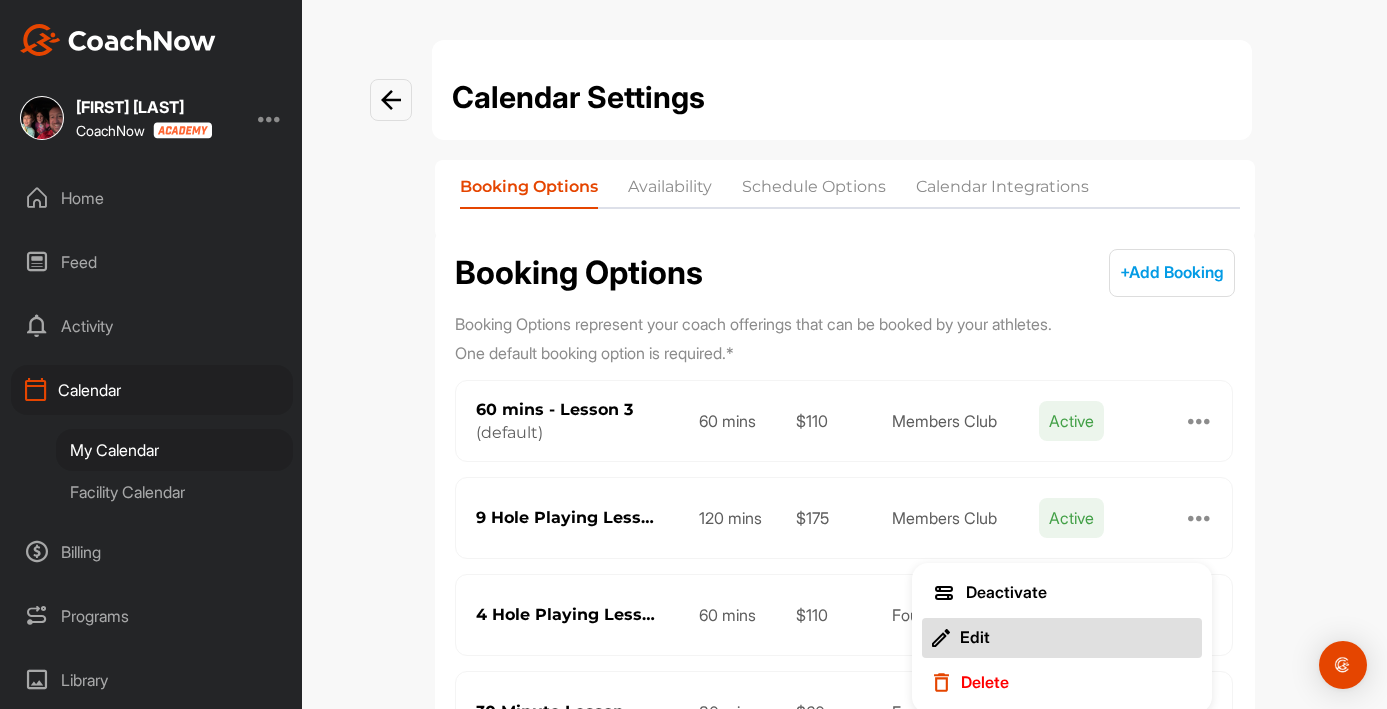 click on "Edit" at bounding box center [1062, 638] 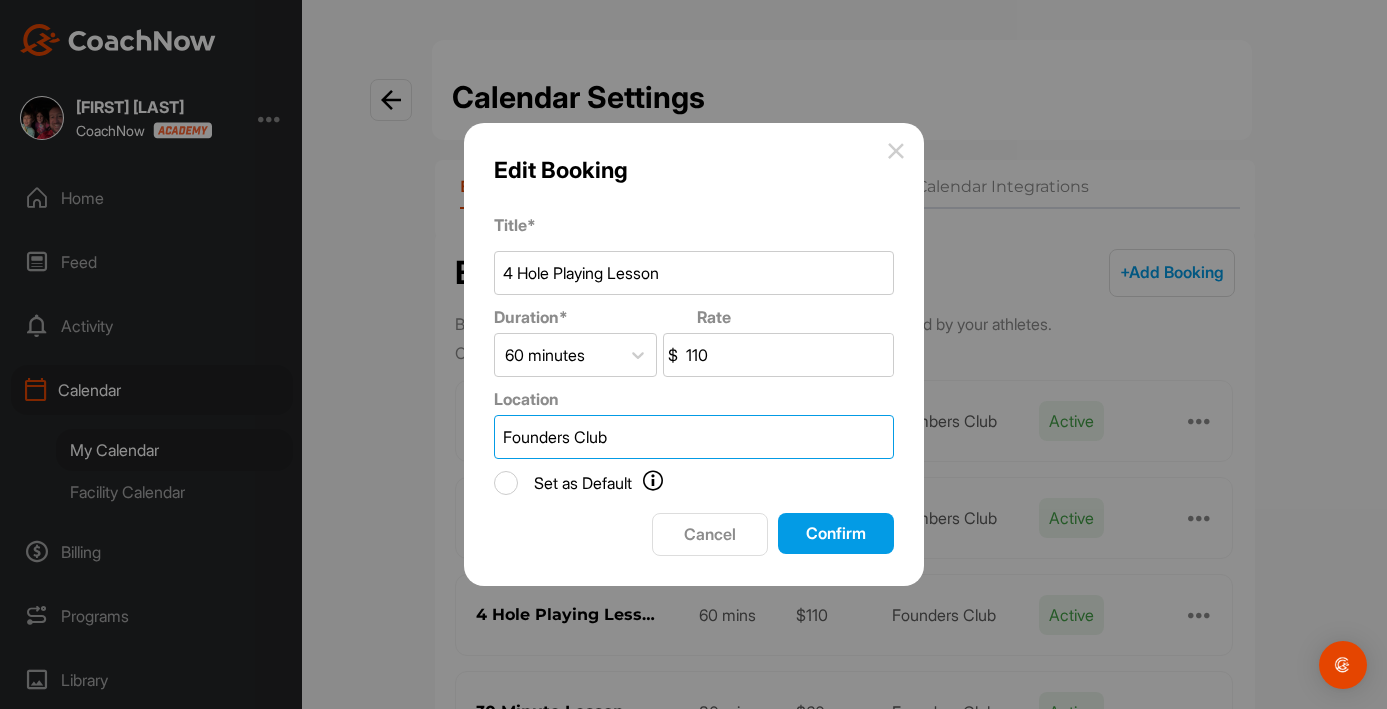 drag, startPoint x: 614, startPoint y: 438, endPoint x: 434, endPoint y: 434, distance: 180.04443 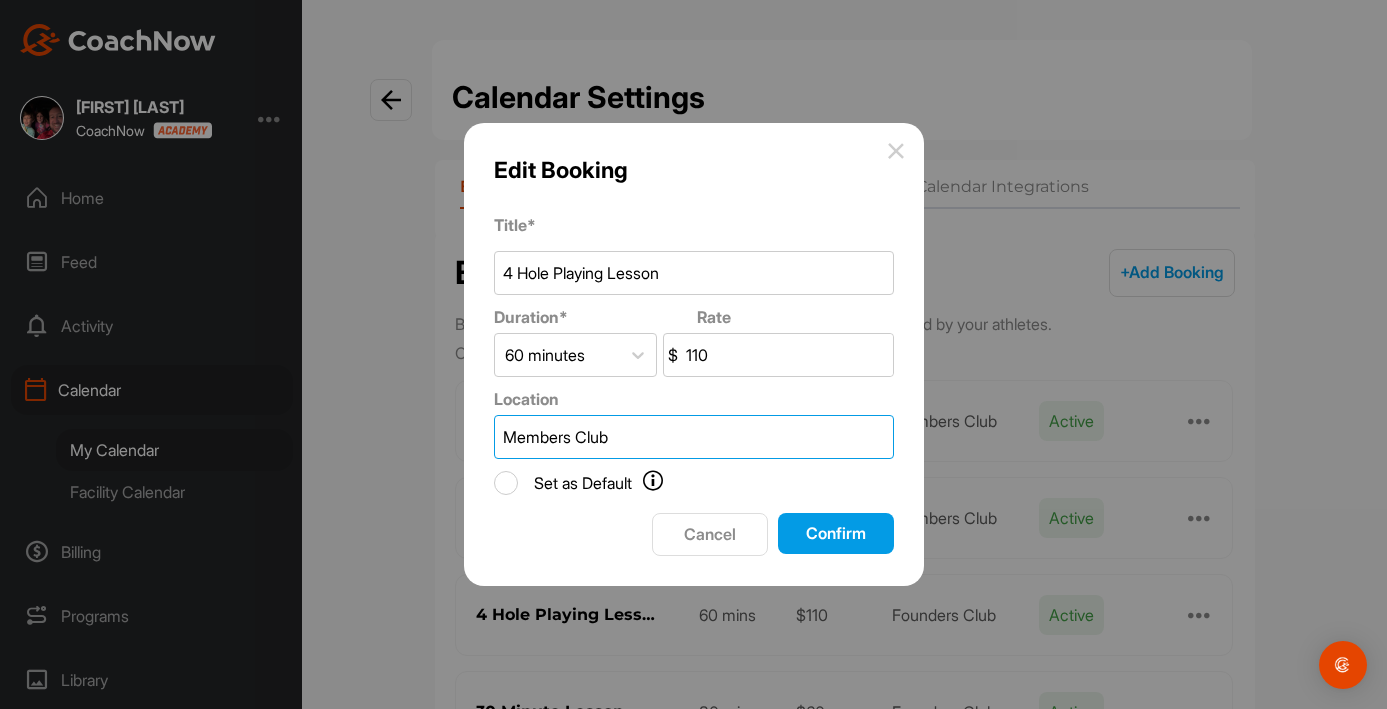 type on "Members Club" 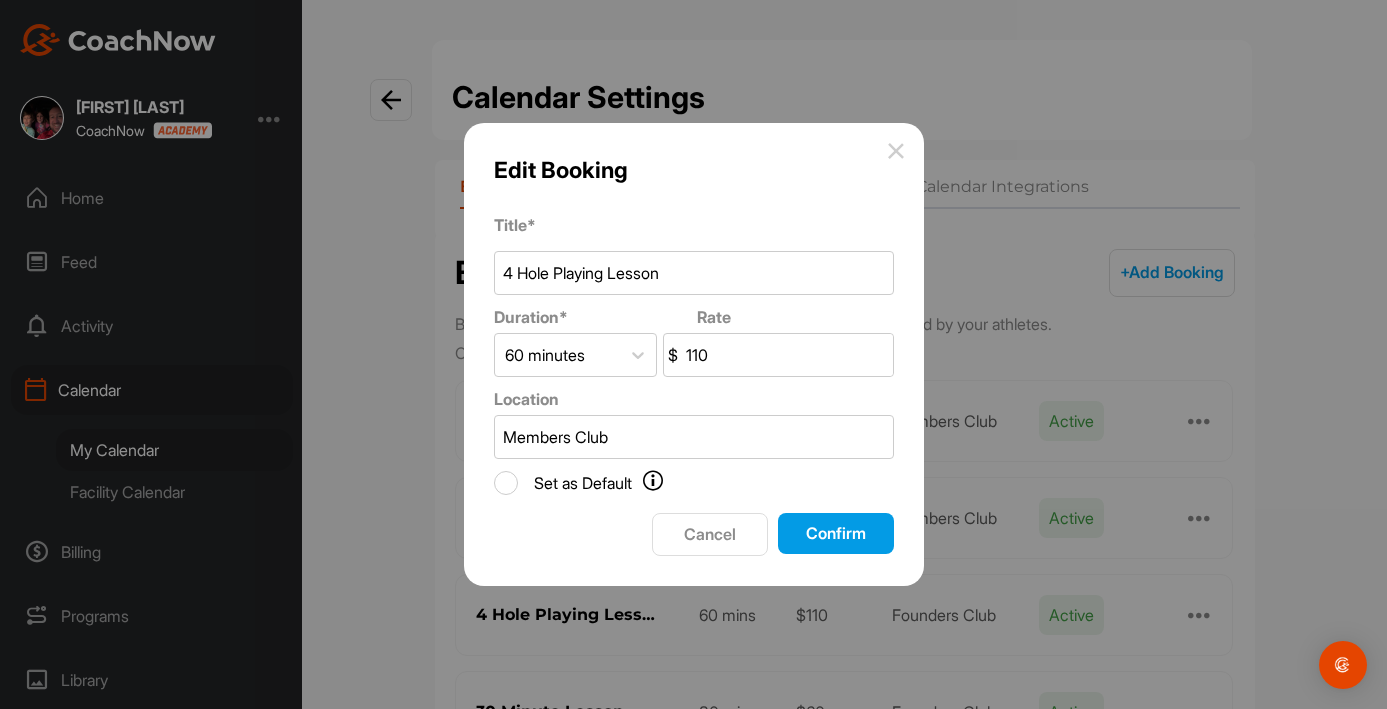 click on "Confirm" at bounding box center (836, 533) 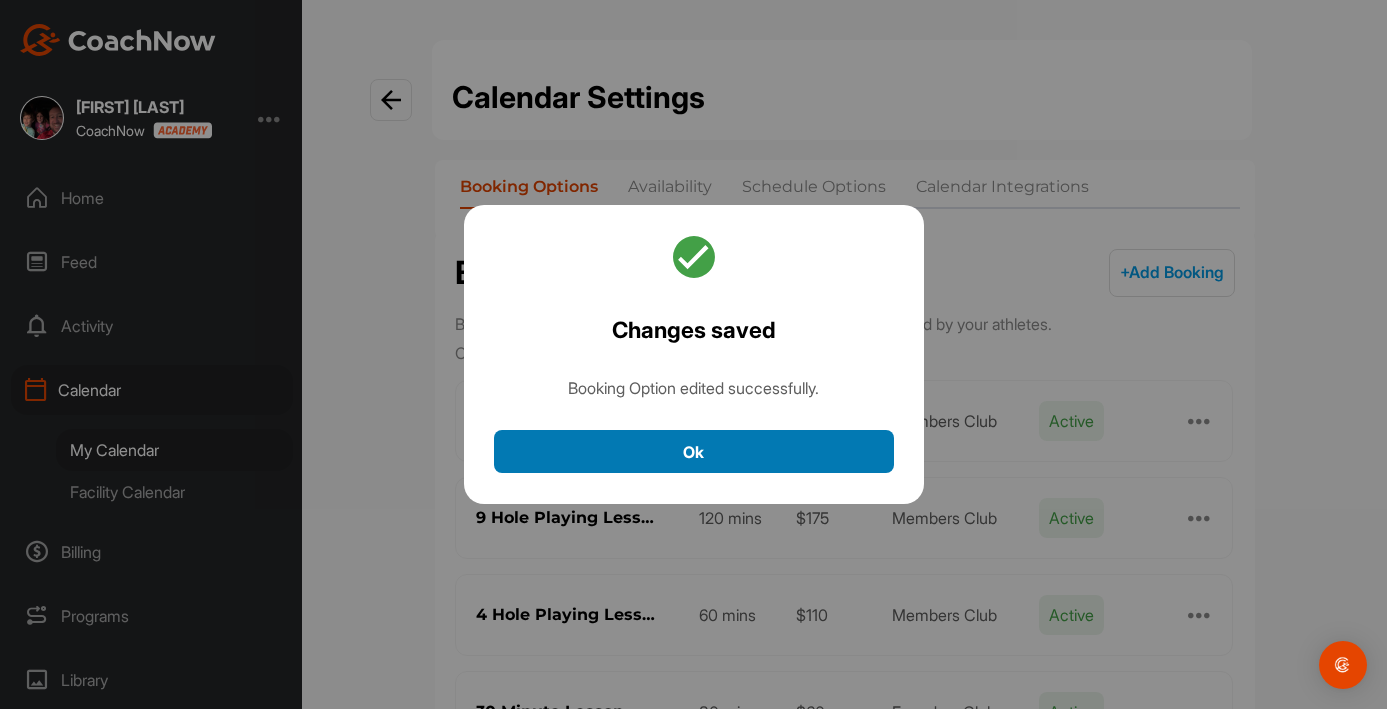 click on "Ok" at bounding box center (694, 451) 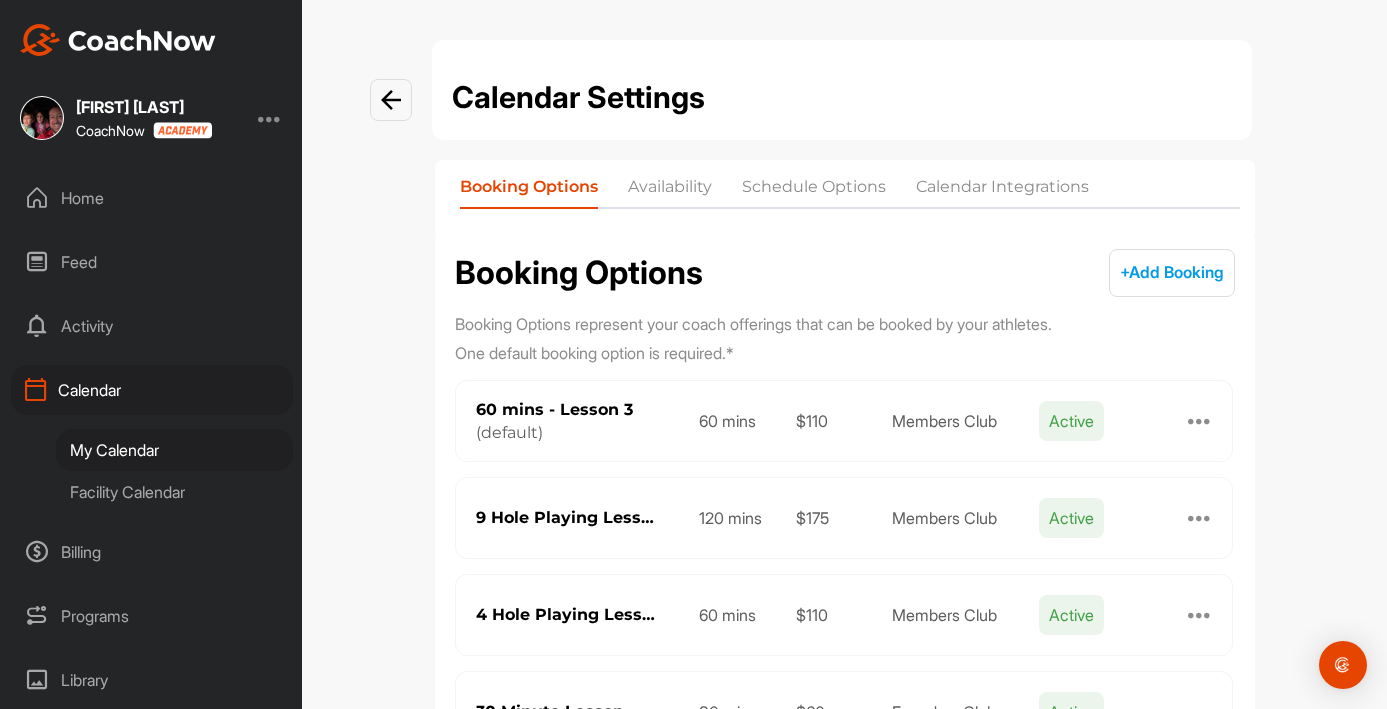 click on "Booking Options +  Add Booking +  Add Booking Options represent your coach offerings that can be booked by your athletes. One default booking option is required. * 60 mins - Lesson 3 ( default ) 60 mins $110 Members Club Active 9 Hole Playing Lesson 120 mins $175 Members Club Active 4 Hole Playing Lesson 60 mins $110 Members Club Active 30 Minute Lesson 30 mins $60 Founders Club Active" at bounding box center [845, 501] 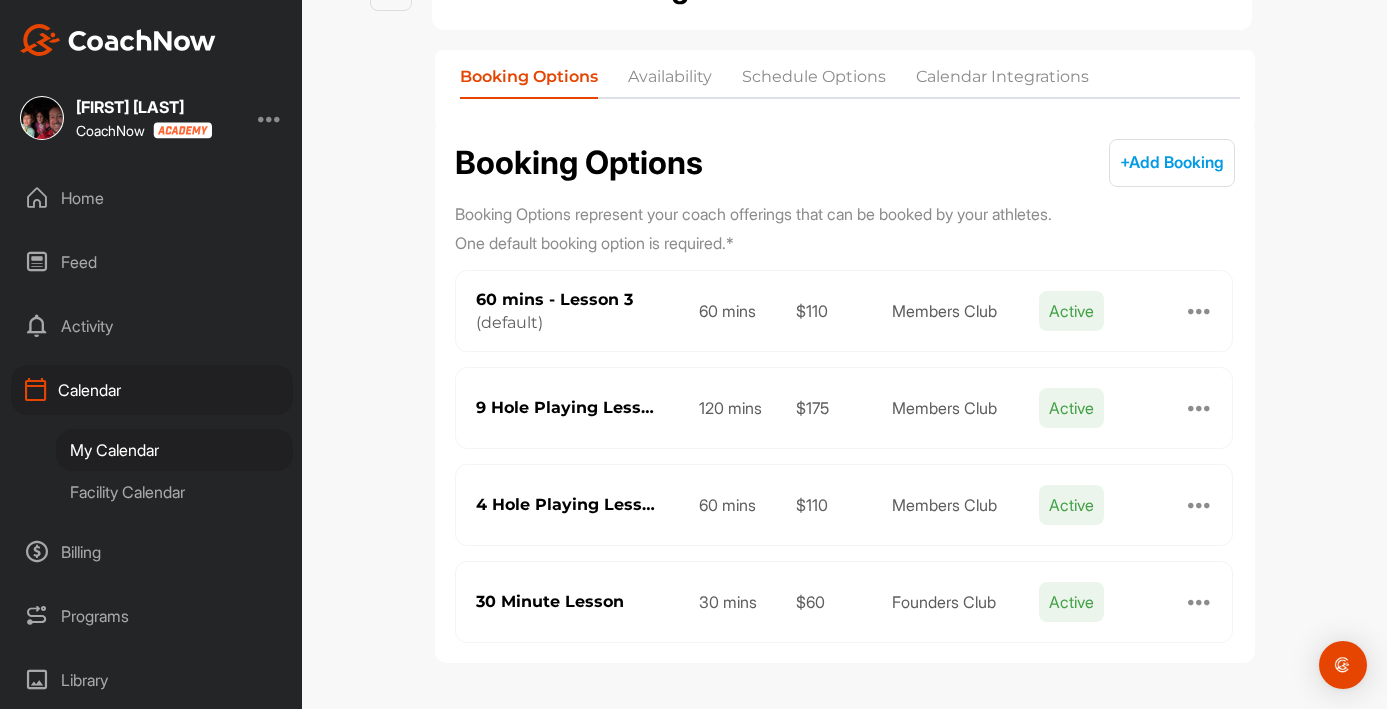scroll, scrollTop: 110, scrollLeft: 0, axis: vertical 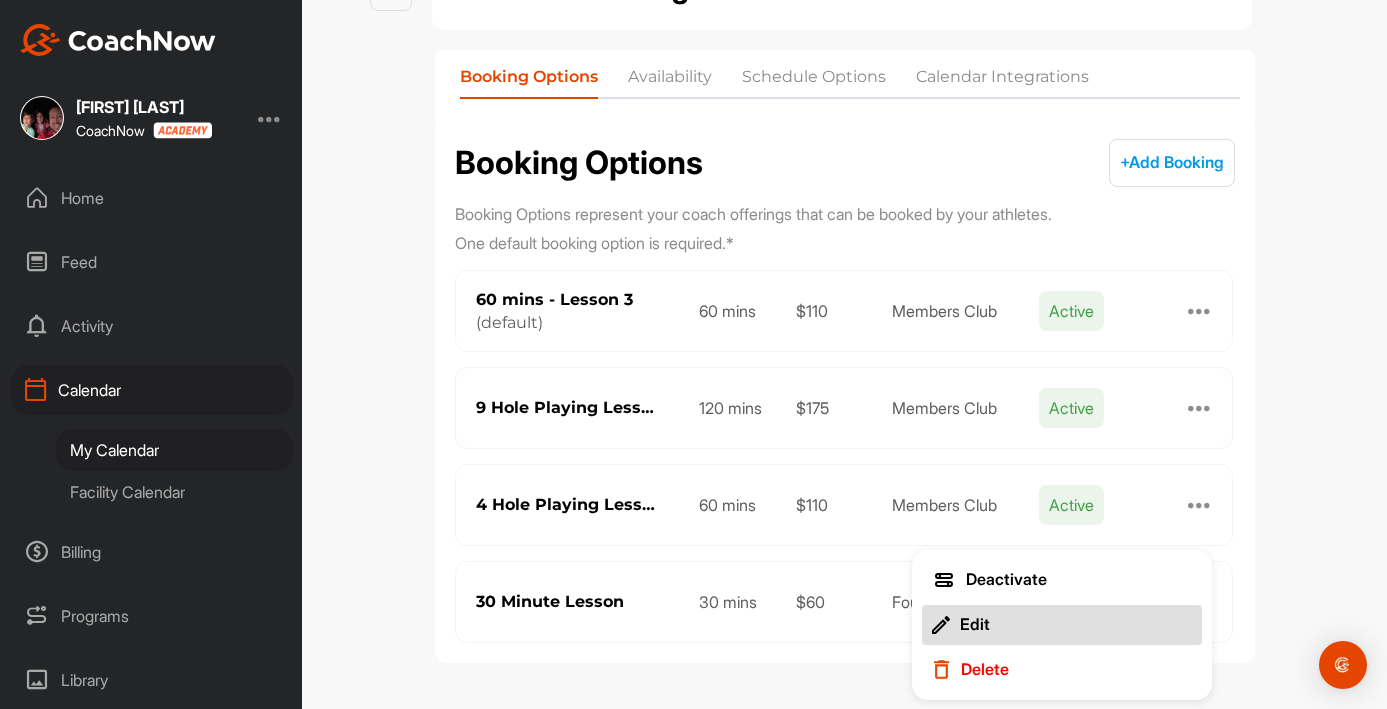 click on "Edit" at bounding box center [975, 624] 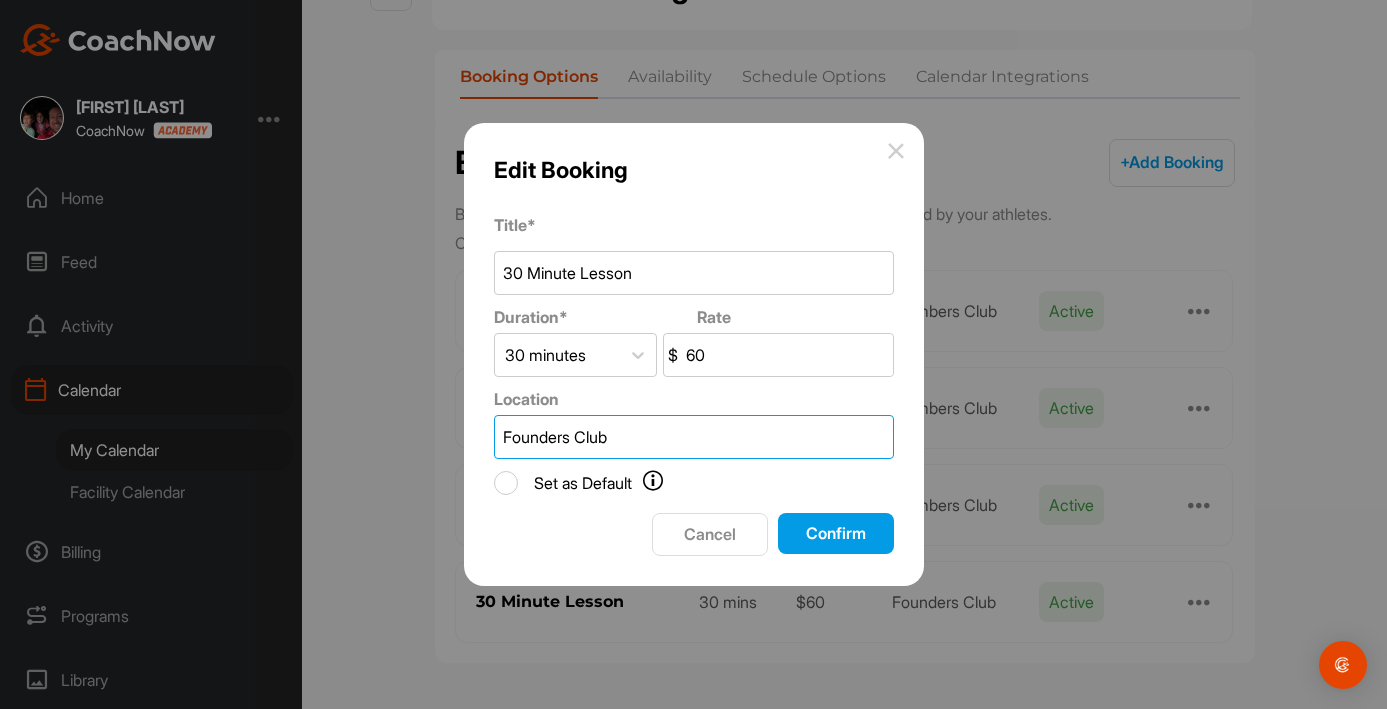 drag, startPoint x: 618, startPoint y: 438, endPoint x: 442, endPoint y: 431, distance: 176.13914 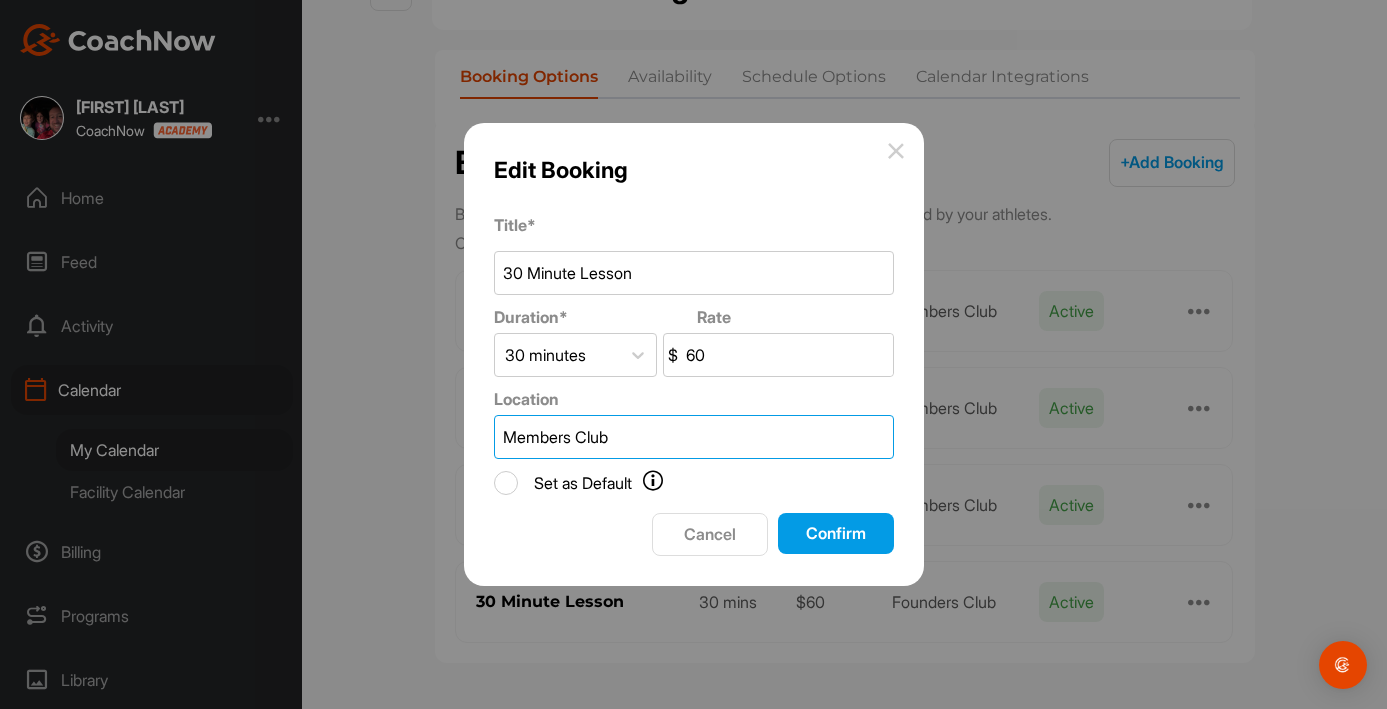 type on "Members Club" 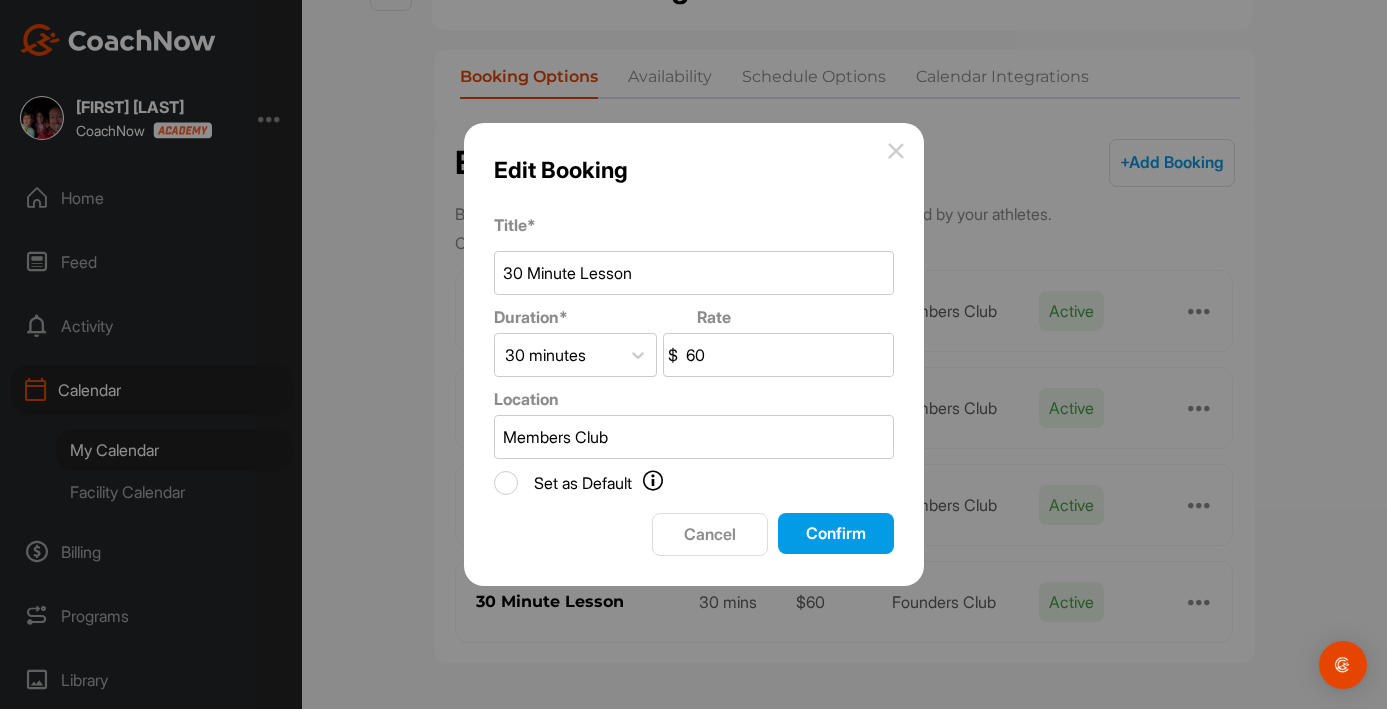 click on "Confirm" at bounding box center [836, 533] 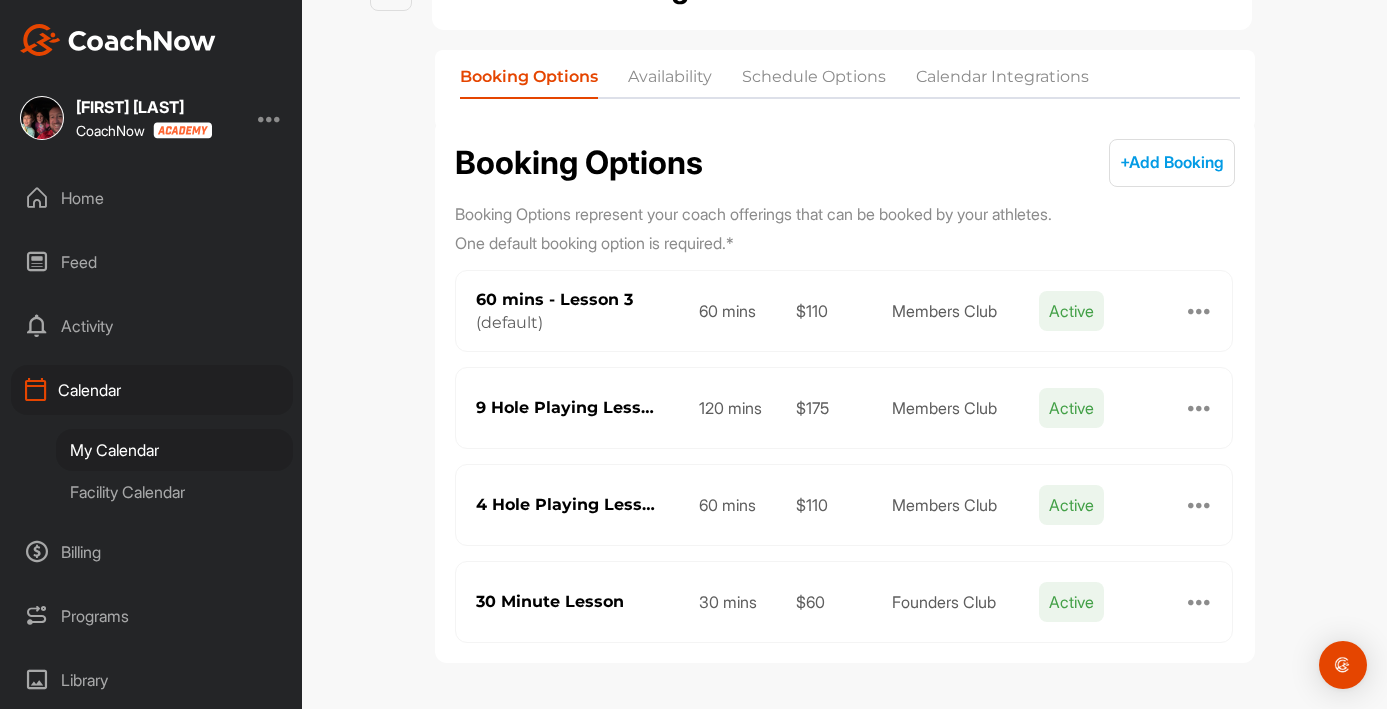 scroll, scrollTop: 0, scrollLeft: 0, axis: both 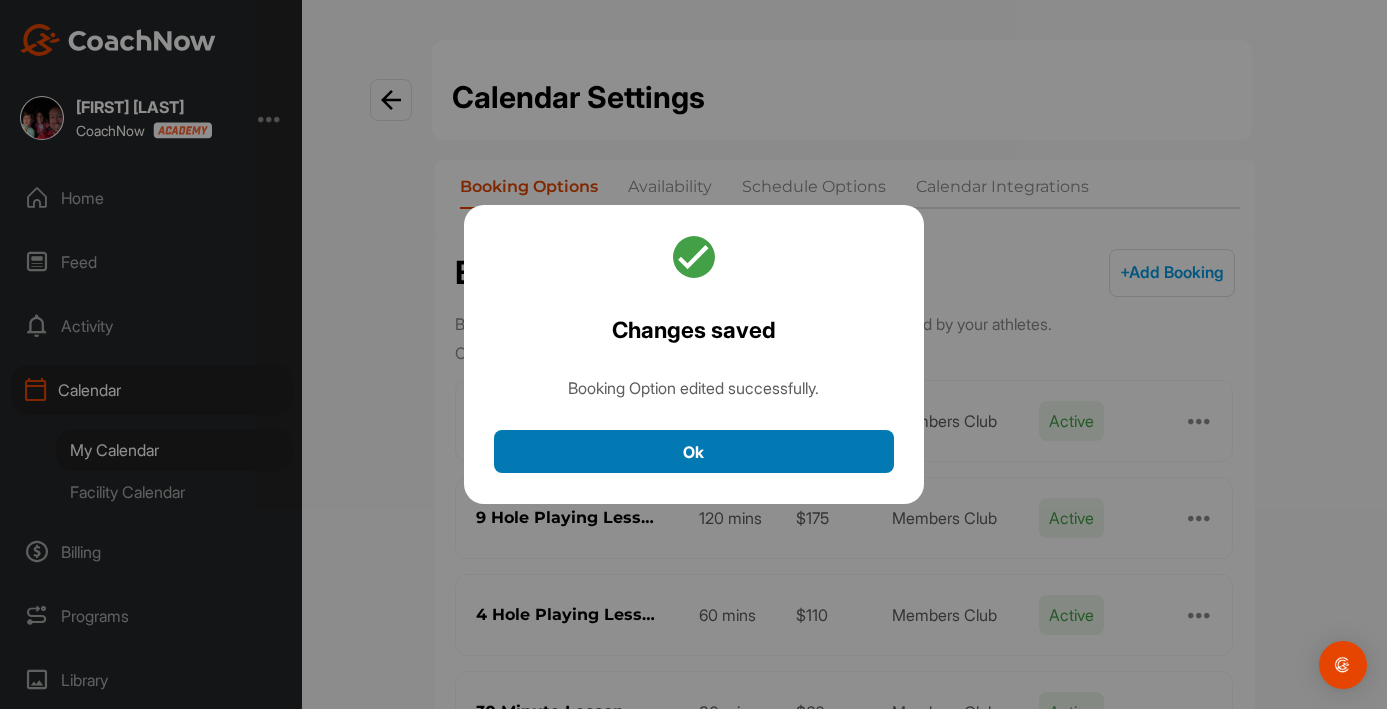 click on "Ok" at bounding box center (694, 451) 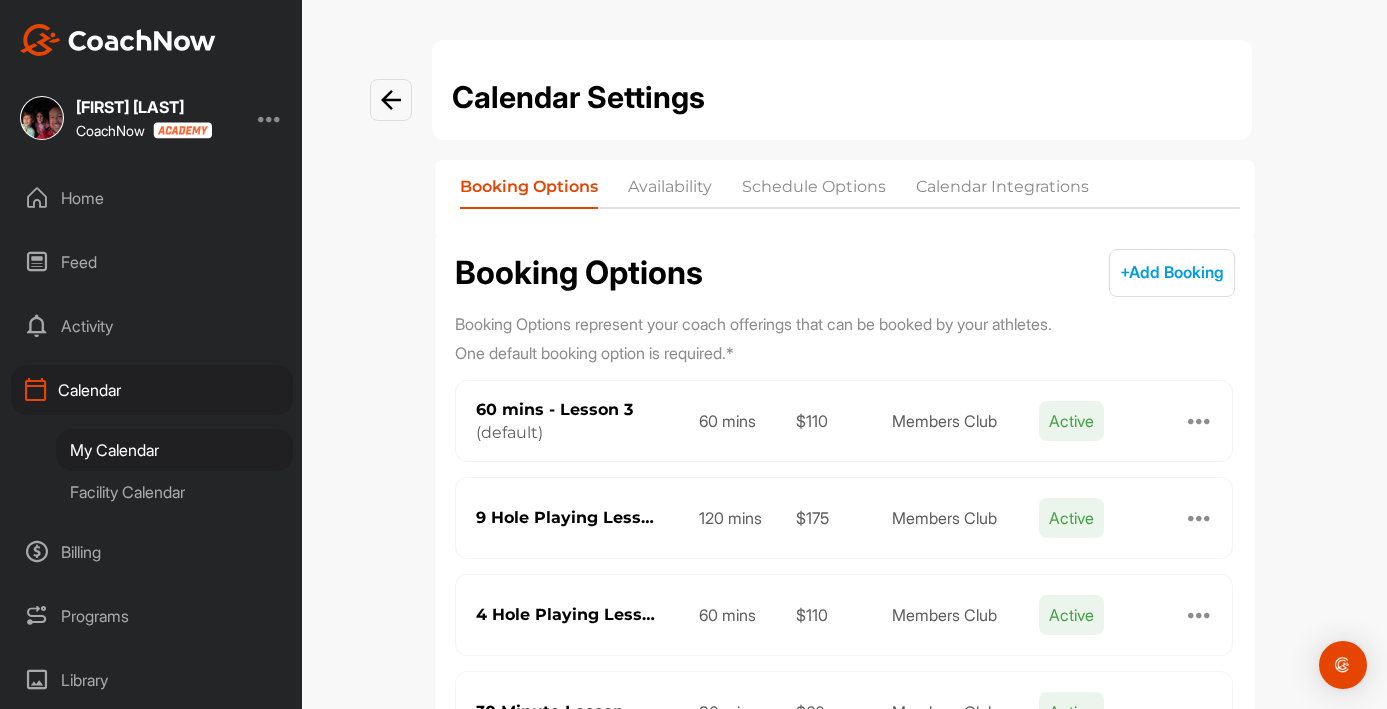 click at bounding box center [391, 100] 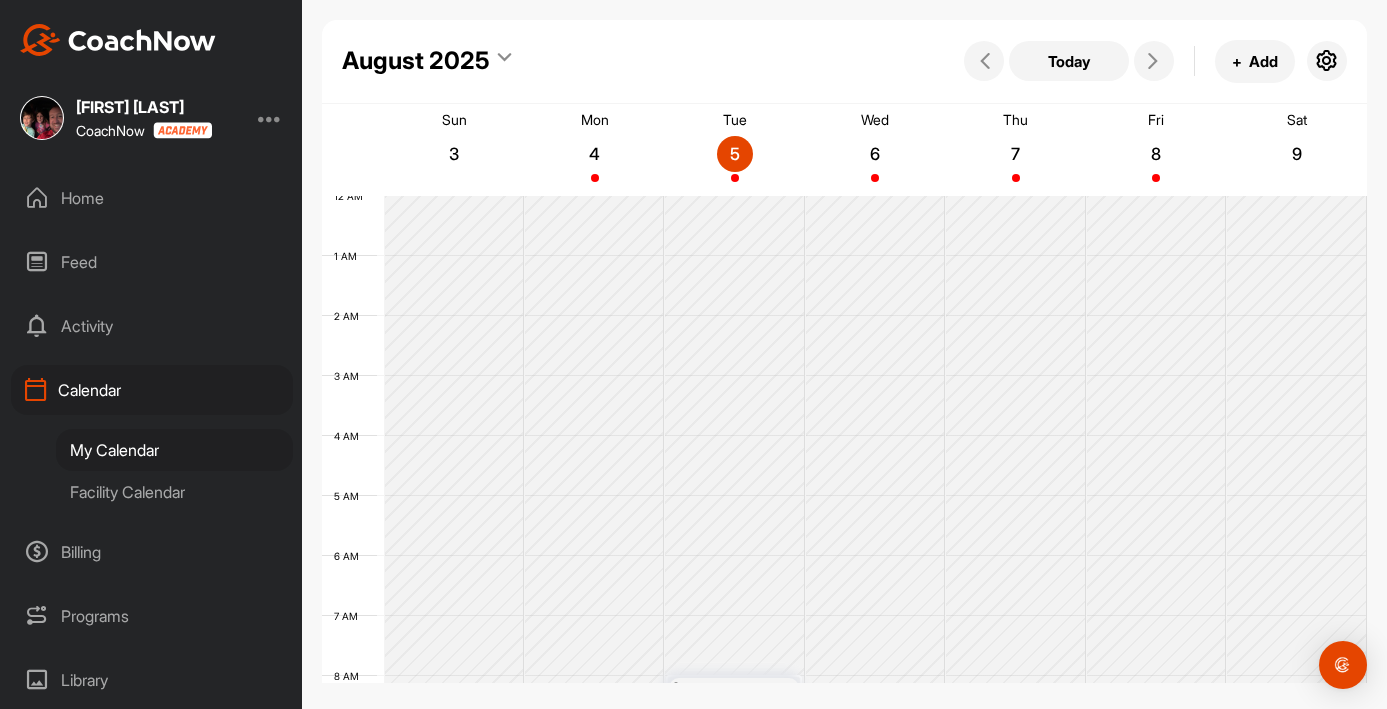 scroll, scrollTop: 346, scrollLeft: 0, axis: vertical 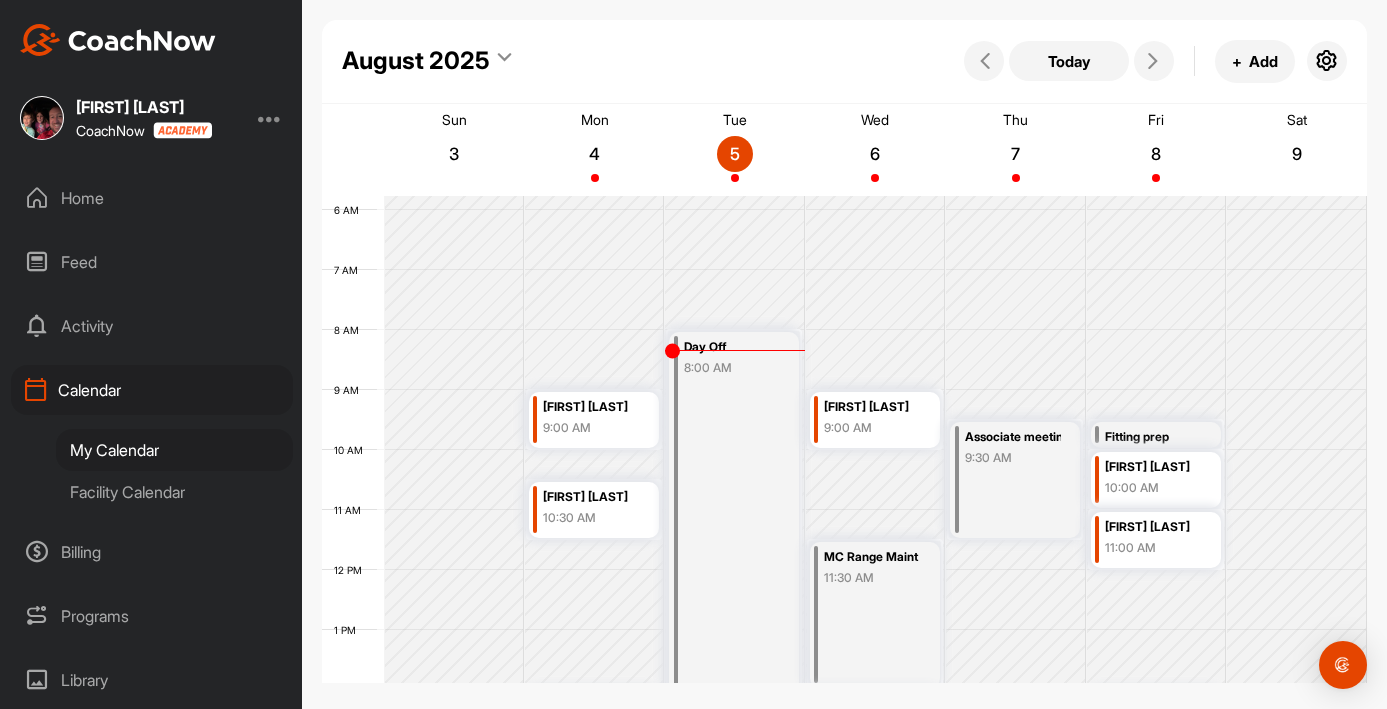 click on "[FIRST] [LAST]" at bounding box center [872, 407] 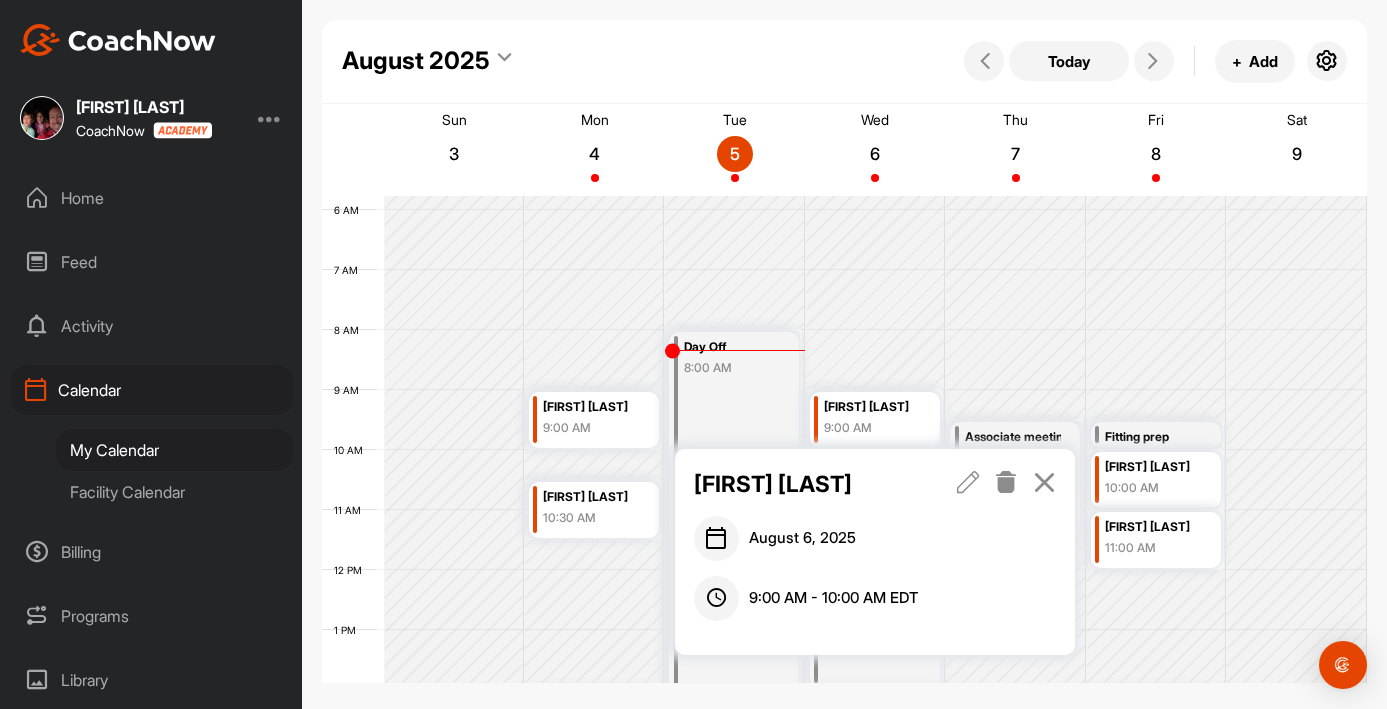 click at bounding box center [968, 482] 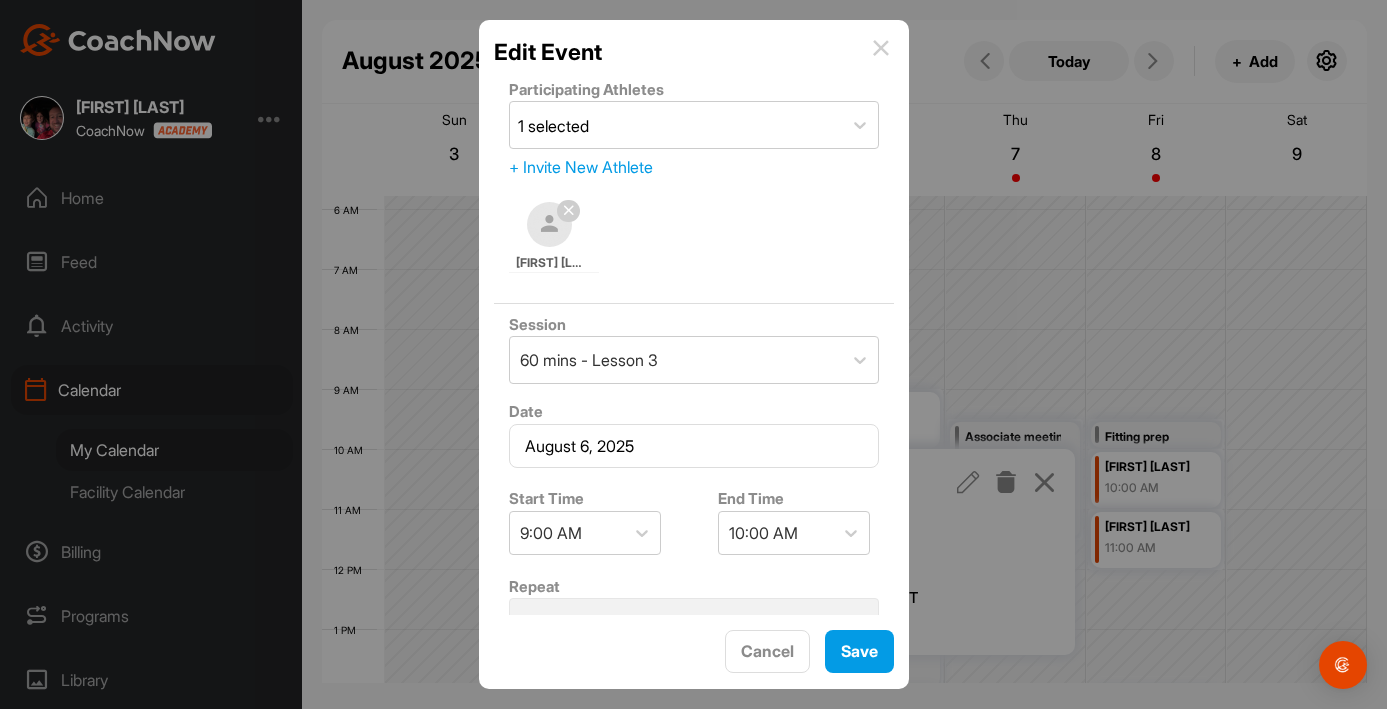 click on "Date [DATE]" at bounding box center (694, 434) 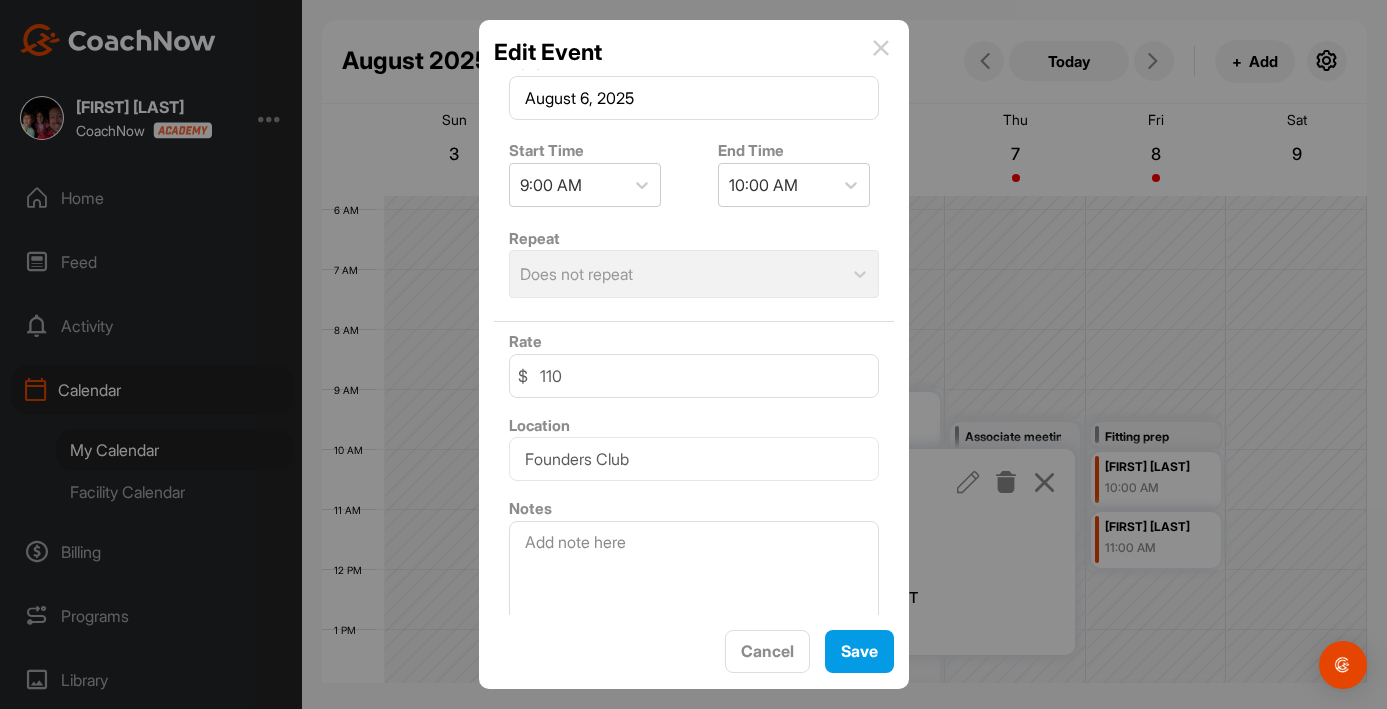 scroll, scrollTop: 360, scrollLeft: 0, axis: vertical 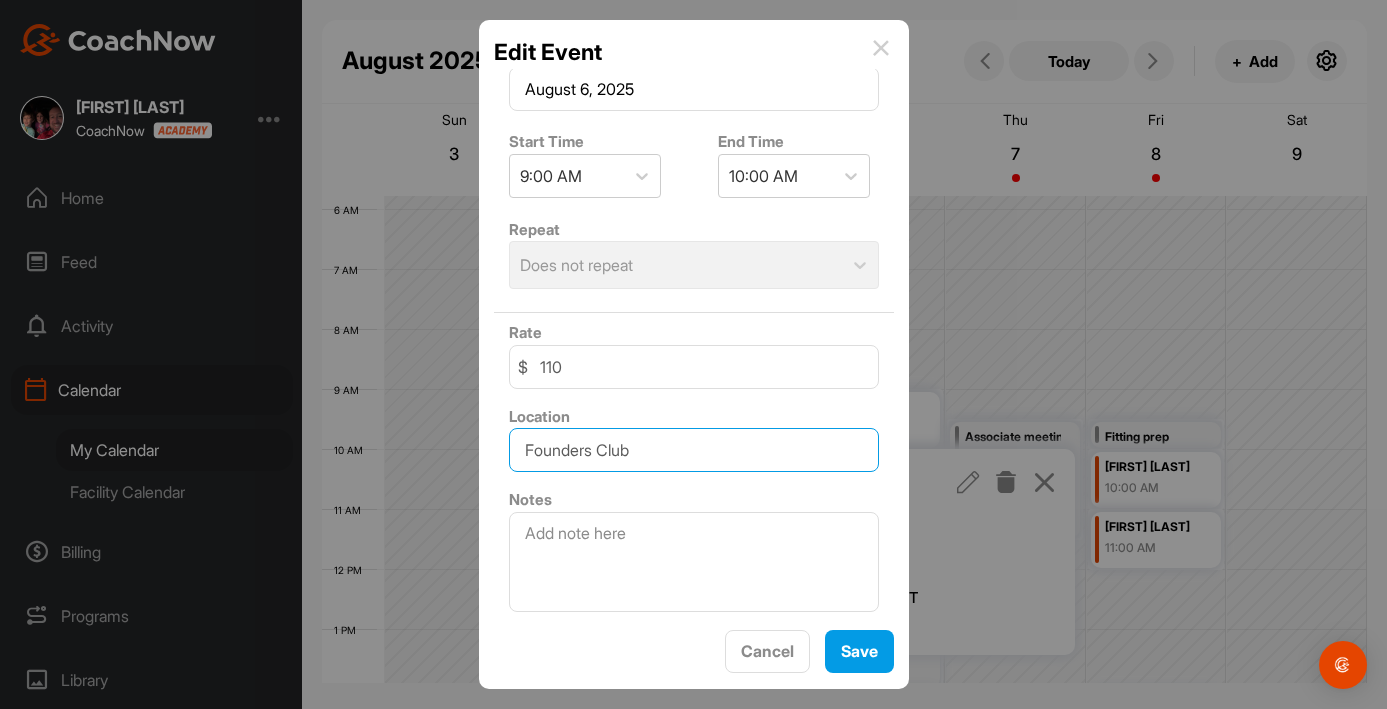 drag, startPoint x: 636, startPoint y: 445, endPoint x: 458, endPoint y: 445, distance: 178 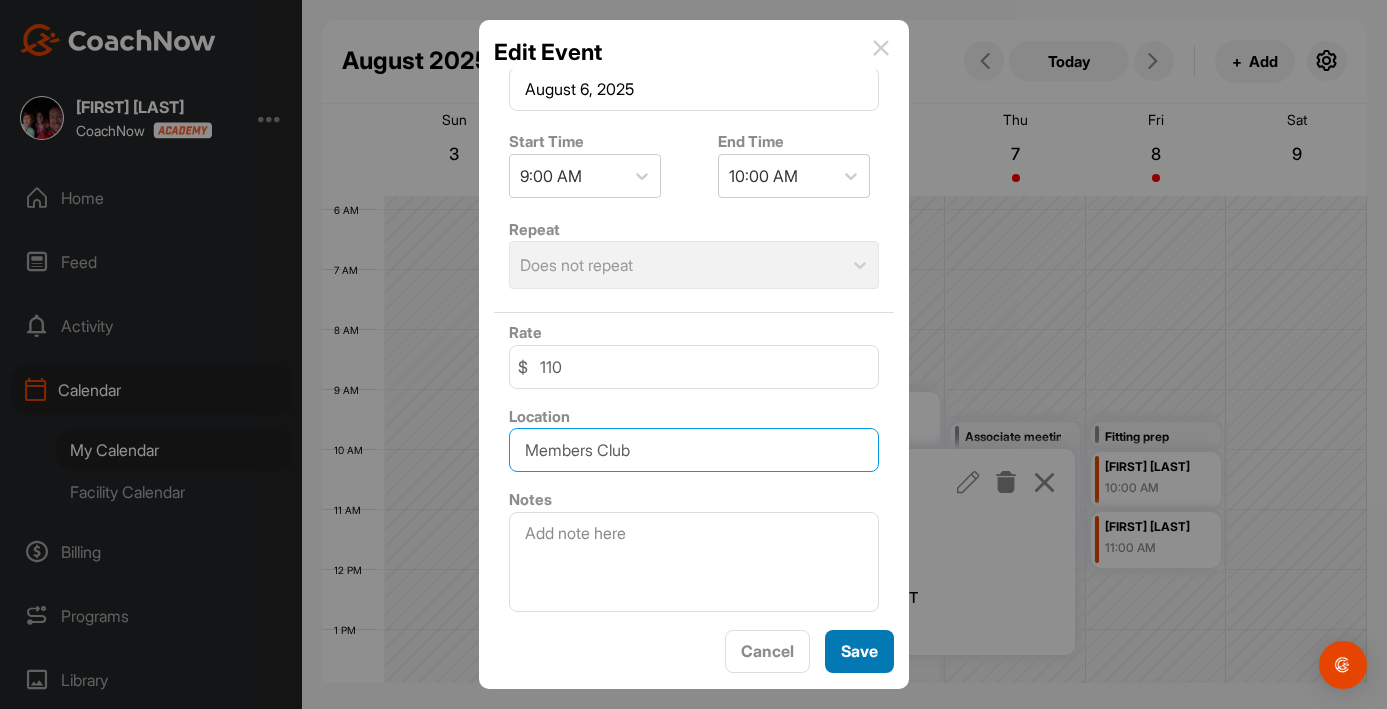 type on "Members Club" 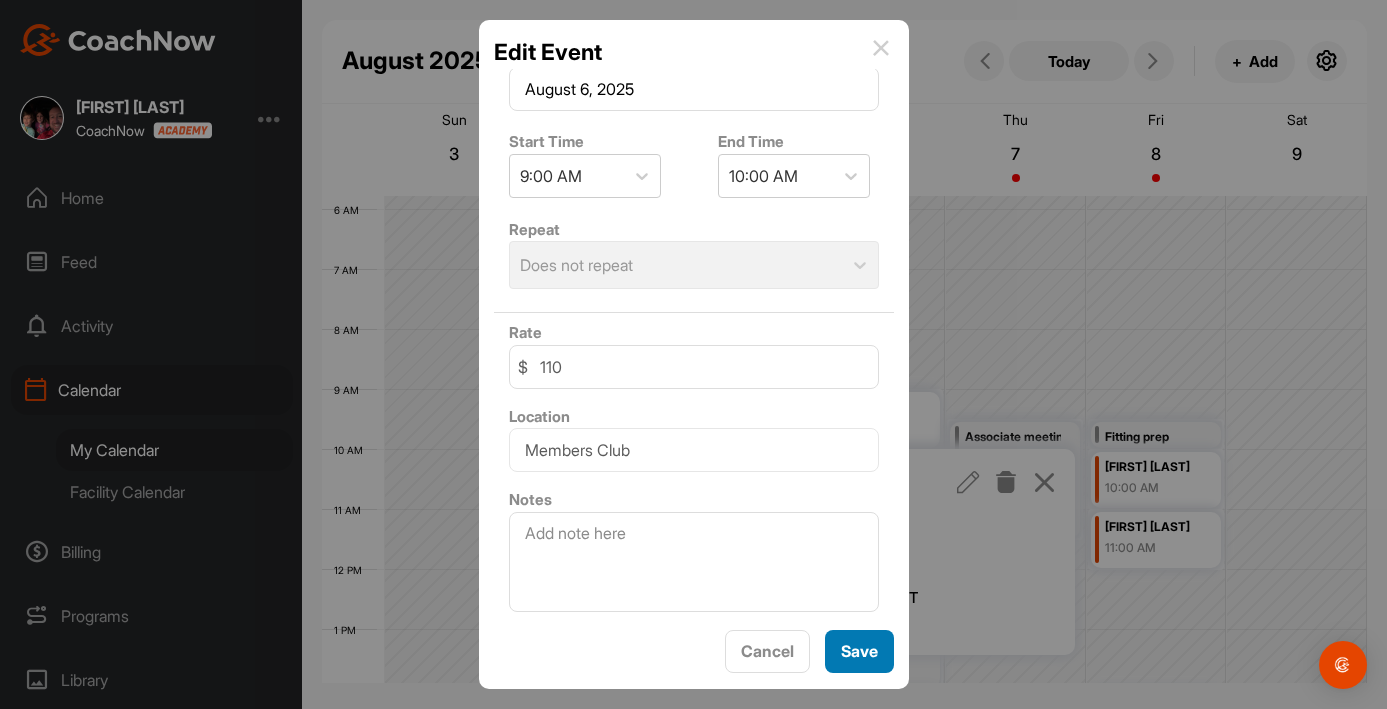 click on "Save" at bounding box center [859, 651] 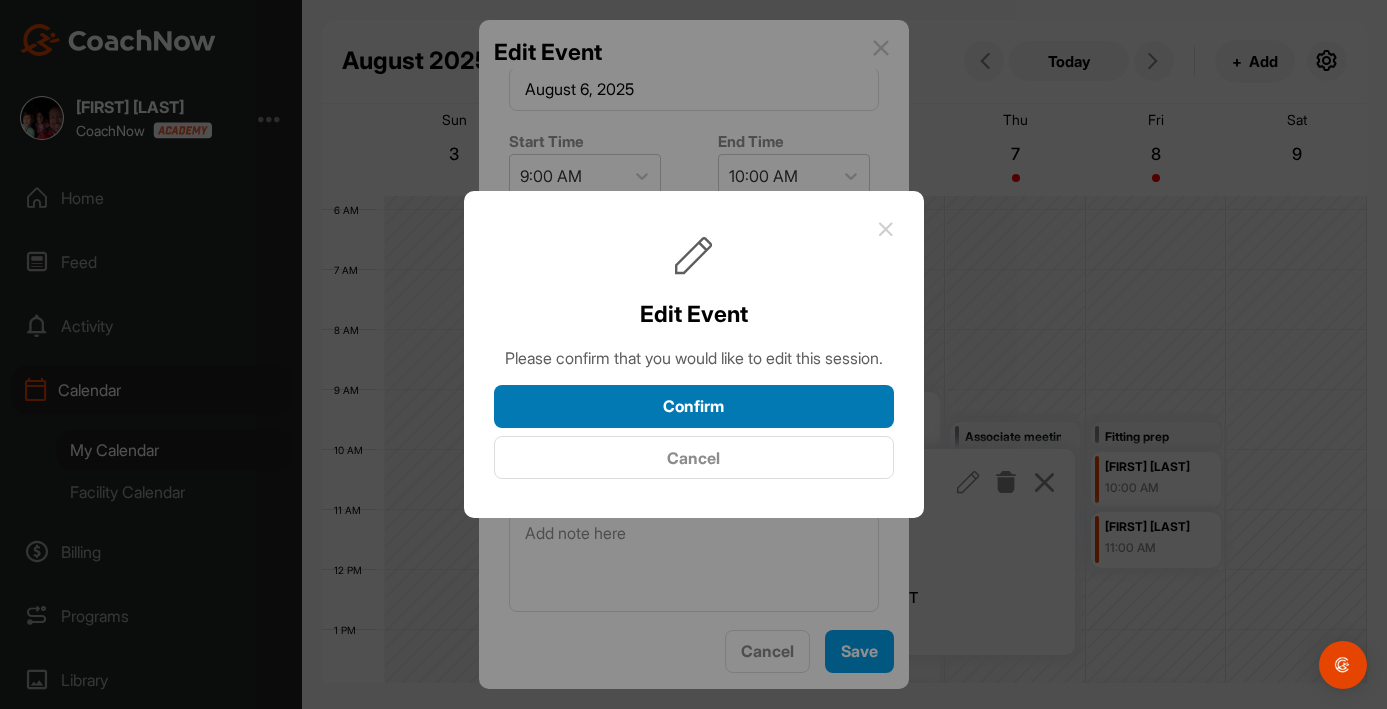 click on "Confirm" at bounding box center (694, 406) 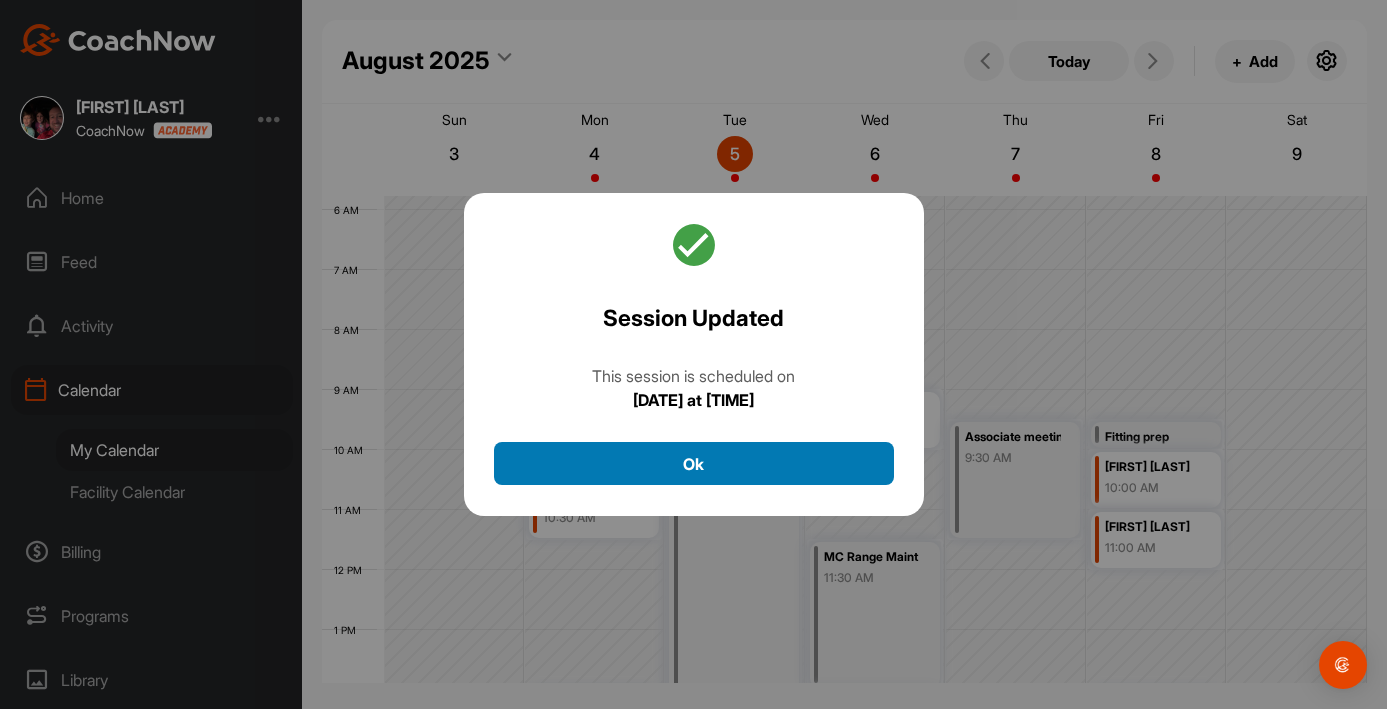 click on "Ok" at bounding box center (694, 463) 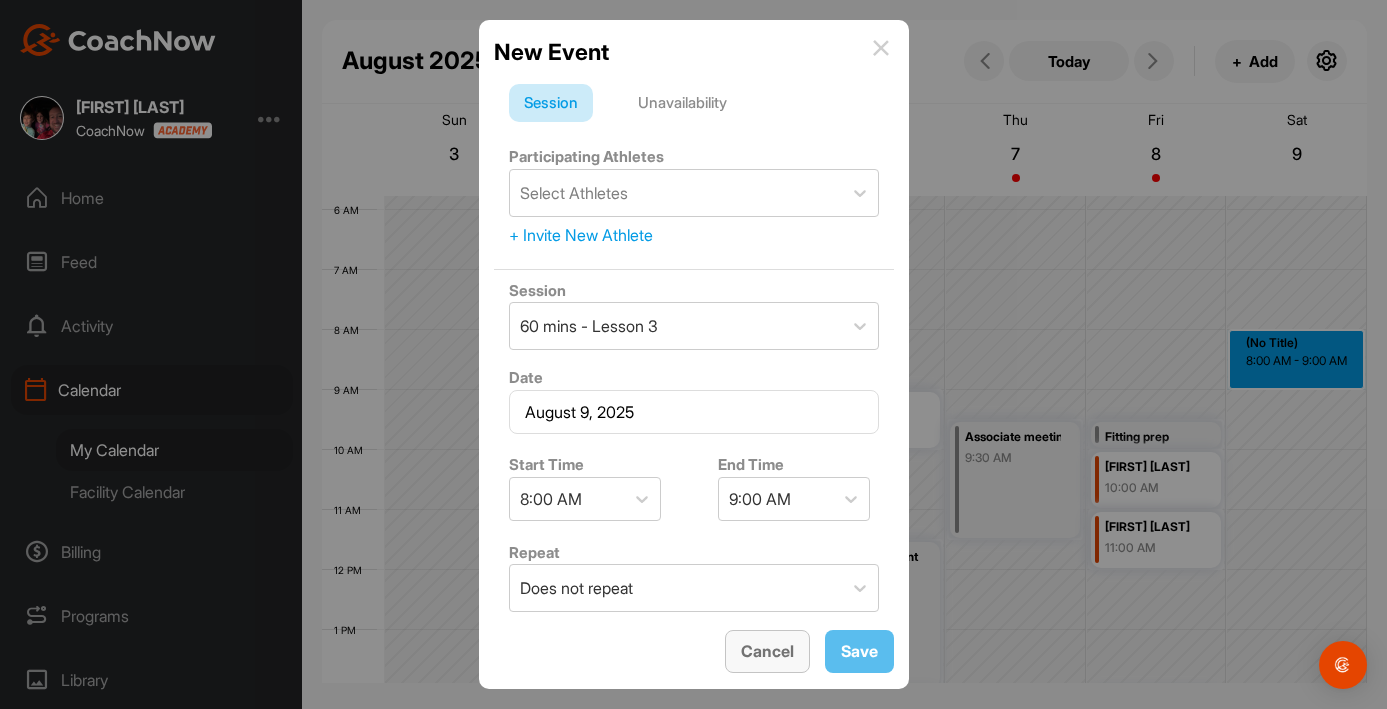 click on "Cancel" at bounding box center (767, 651) 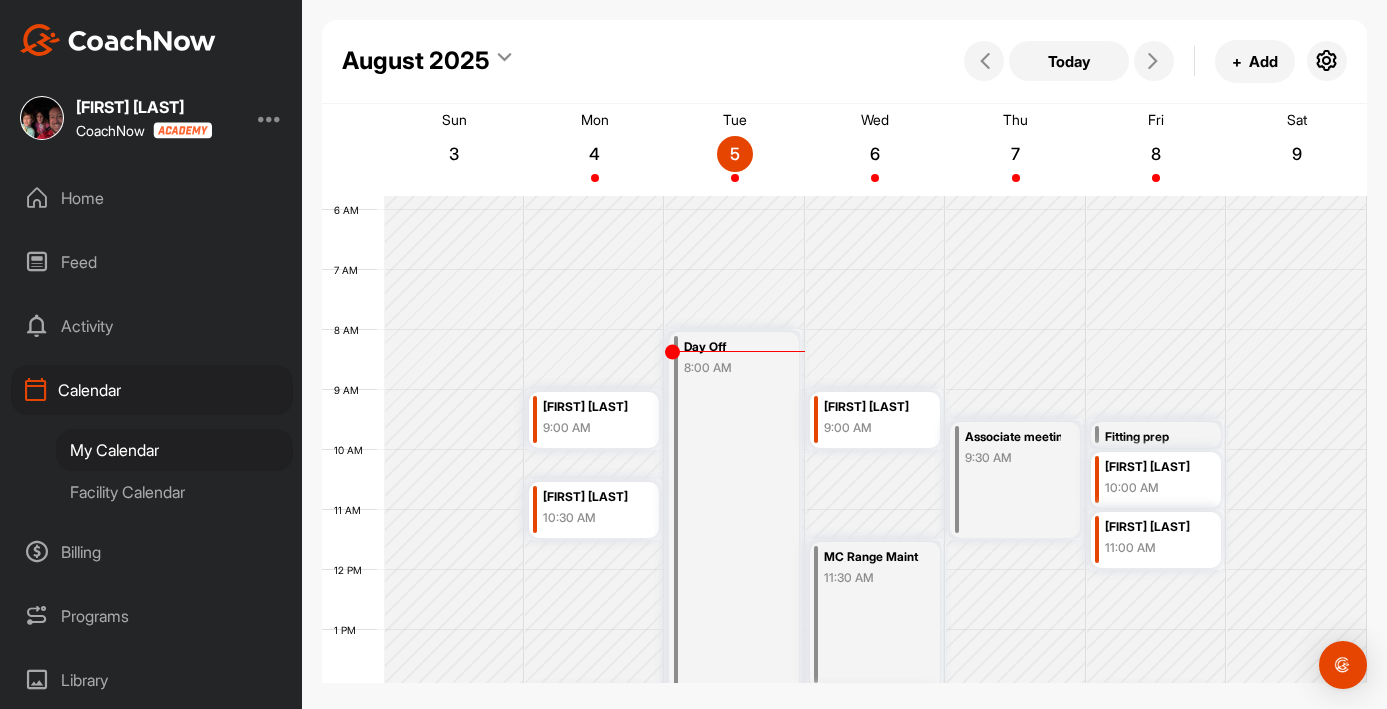 click on "10:00 AM" at bounding box center (1153, 488) 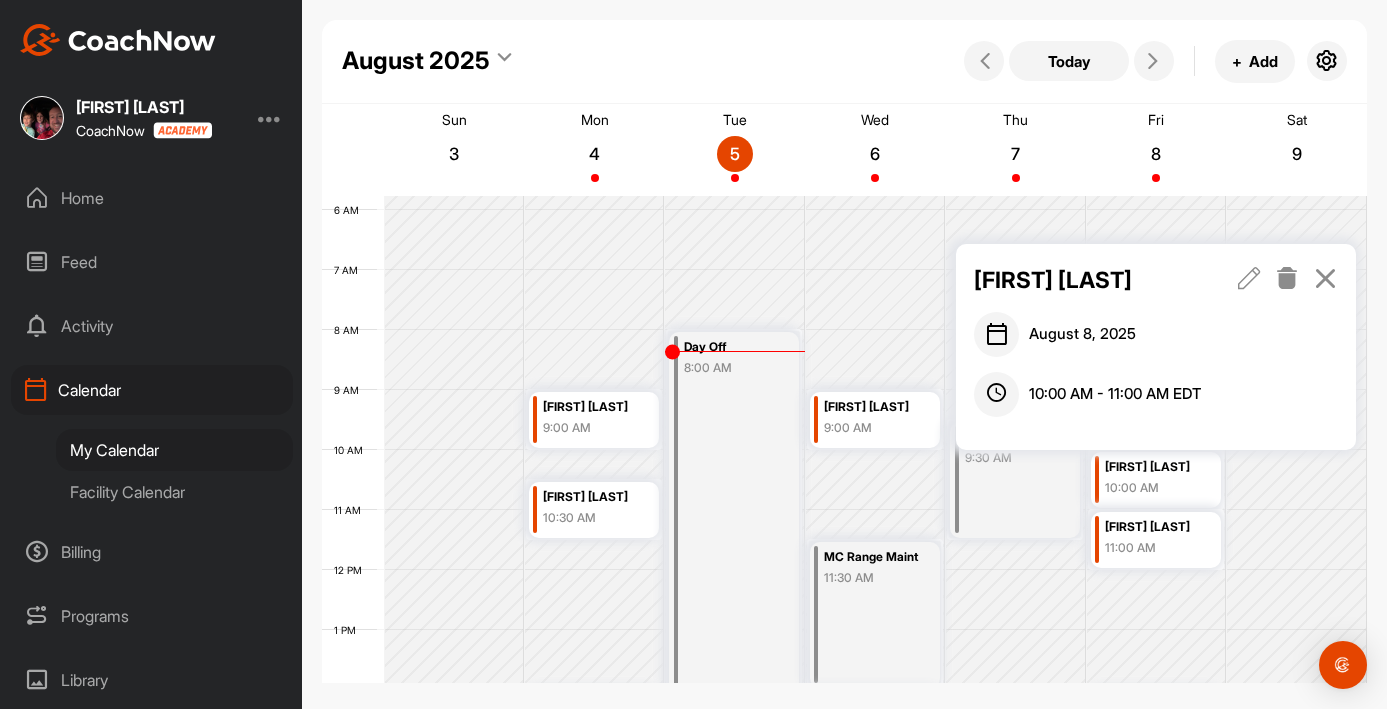 click at bounding box center [1249, 278] 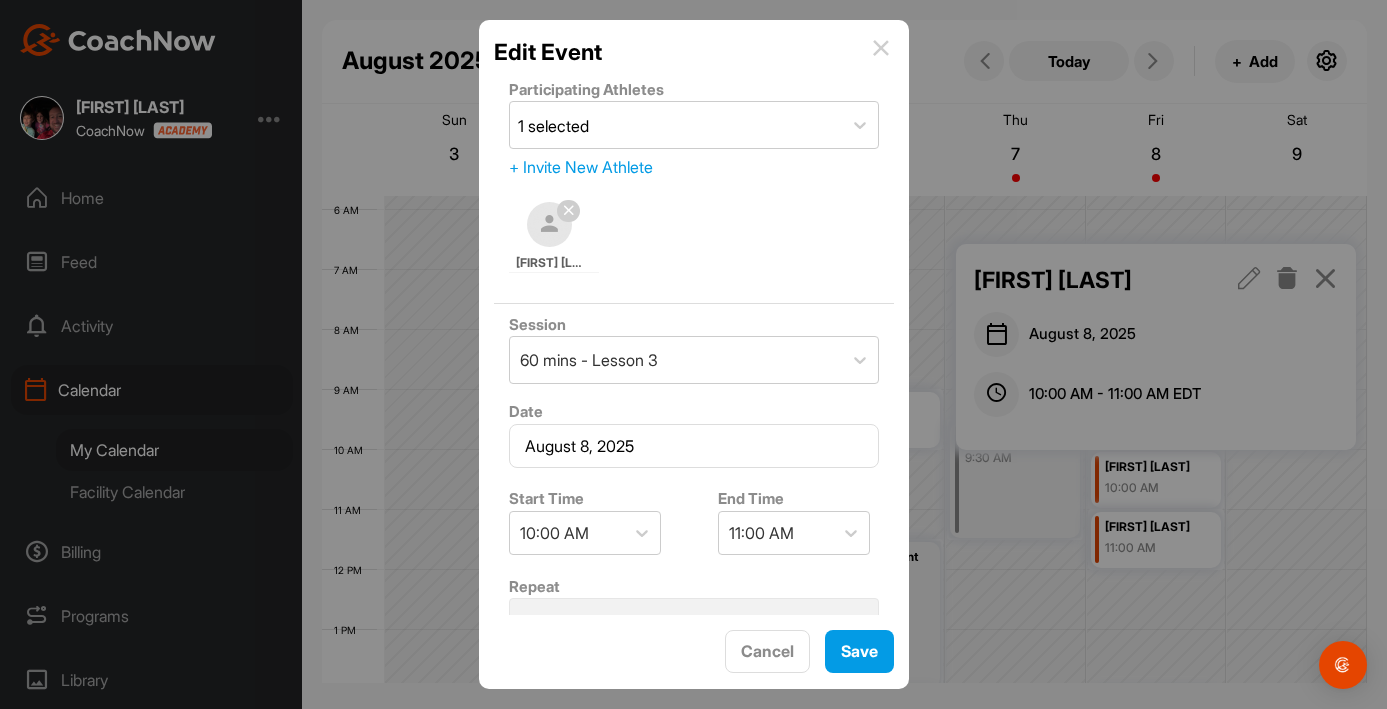 click on "Participating Athletes 1 selected + Invite New Athlete [FIRST] [LAST]" at bounding box center (694, 178) 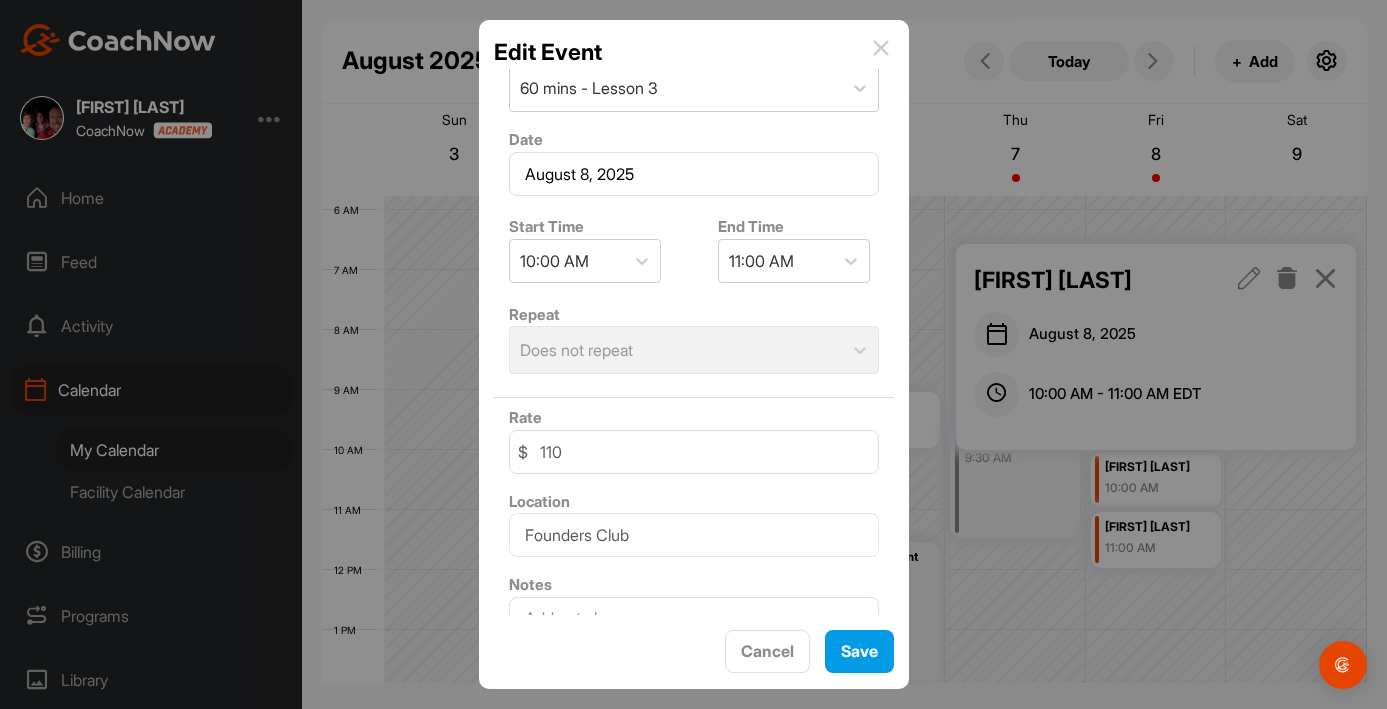 scroll, scrollTop: 360, scrollLeft: 0, axis: vertical 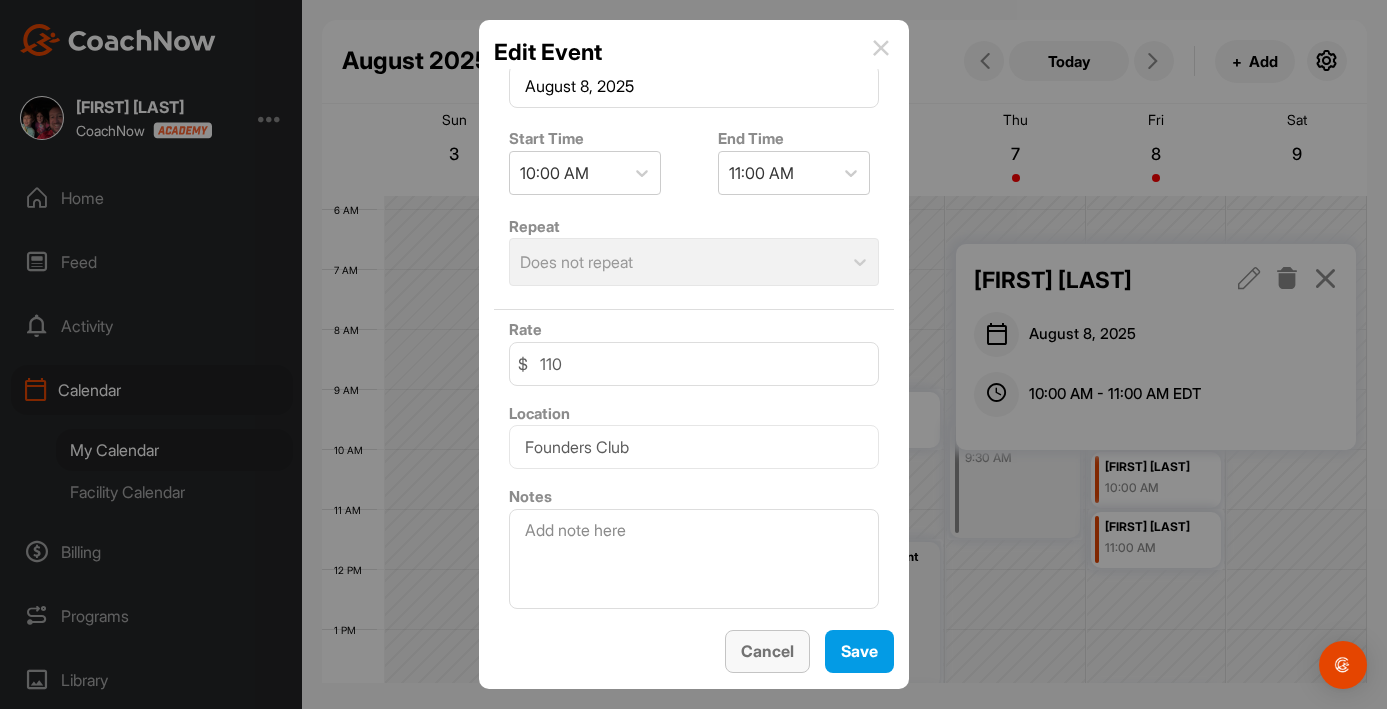 click on "Cancel" at bounding box center [767, 651] 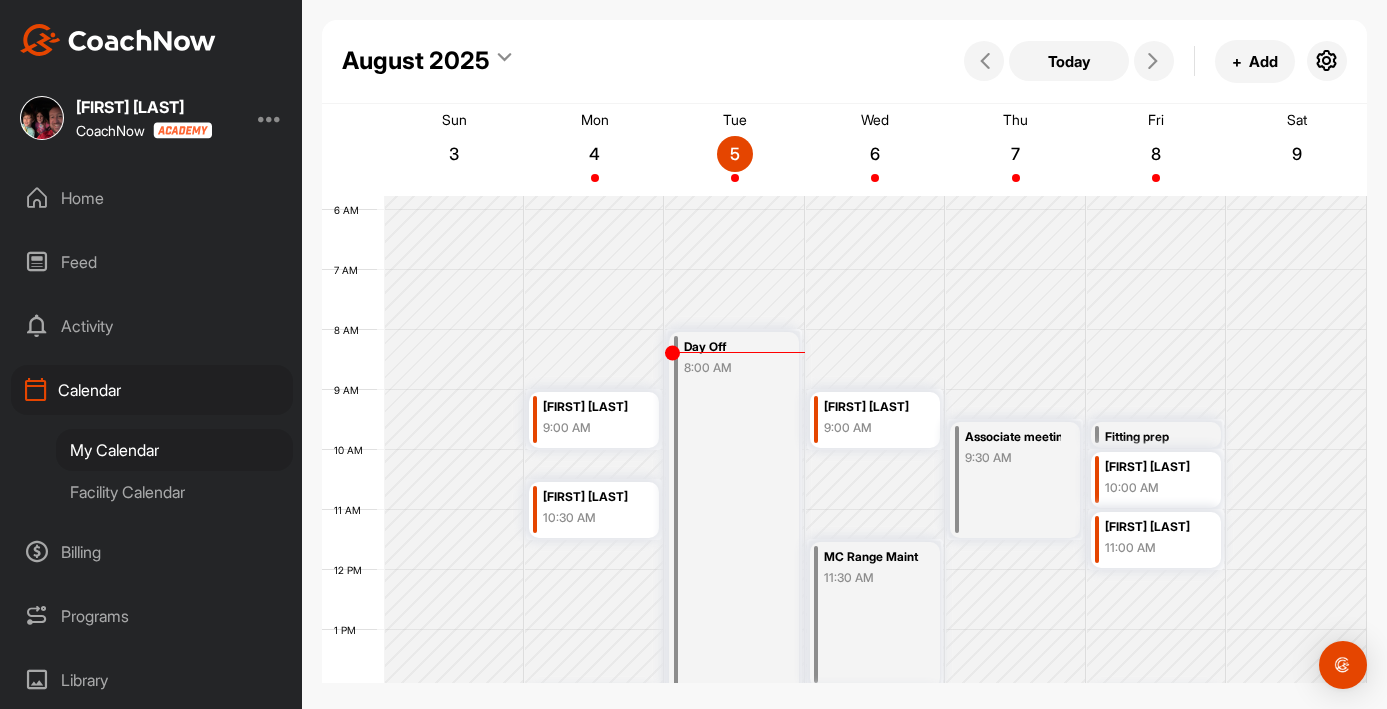 click on "[FIRST] [LAST]" at bounding box center (1153, 527) 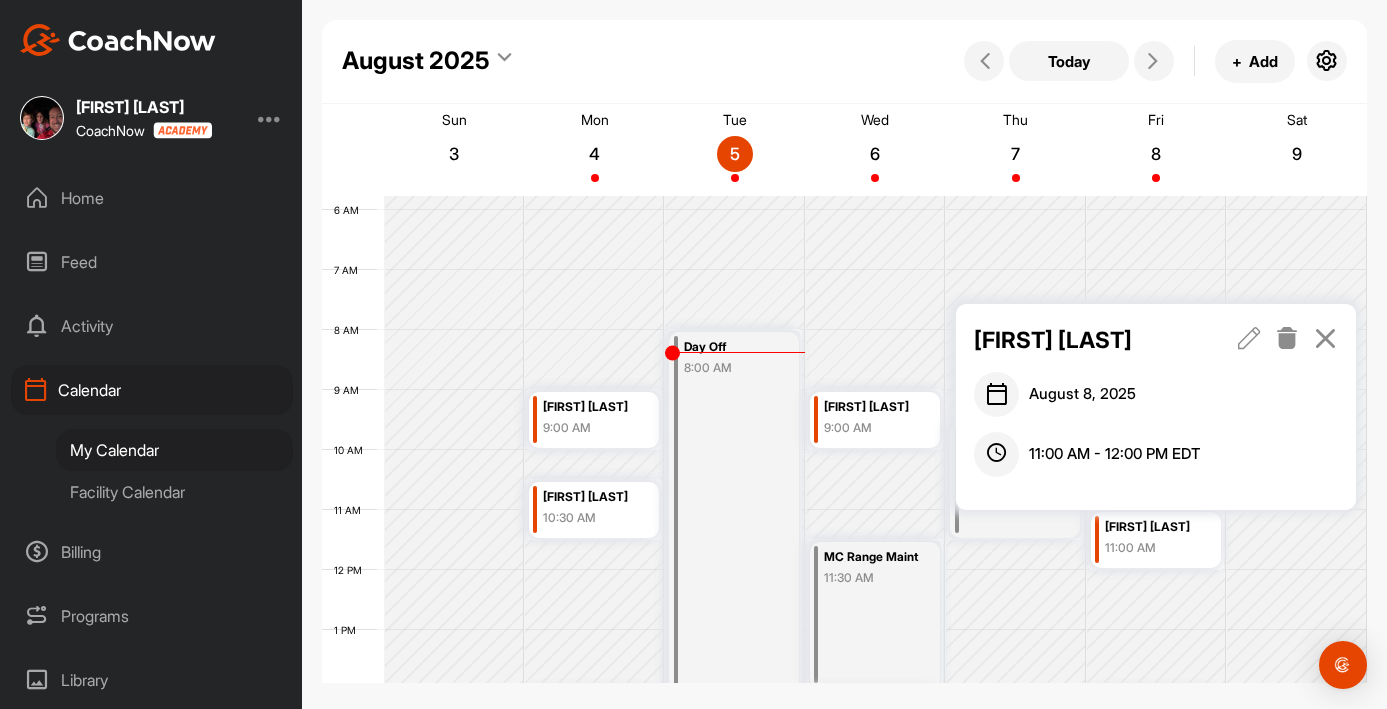click at bounding box center [1249, 338] 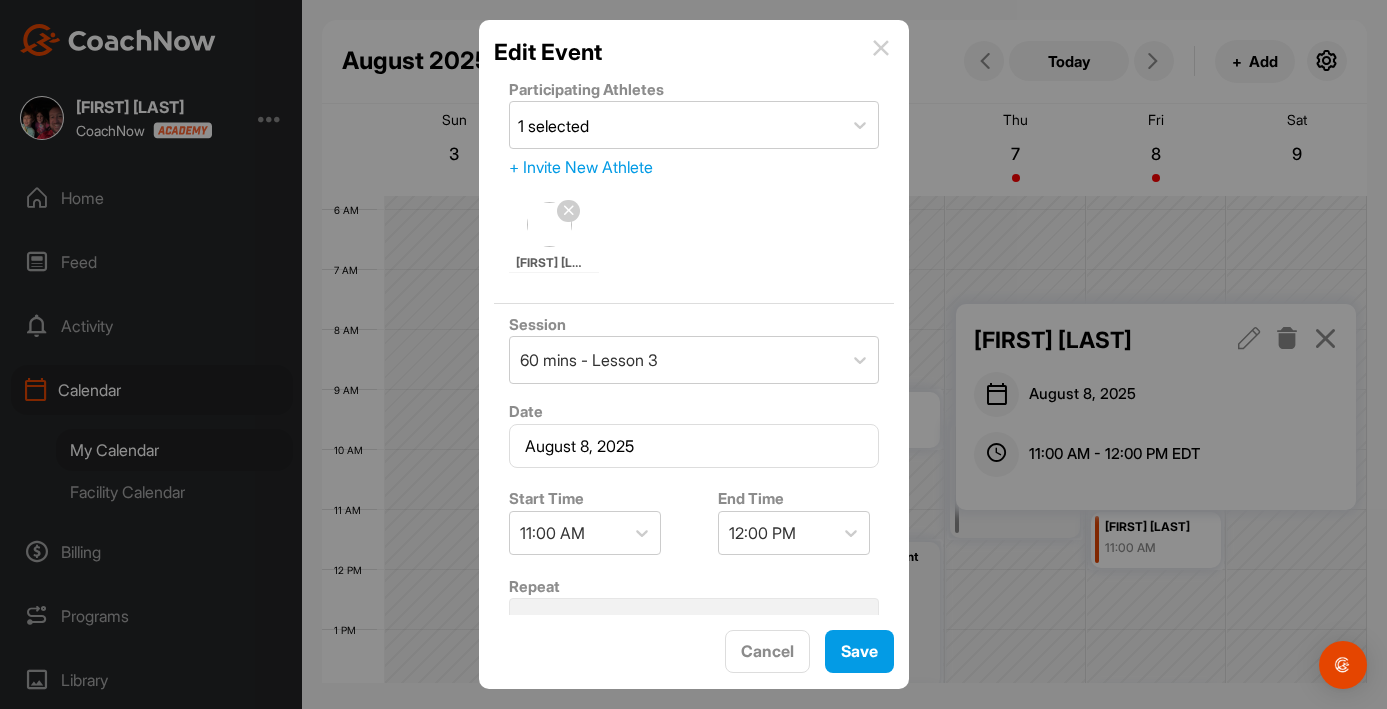 click on "Session 60 mins - Lesson 3" at bounding box center (694, 348) 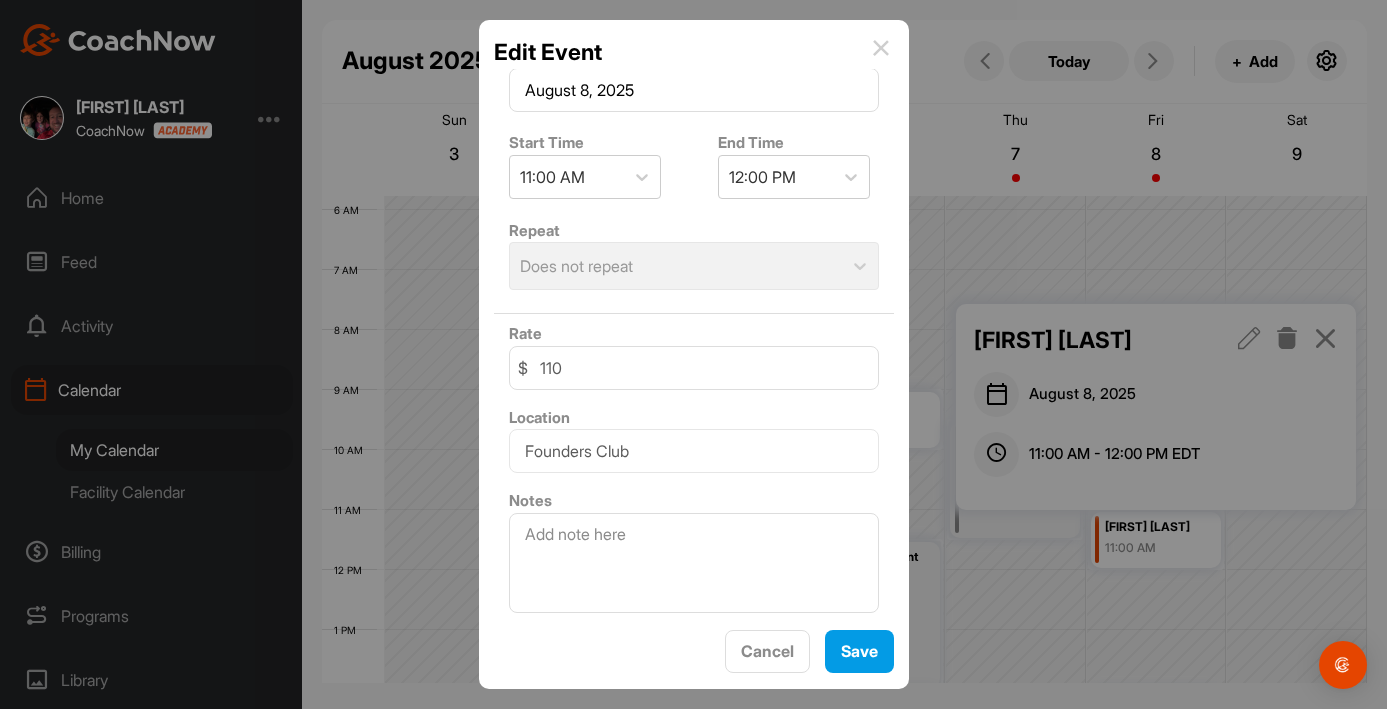 scroll, scrollTop: 358, scrollLeft: 0, axis: vertical 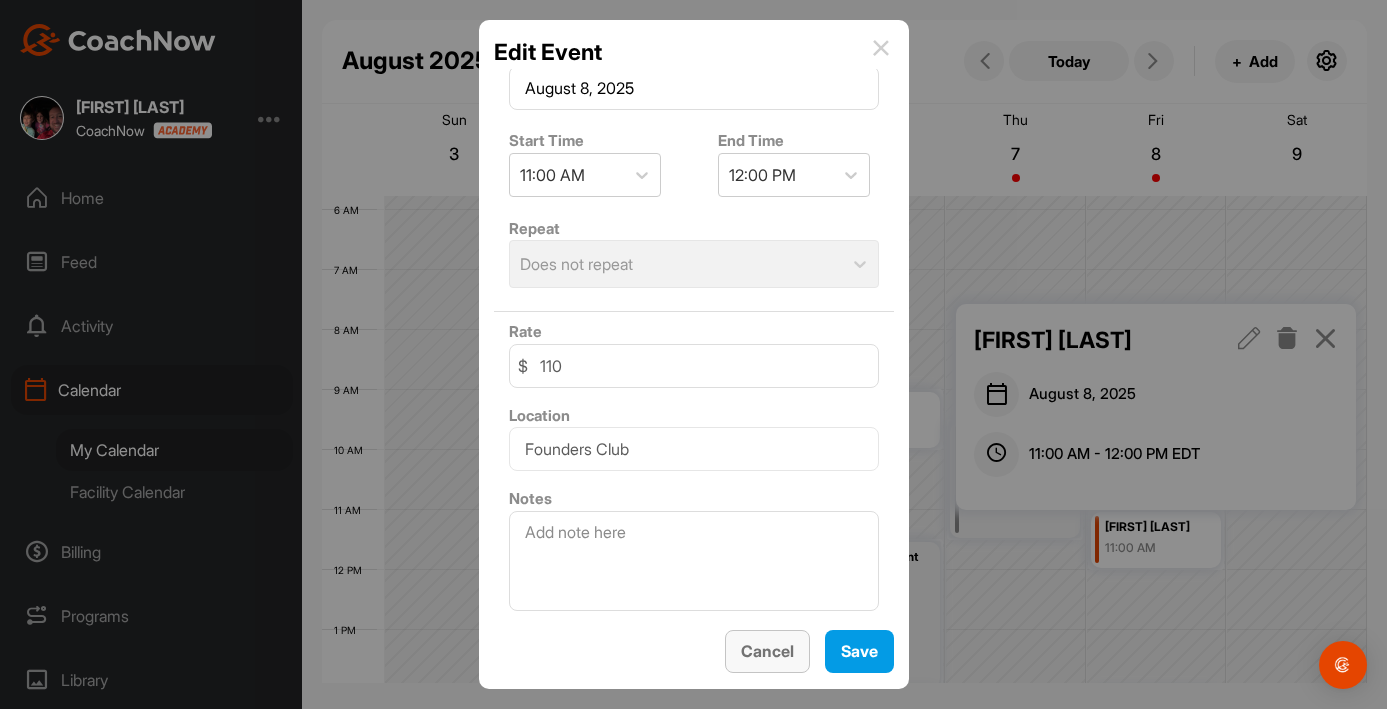 click on "Cancel" at bounding box center [767, 651] 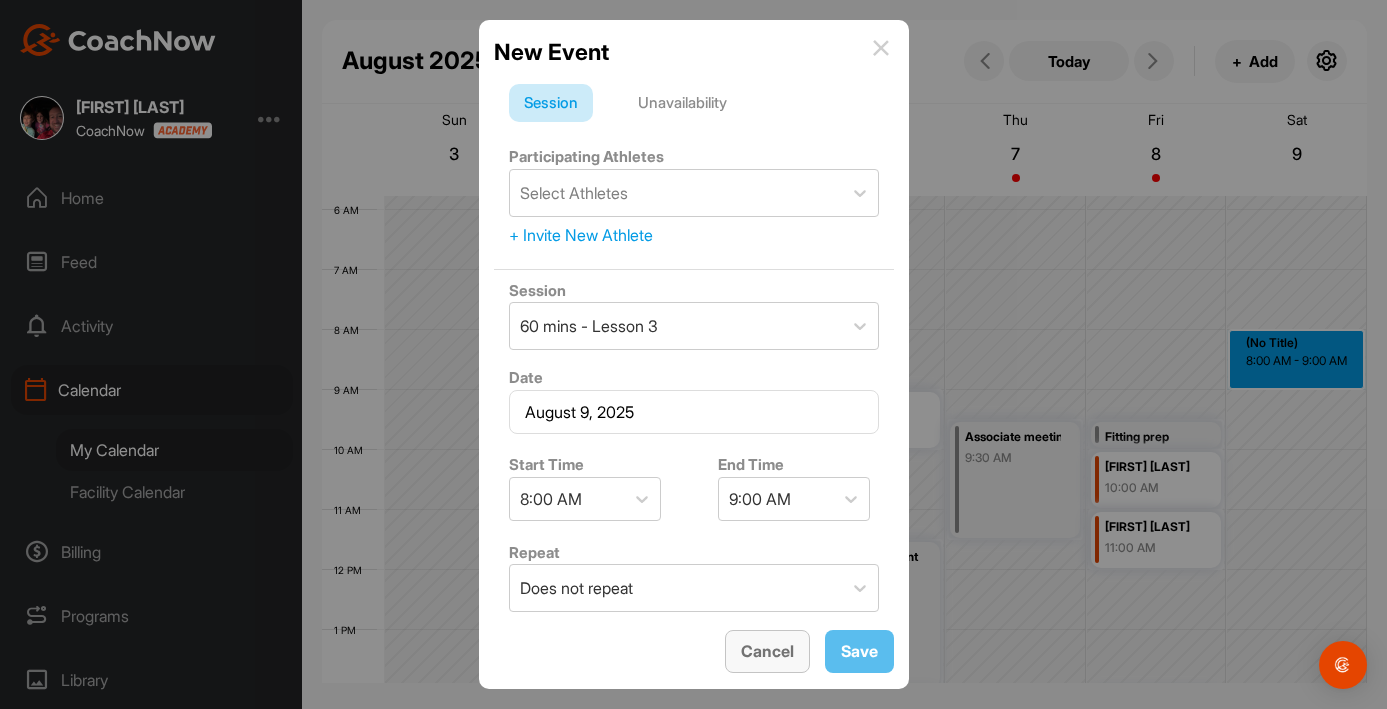 click on "Cancel" at bounding box center [767, 651] 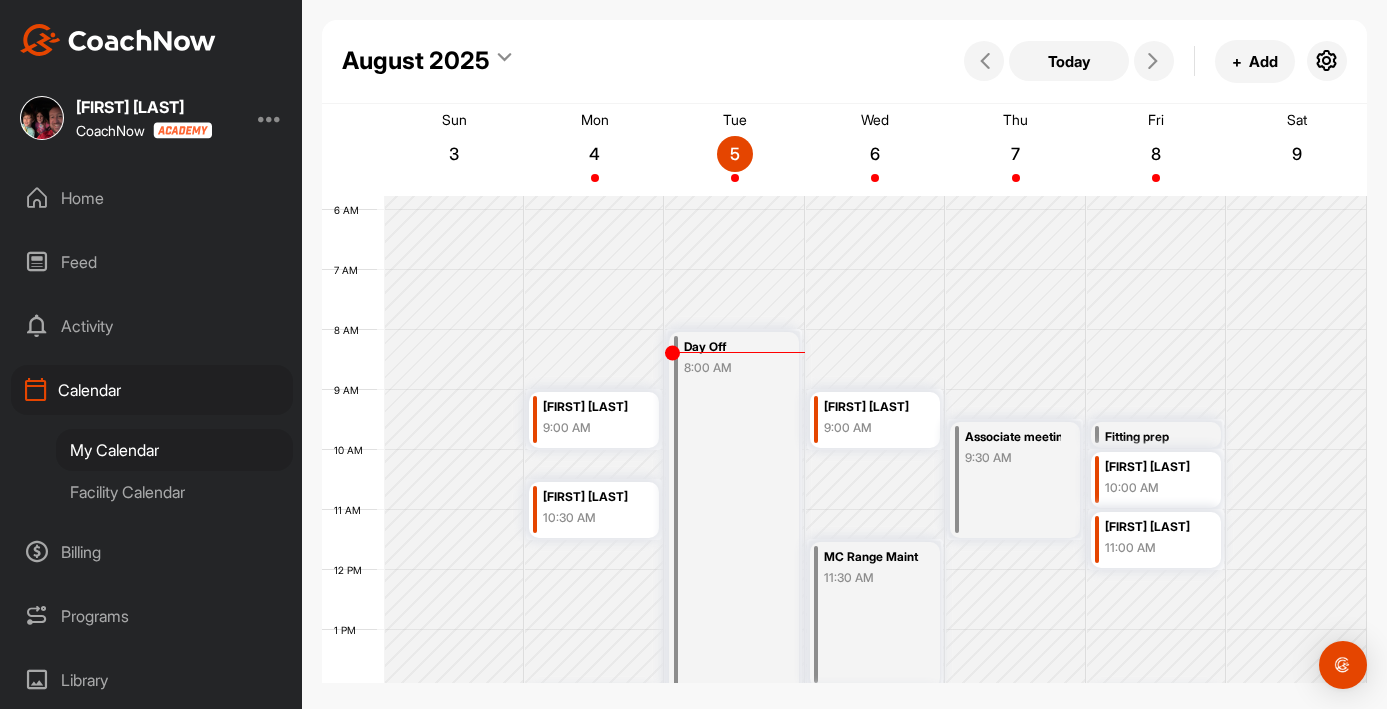 click on "8 AM" at bounding box center [353, 354] 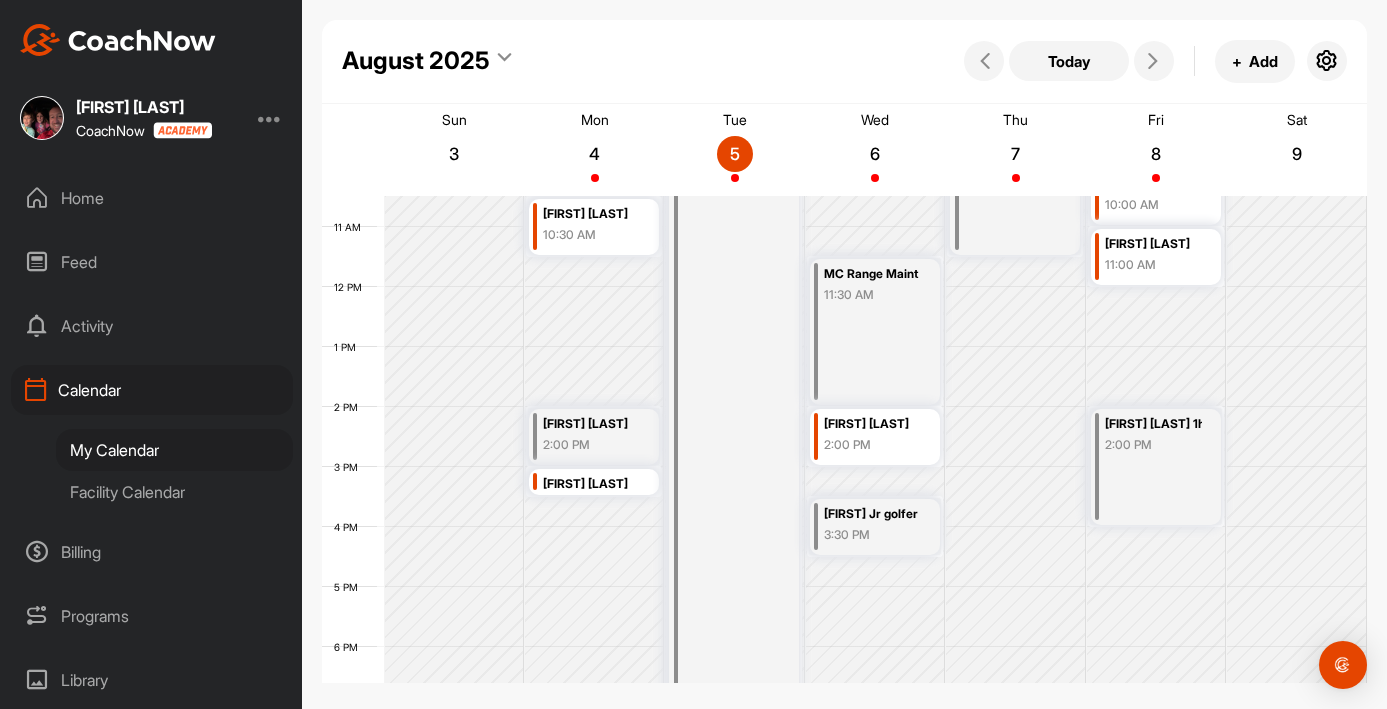 scroll, scrollTop: 638, scrollLeft: 0, axis: vertical 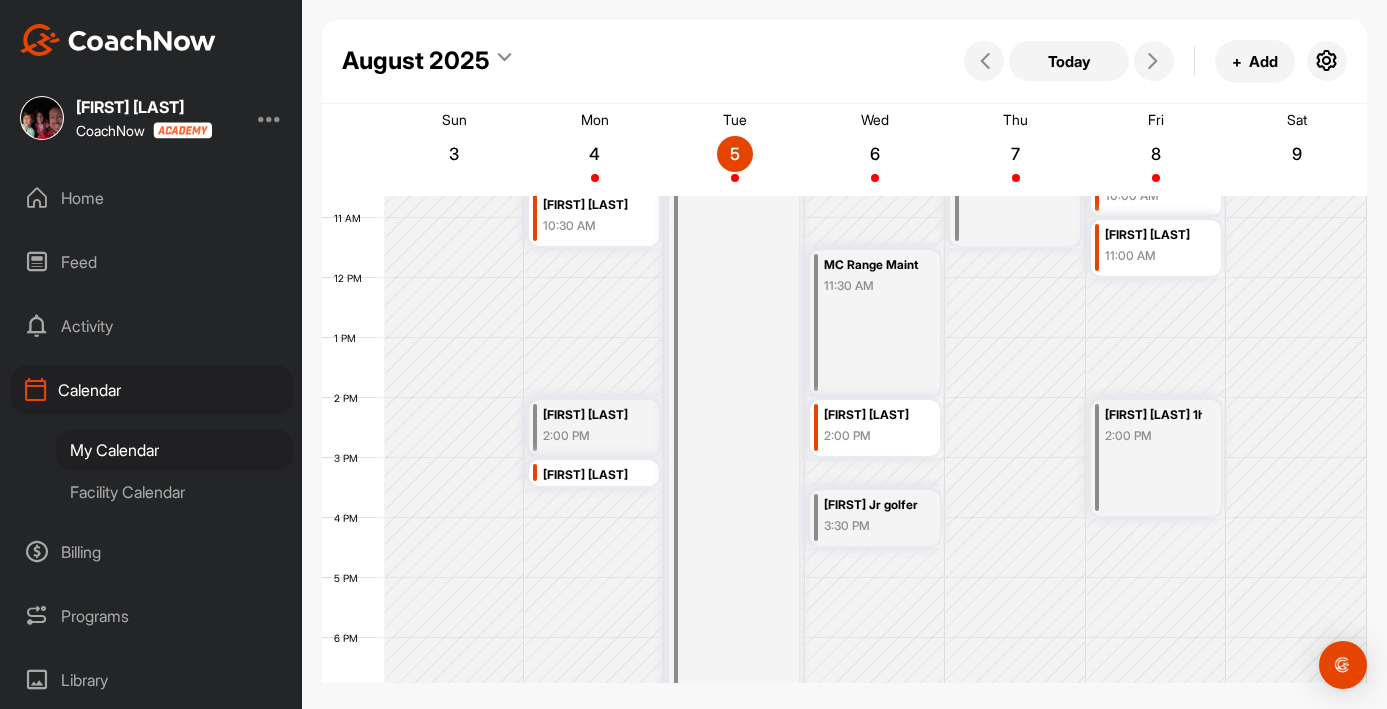 click on "6" at bounding box center (875, 154) 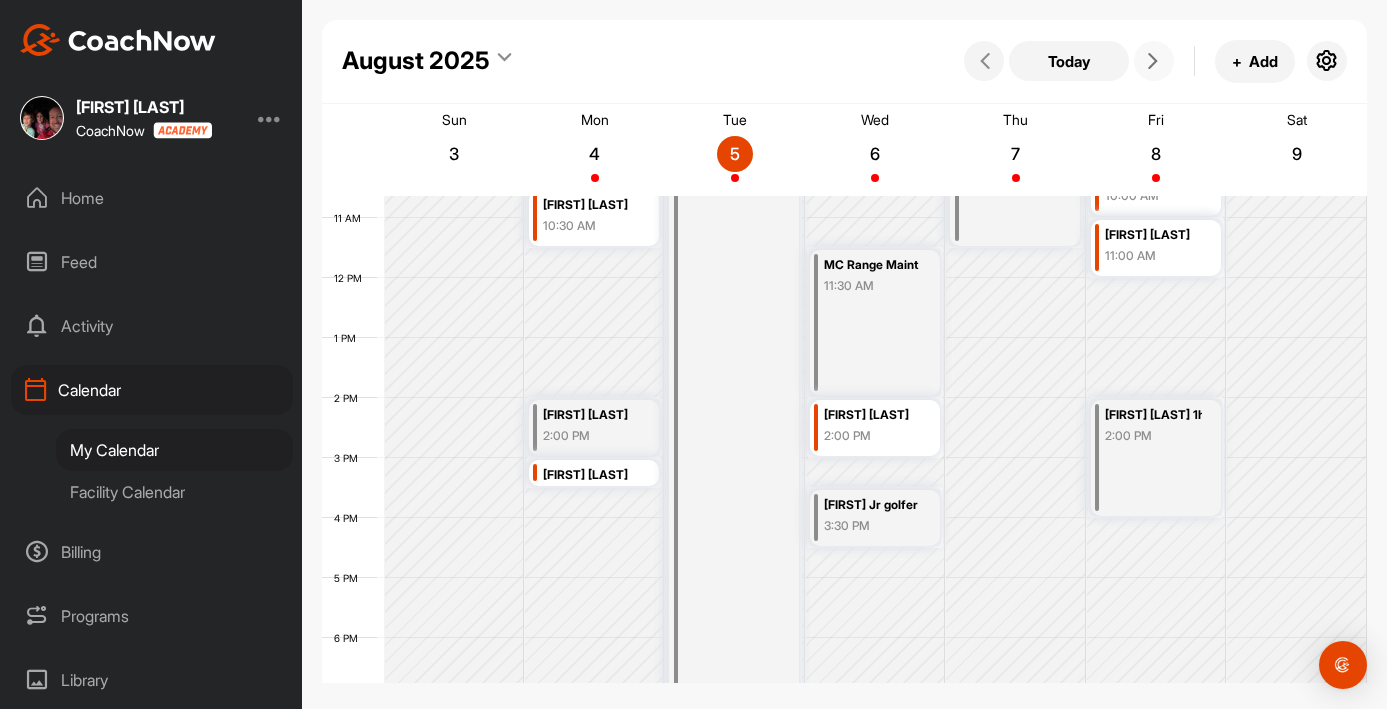 click at bounding box center [1153, 61] 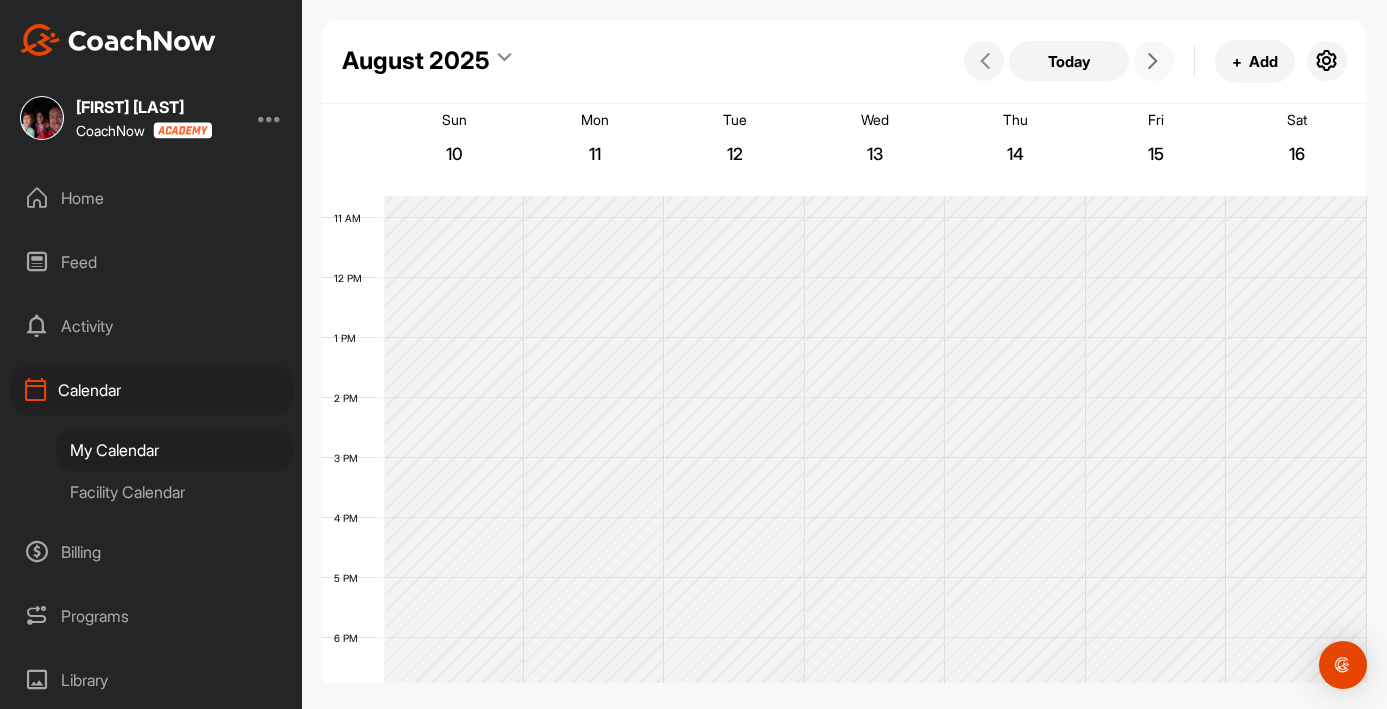 scroll, scrollTop: 346, scrollLeft: 0, axis: vertical 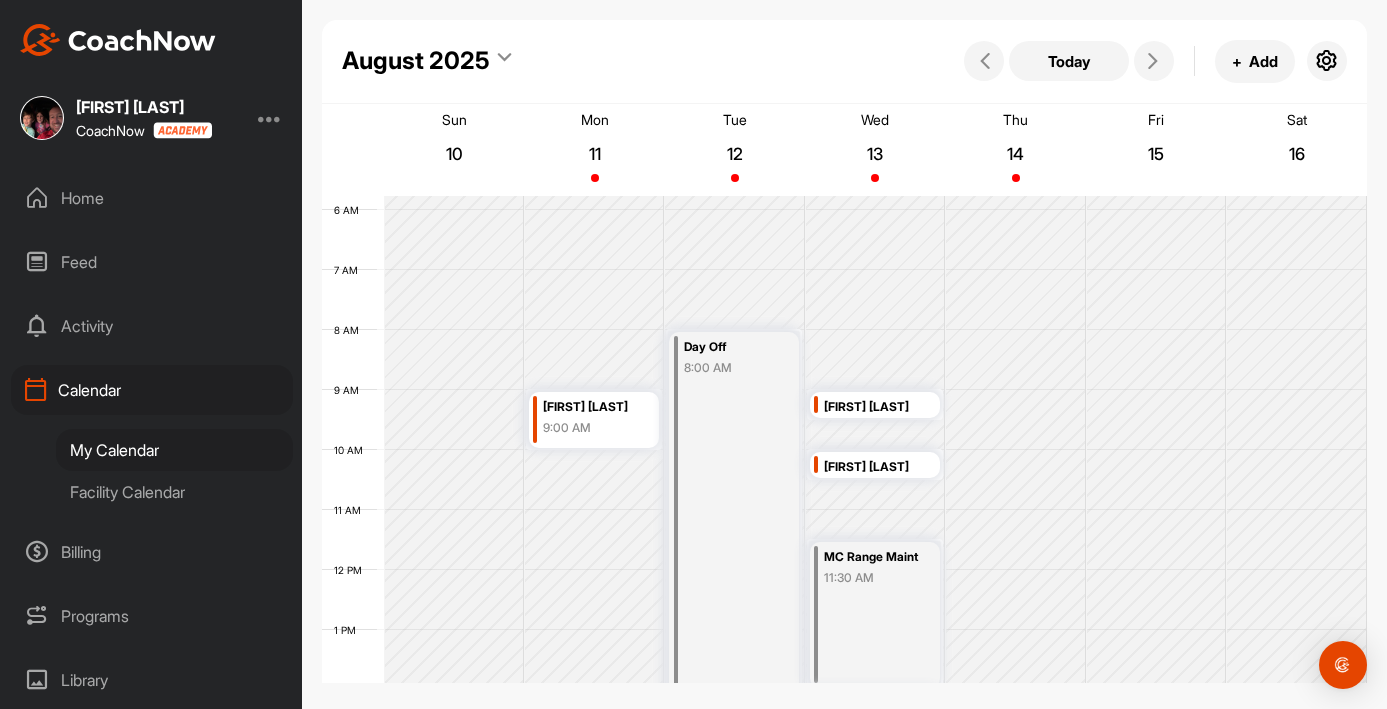 click on "[FIRST] [LAST]" at bounding box center [591, 407] 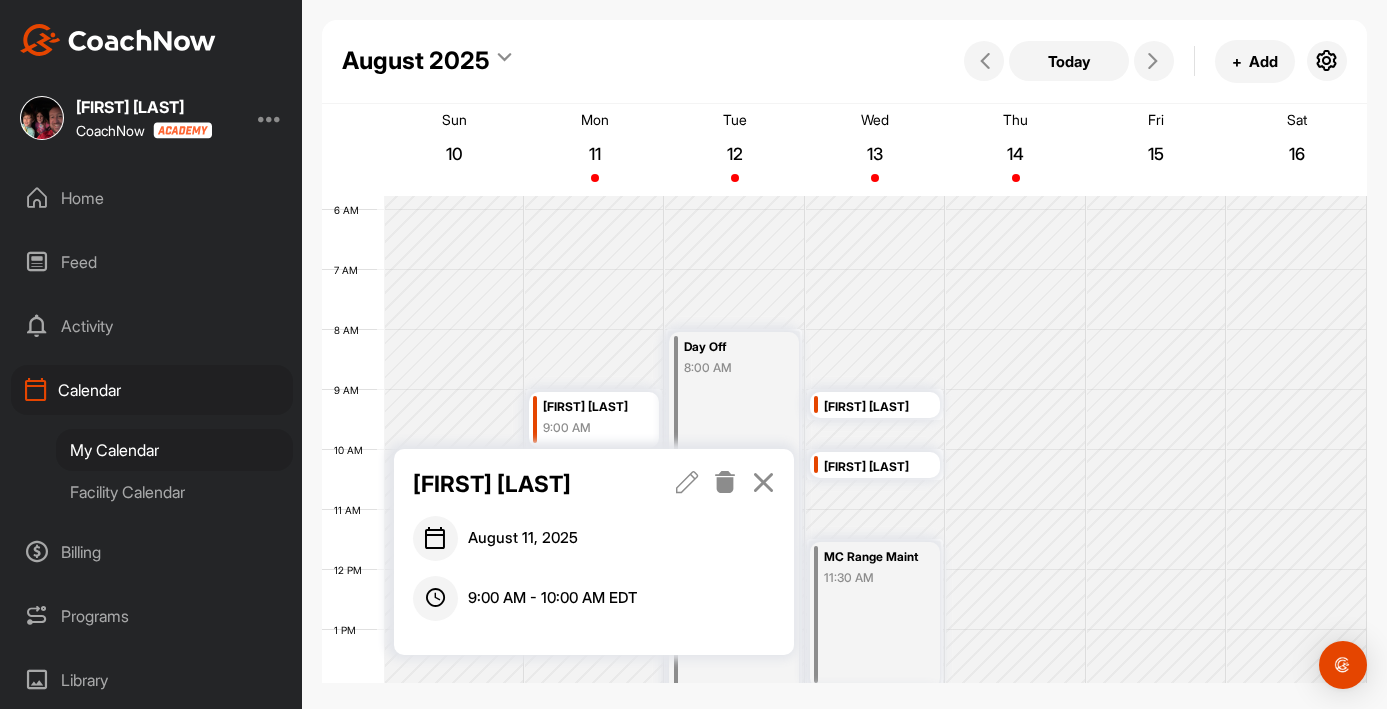 click at bounding box center [687, 482] 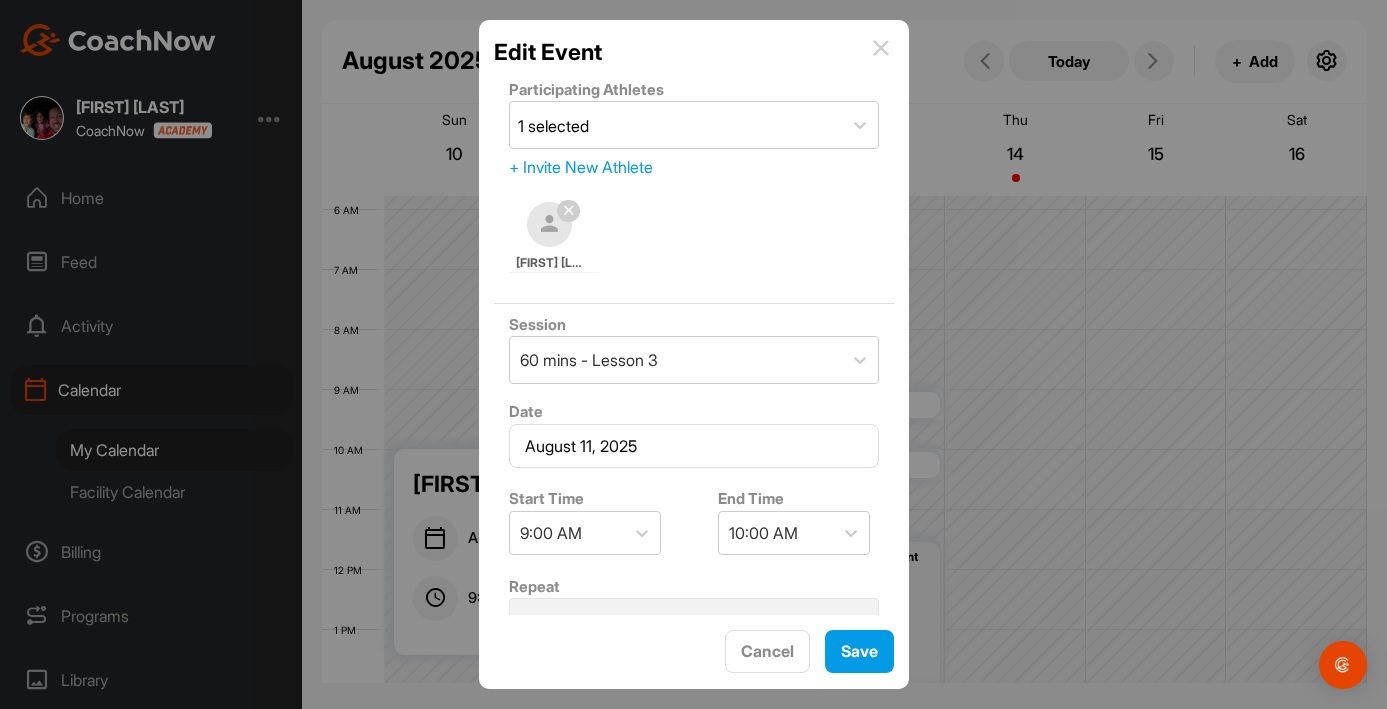 click on "Date [MONTH] [DAY], [YEAR]" at bounding box center [694, 434] 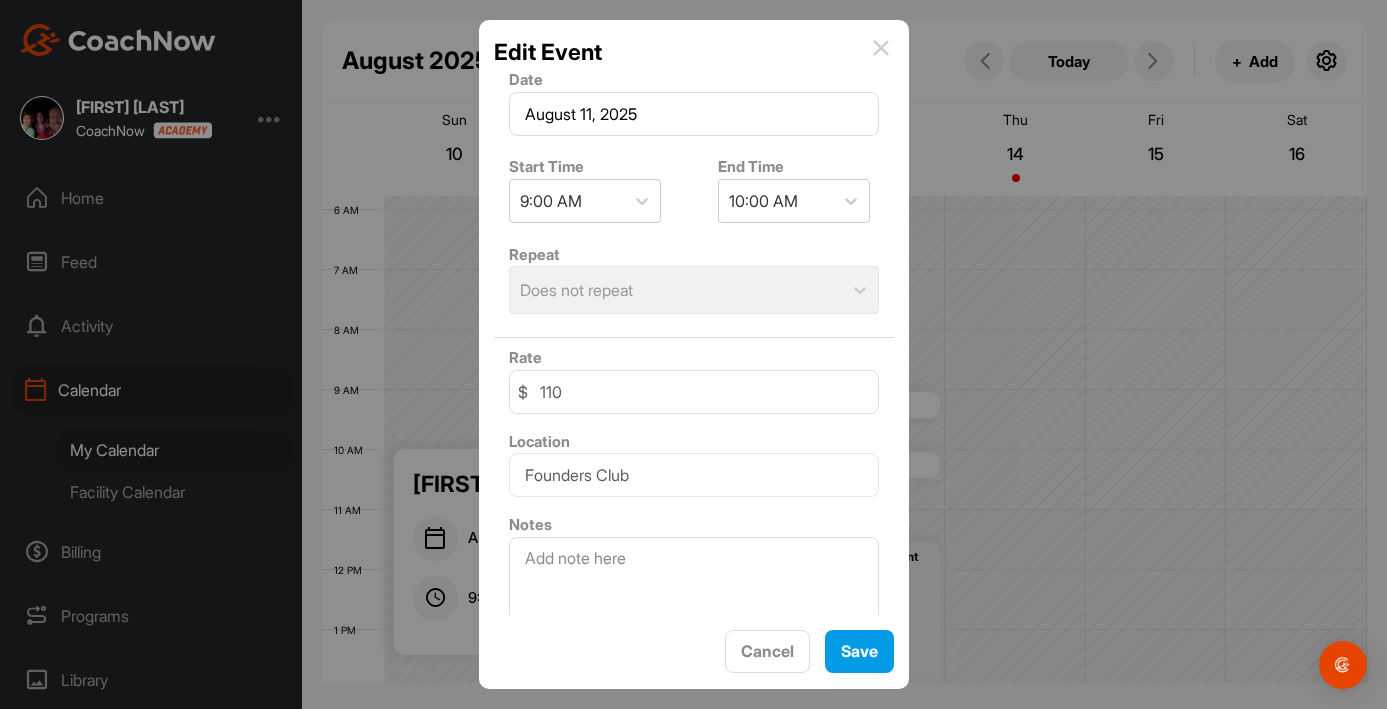 scroll, scrollTop: 358, scrollLeft: 0, axis: vertical 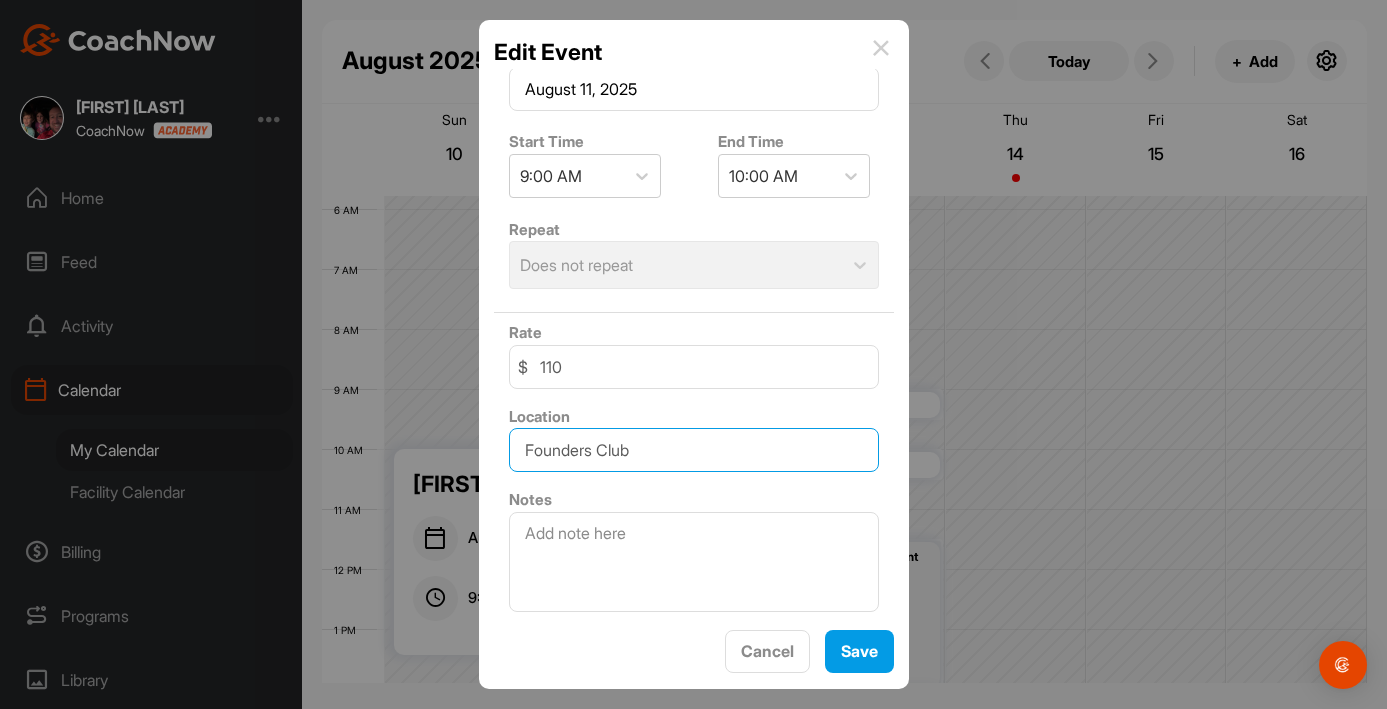 drag, startPoint x: 638, startPoint y: 445, endPoint x: 454, endPoint y: 441, distance: 184.04347 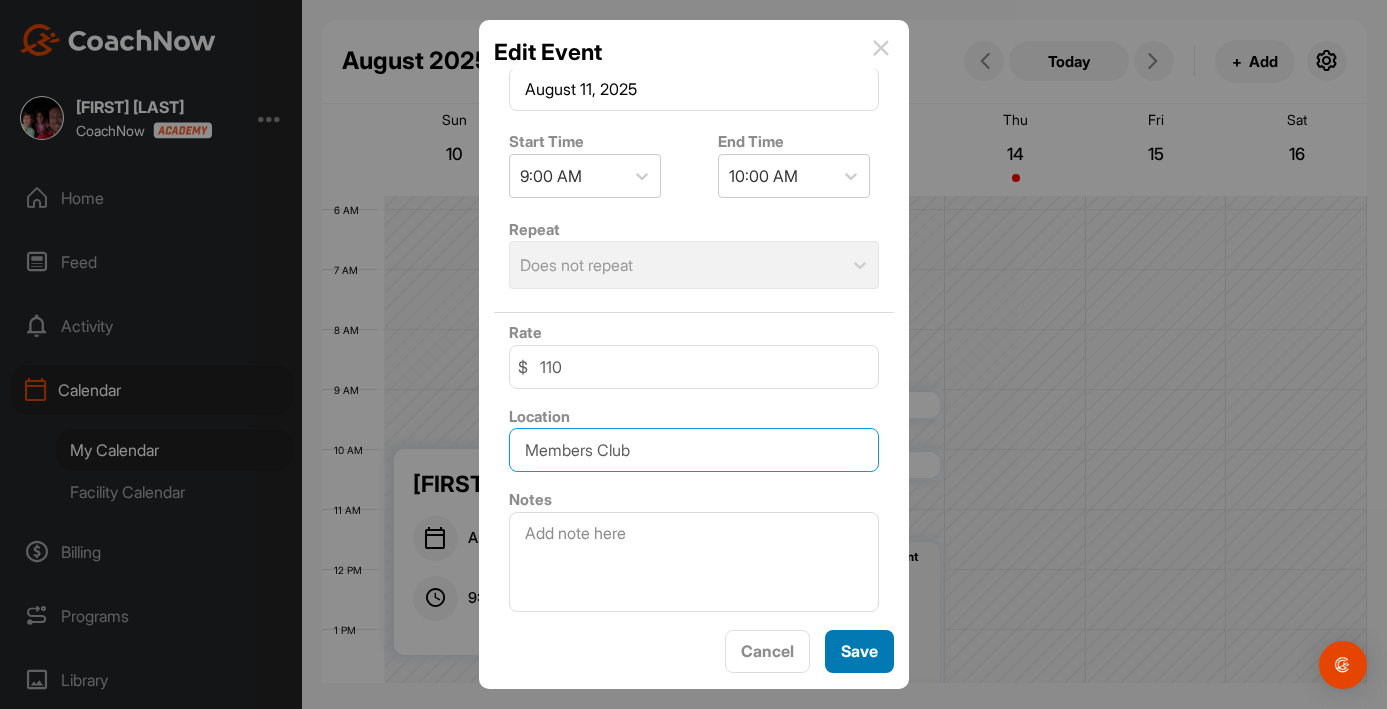 type on "Members Club" 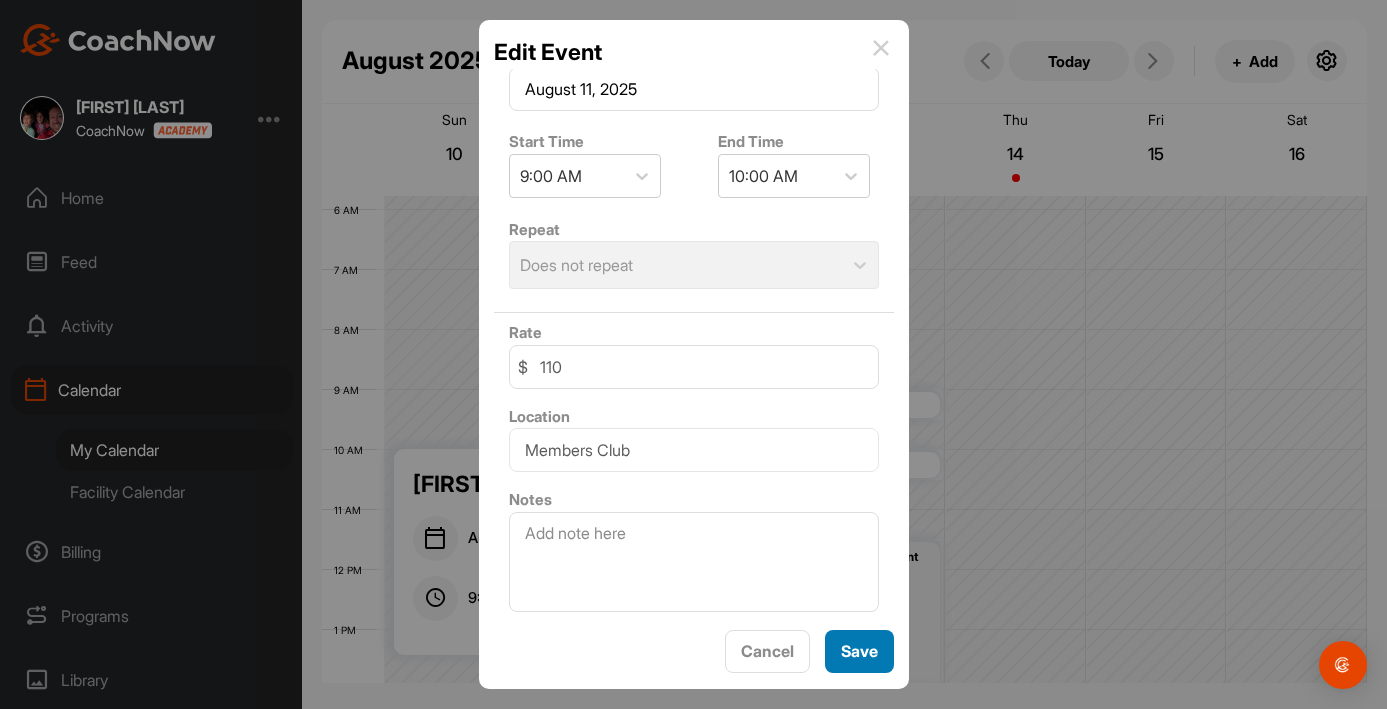 click on "Save" at bounding box center [859, 651] 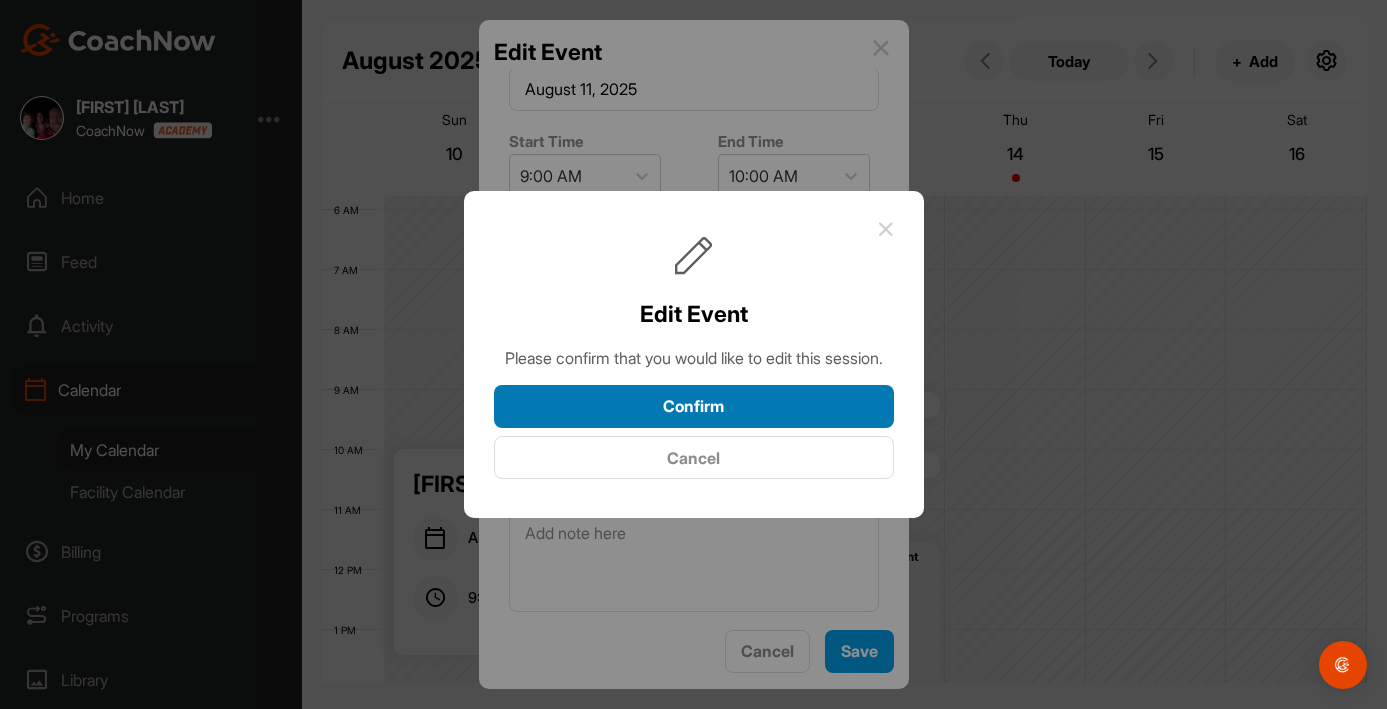 click on "Confirm" at bounding box center (694, 406) 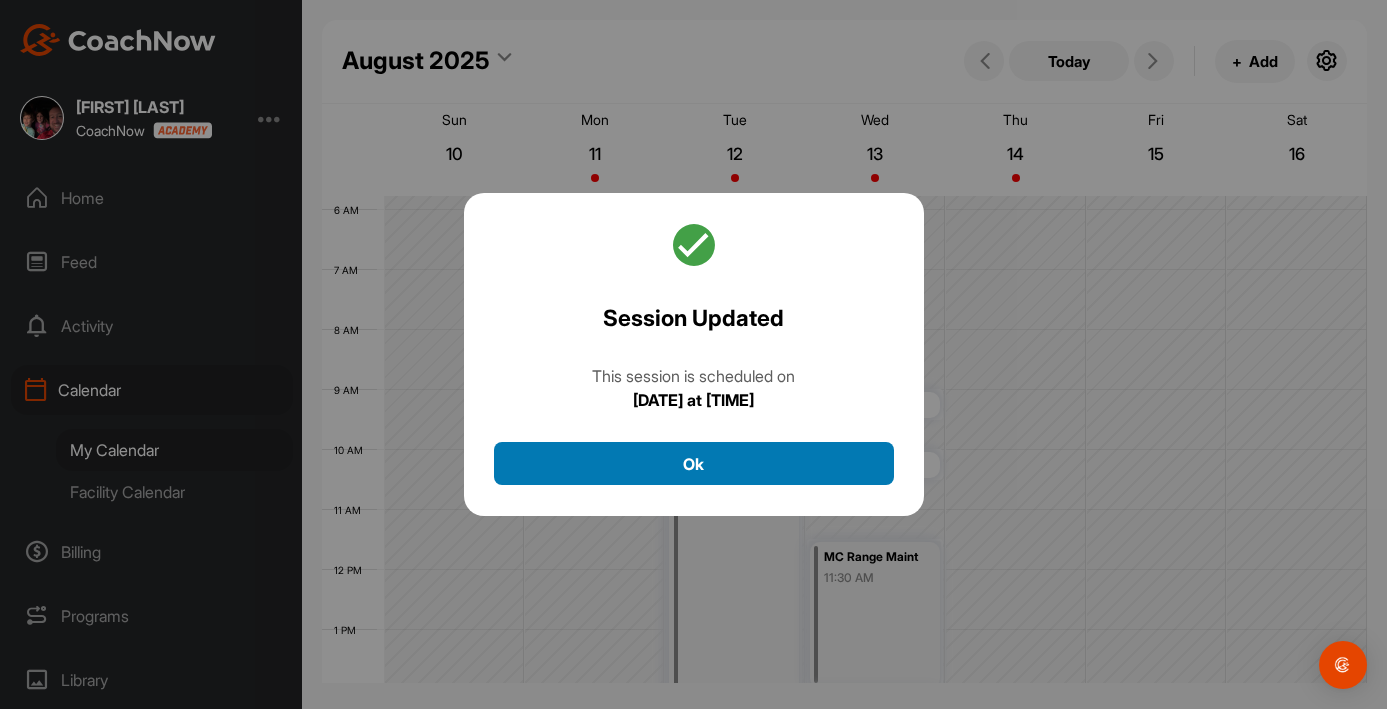 click on "Ok" at bounding box center [694, 463] 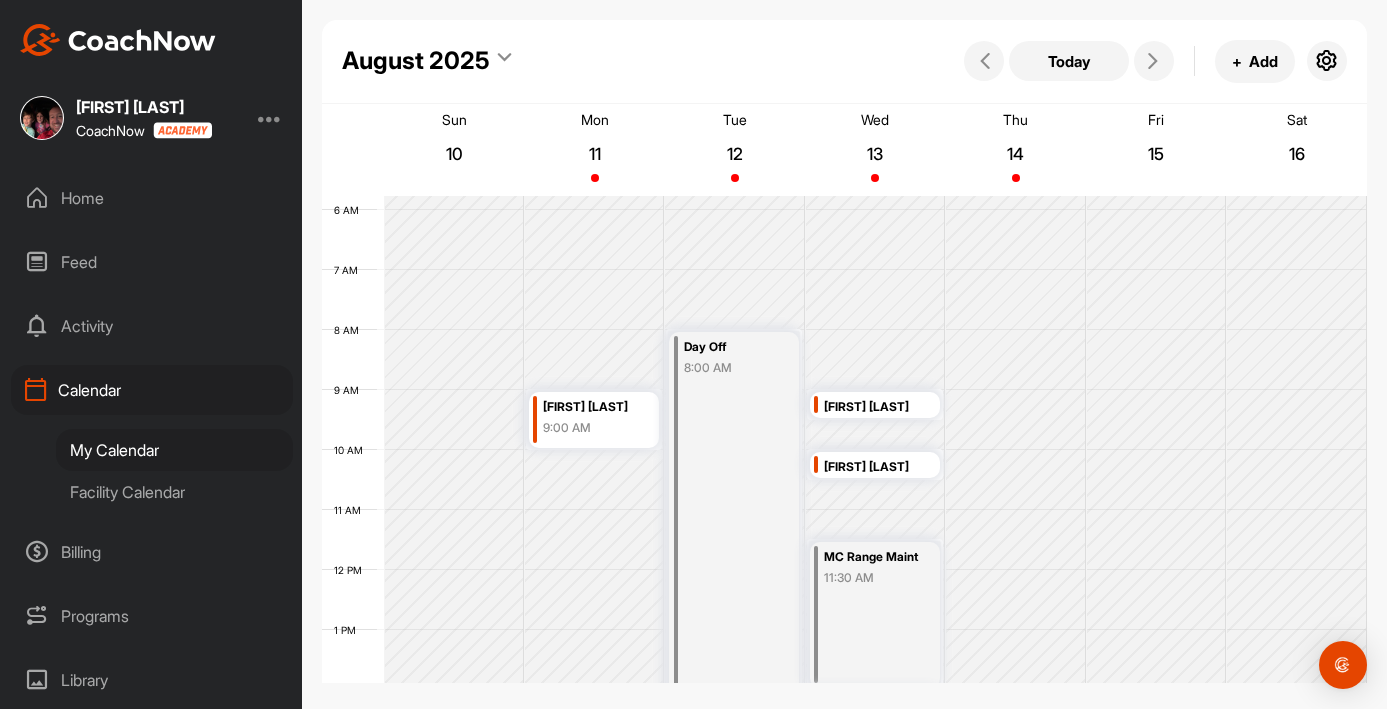 click on "[FIRST] [LAST]" at bounding box center (872, 407) 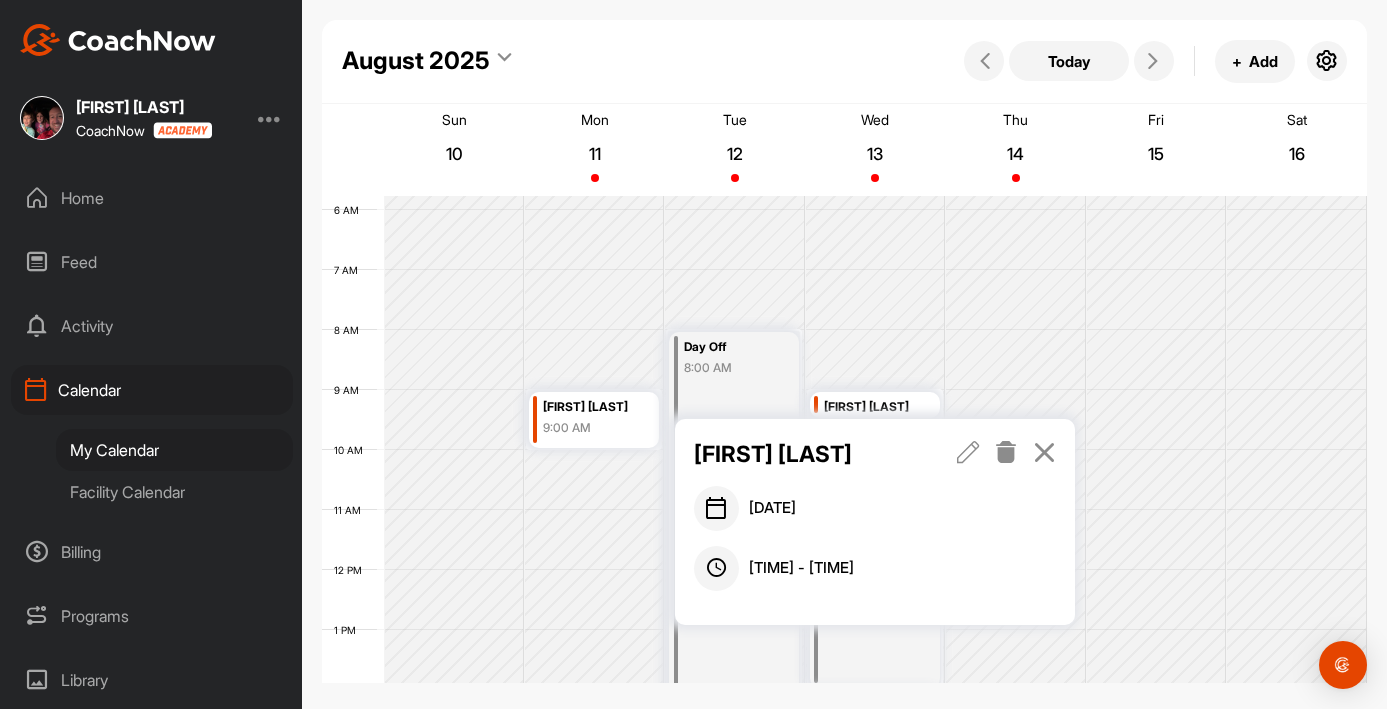 click at bounding box center (968, 452) 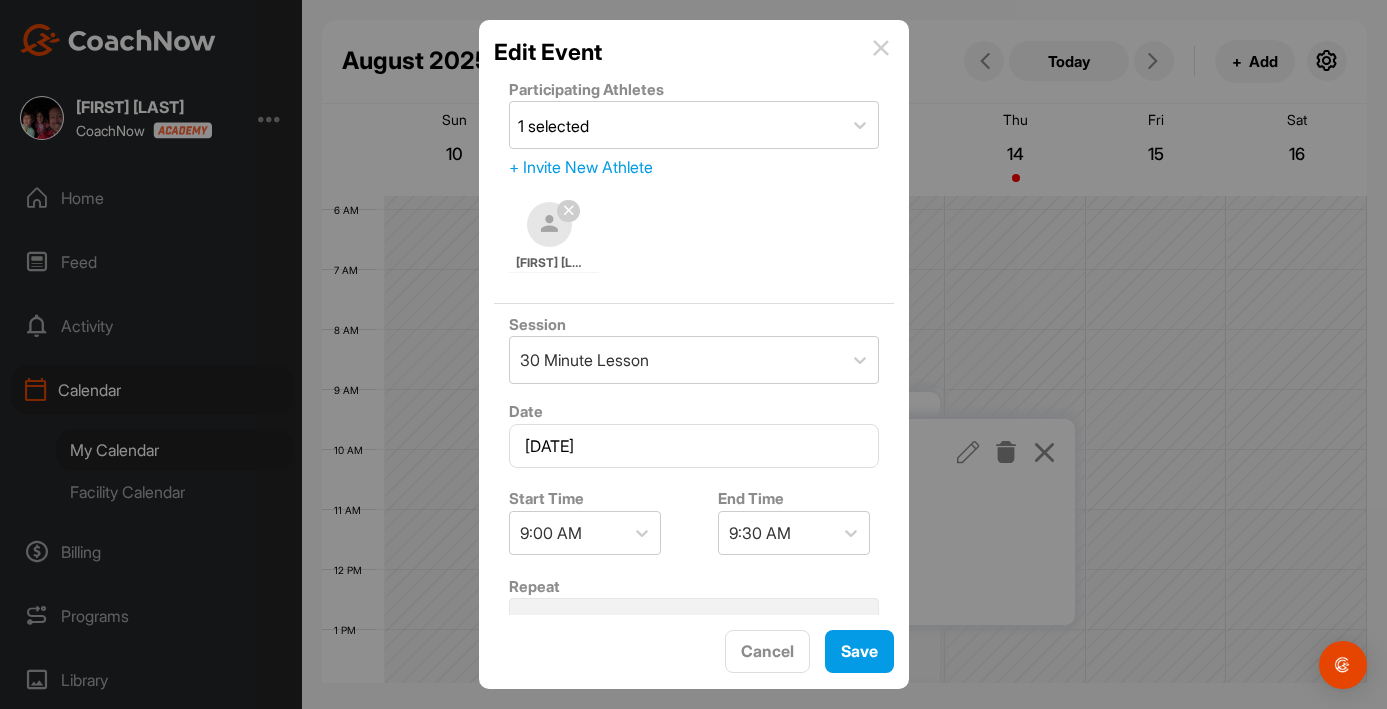 click on "Edit Event Participating Athletes 1 selected + Invite New Athlete [FIRST] [LAST] Session 30 Minute Lesson Date [DATE] Start Time [TIME] End Time [TIME] Repeat Does not repeat Rate $ 60 Location Founders Club Notes Cancel Save" at bounding box center (694, 354) 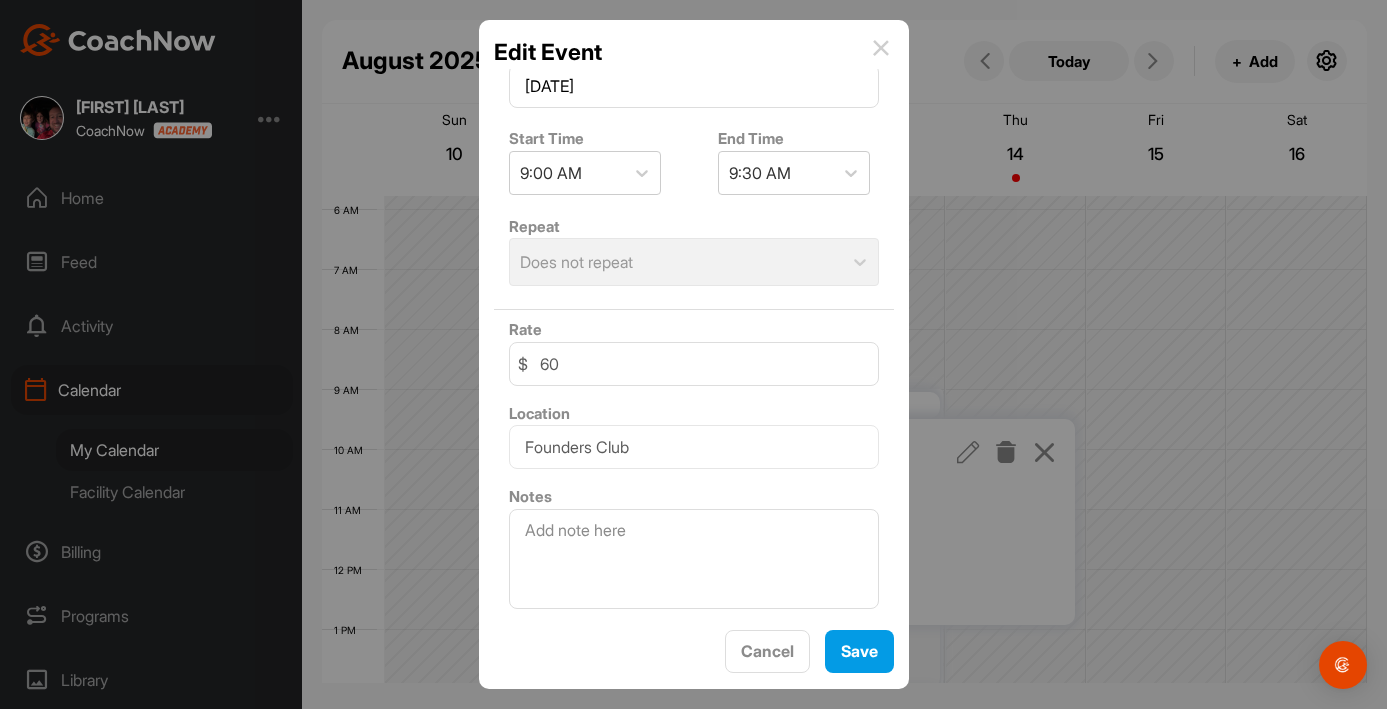 scroll, scrollTop: 357, scrollLeft: 0, axis: vertical 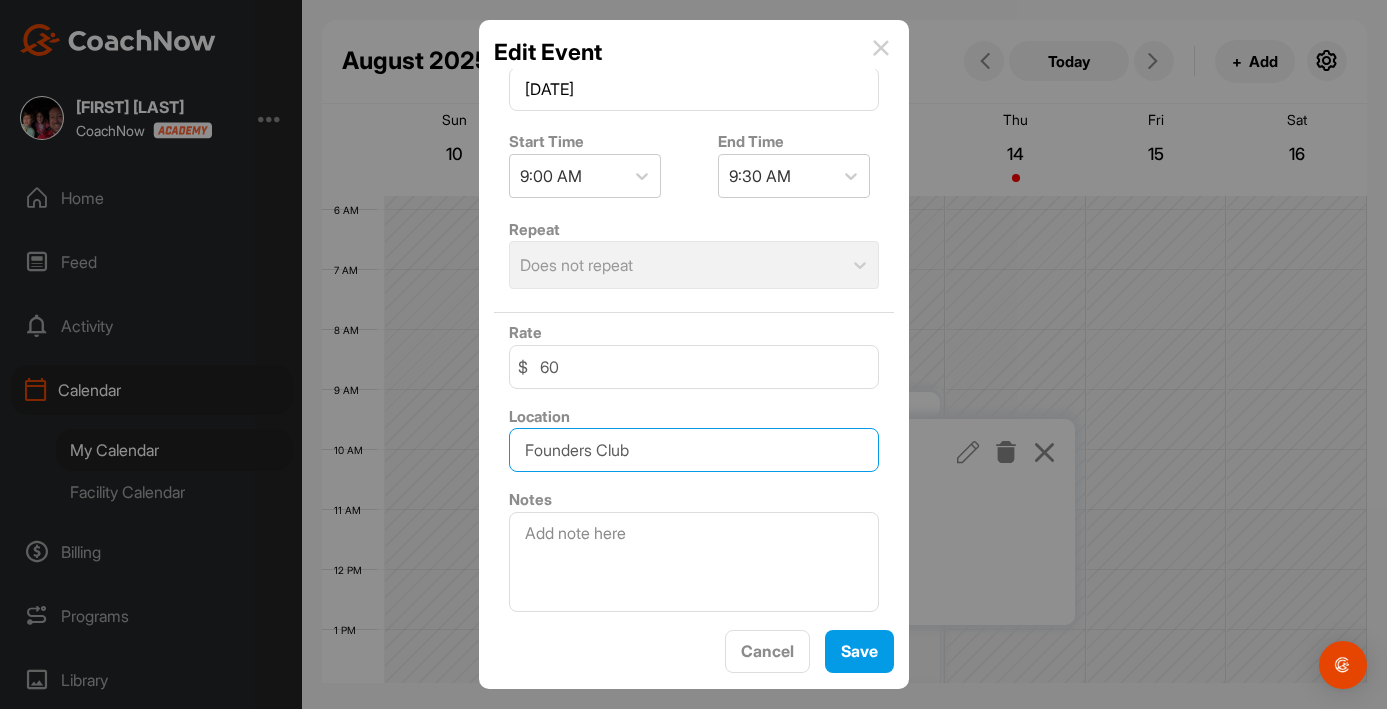 drag, startPoint x: 635, startPoint y: 447, endPoint x: 470, endPoint y: 439, distance: 165.19383 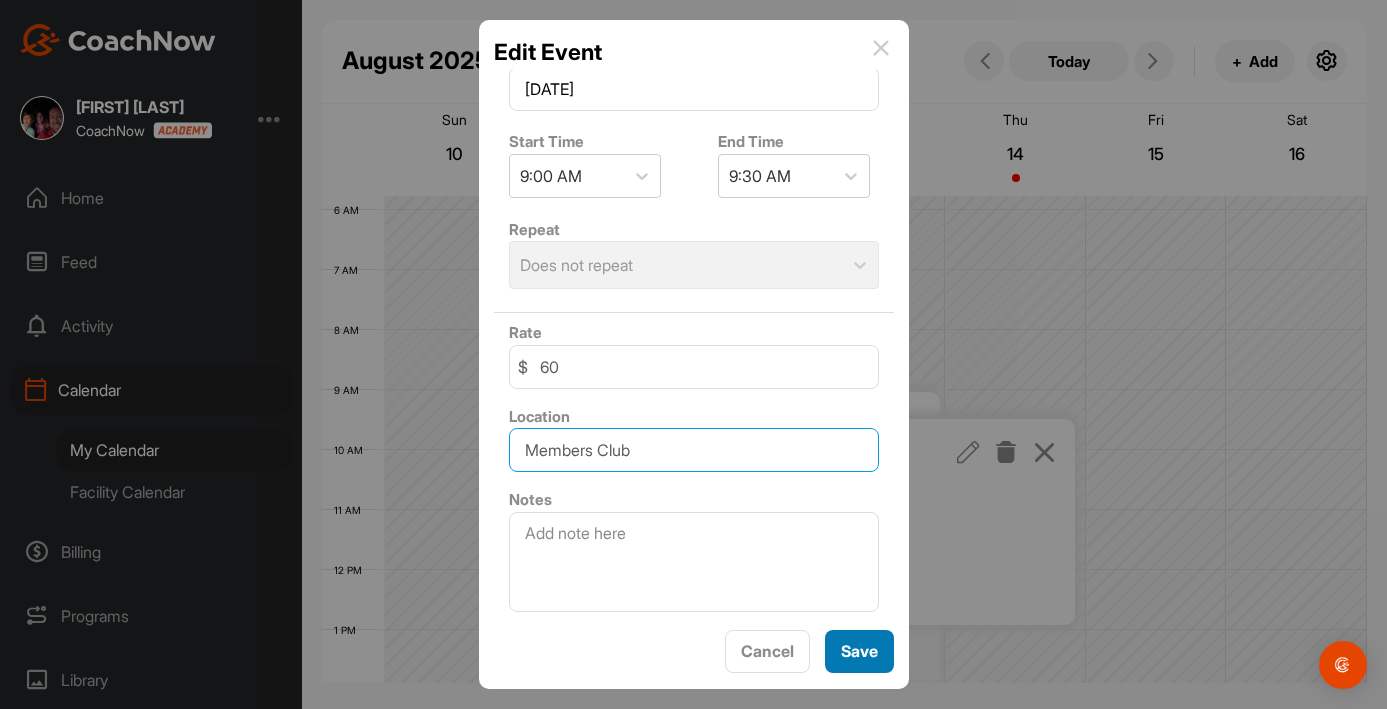 type on "Members Club" 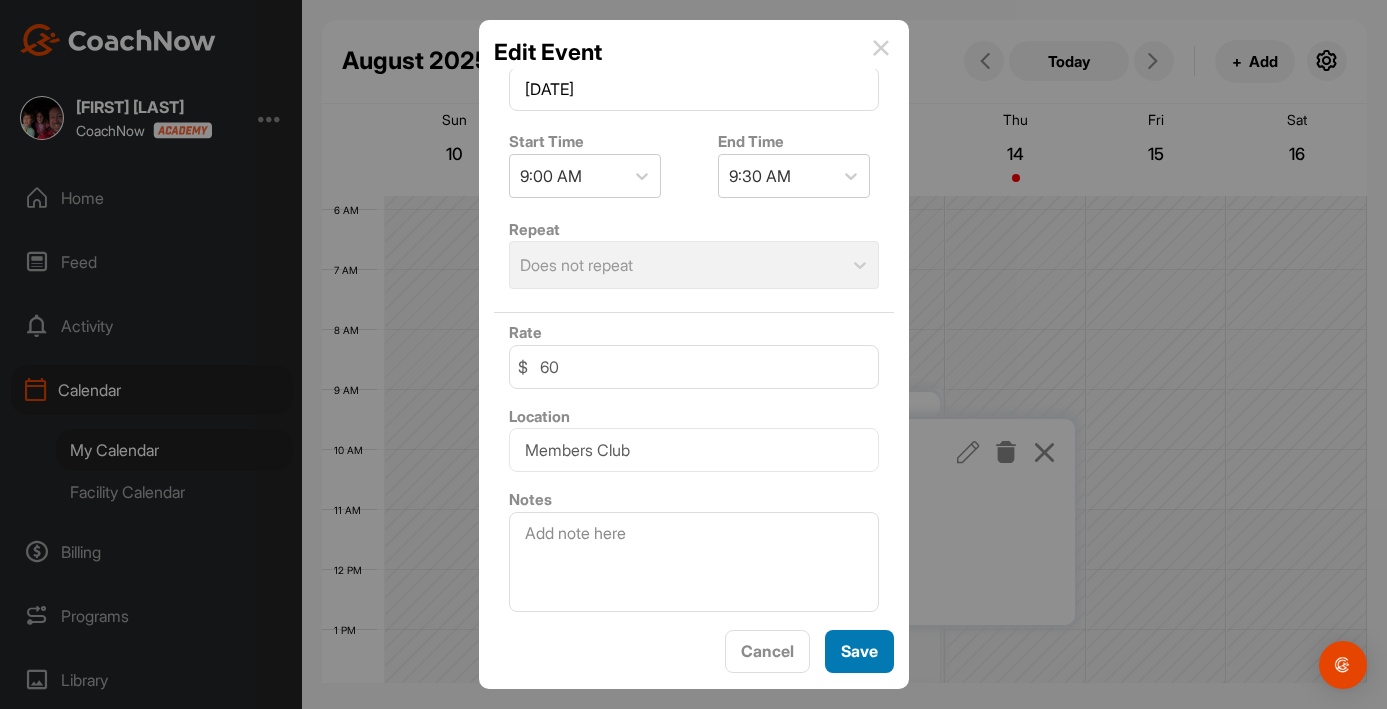 click on "Save" at bounding box center [859, 651] 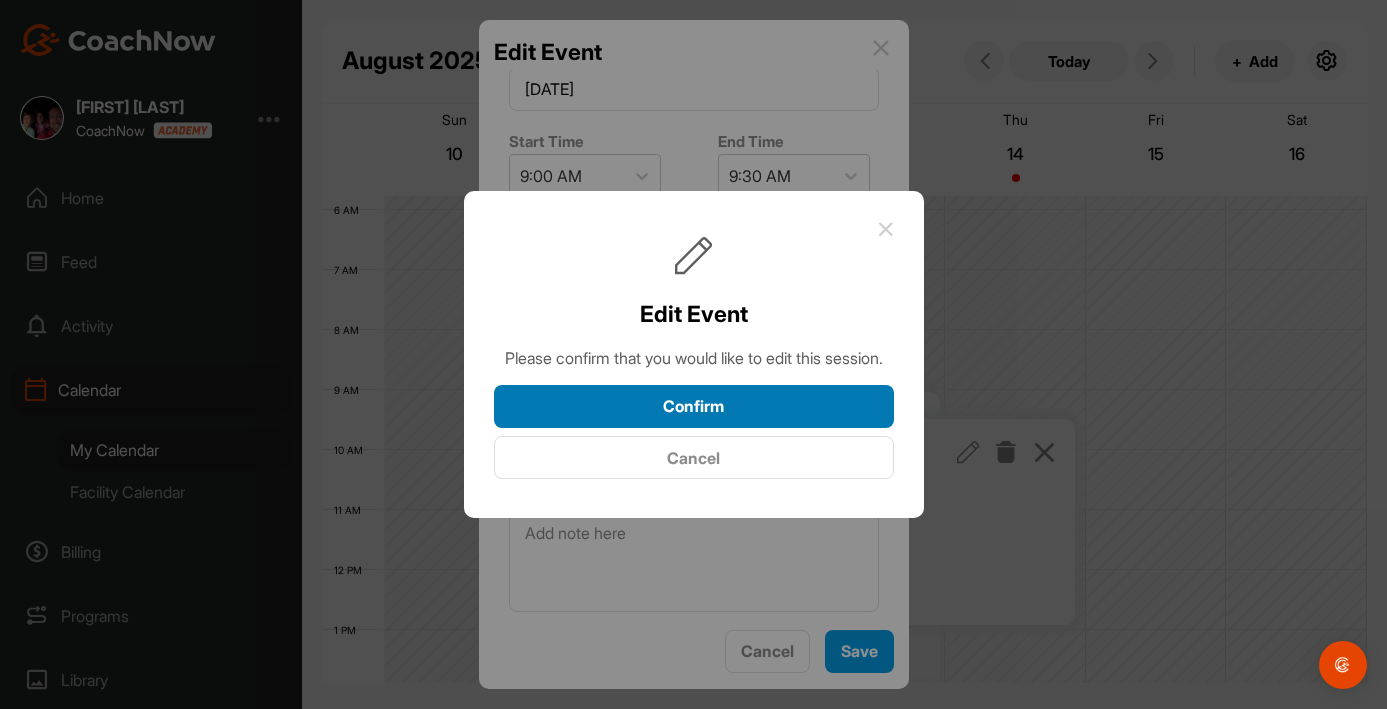 click on "Confirm" at bounding box center [694, 406] 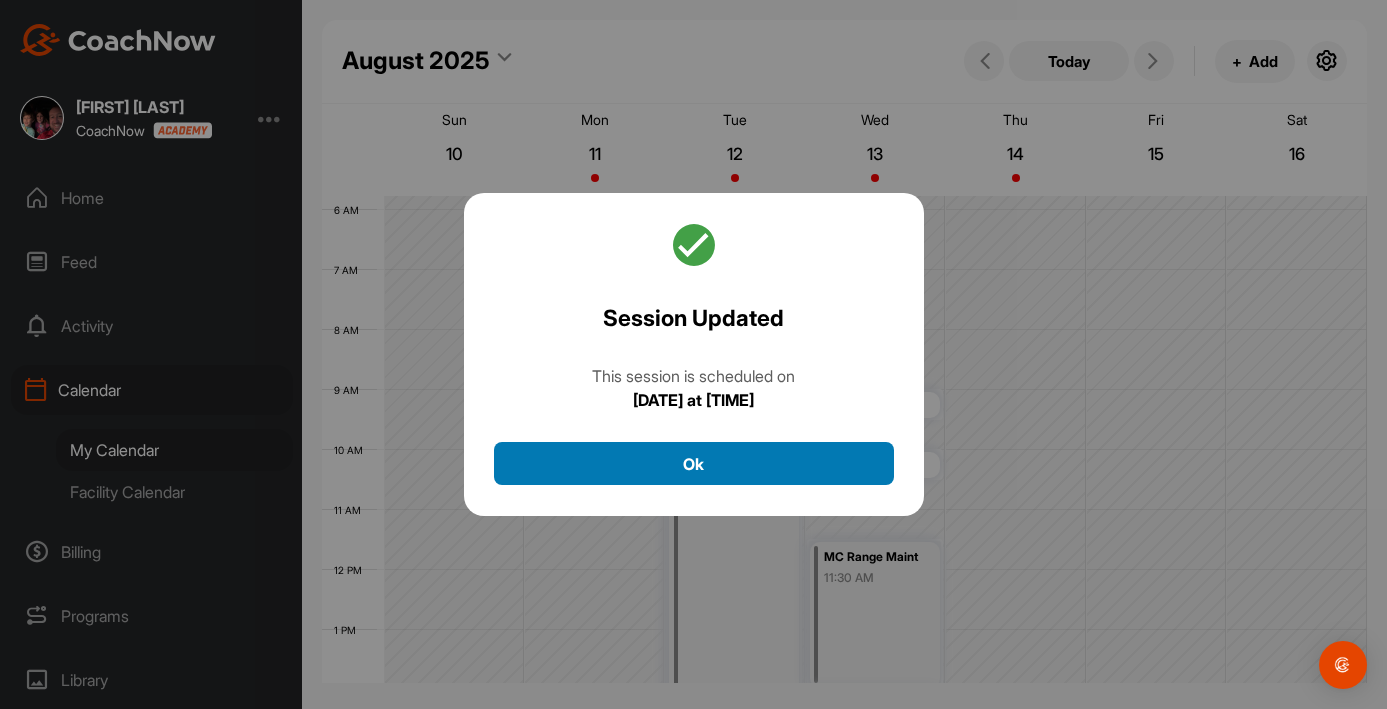 click on "Ok" at bounding box center [694, 463] 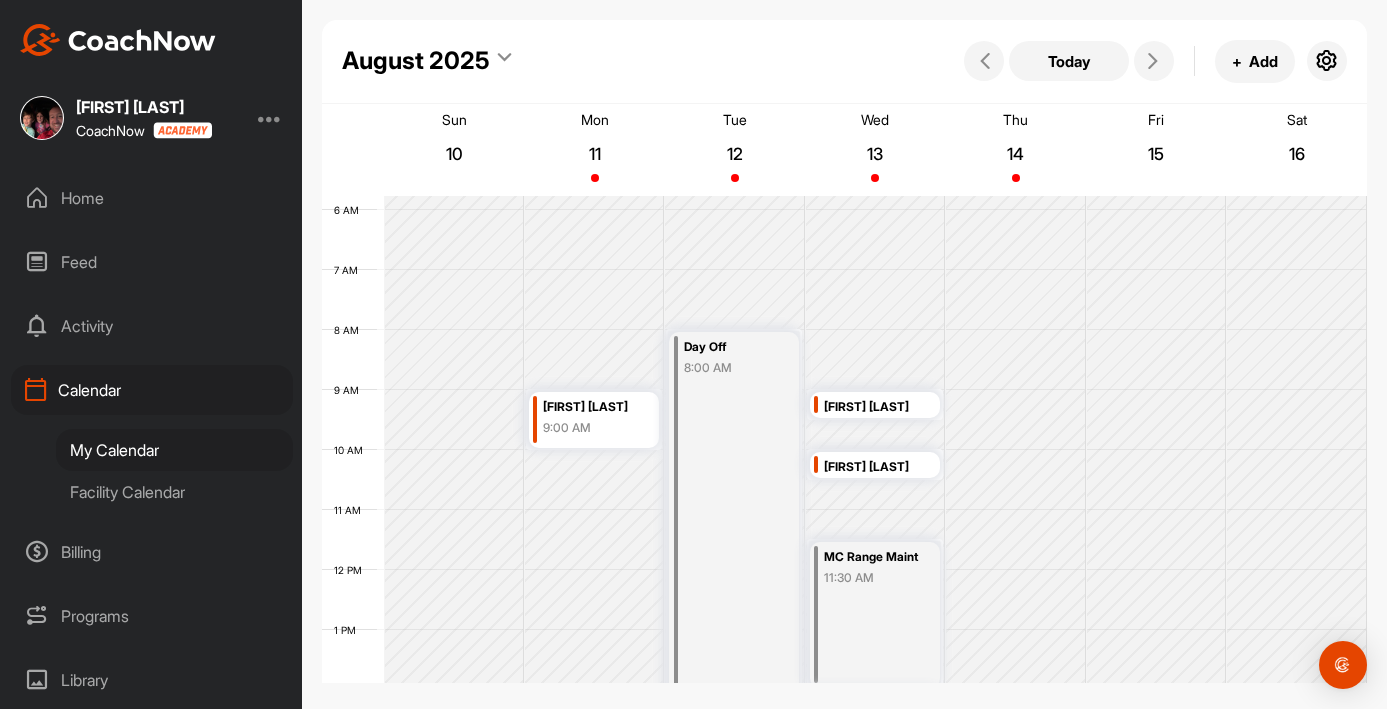 click on "[FIRST] [LAST]" at bounding box center (872, 467) 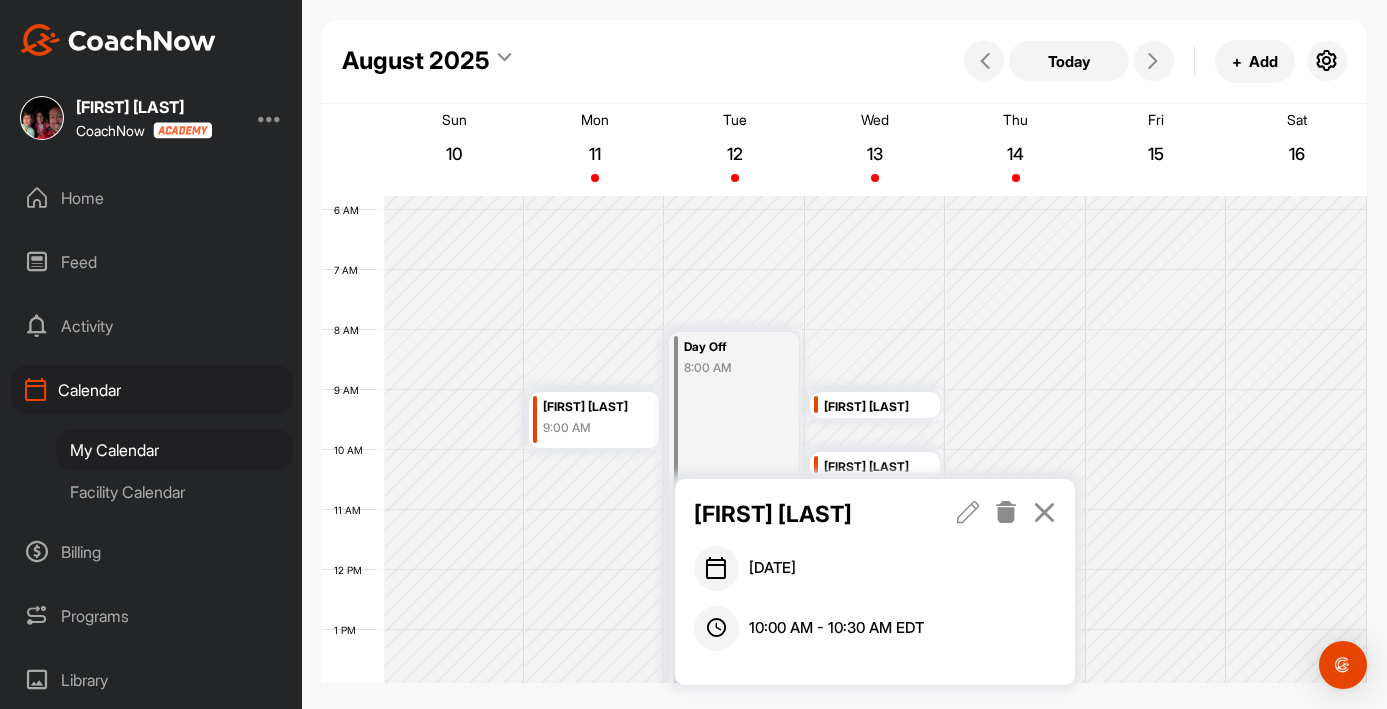 click at bounding box center [968, 512] 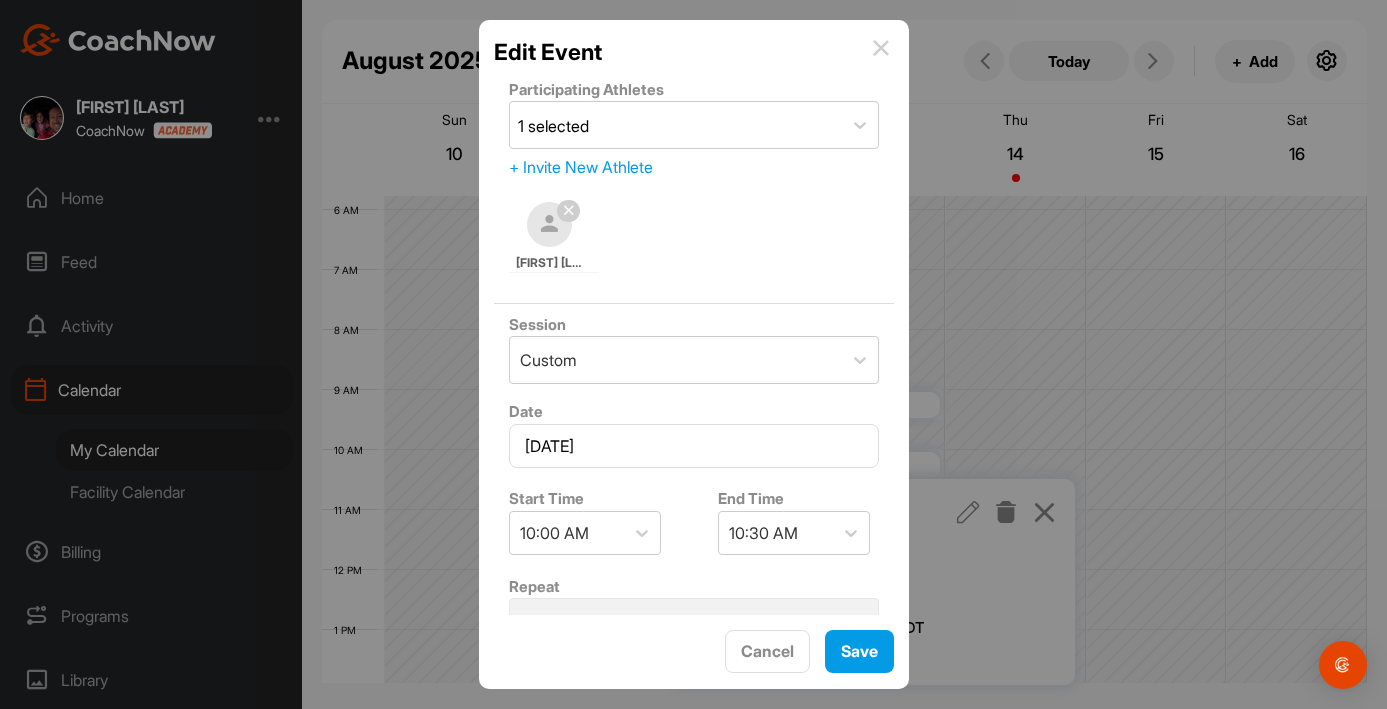 click on "End Time [TIME]" at bounding box center [798, 521] 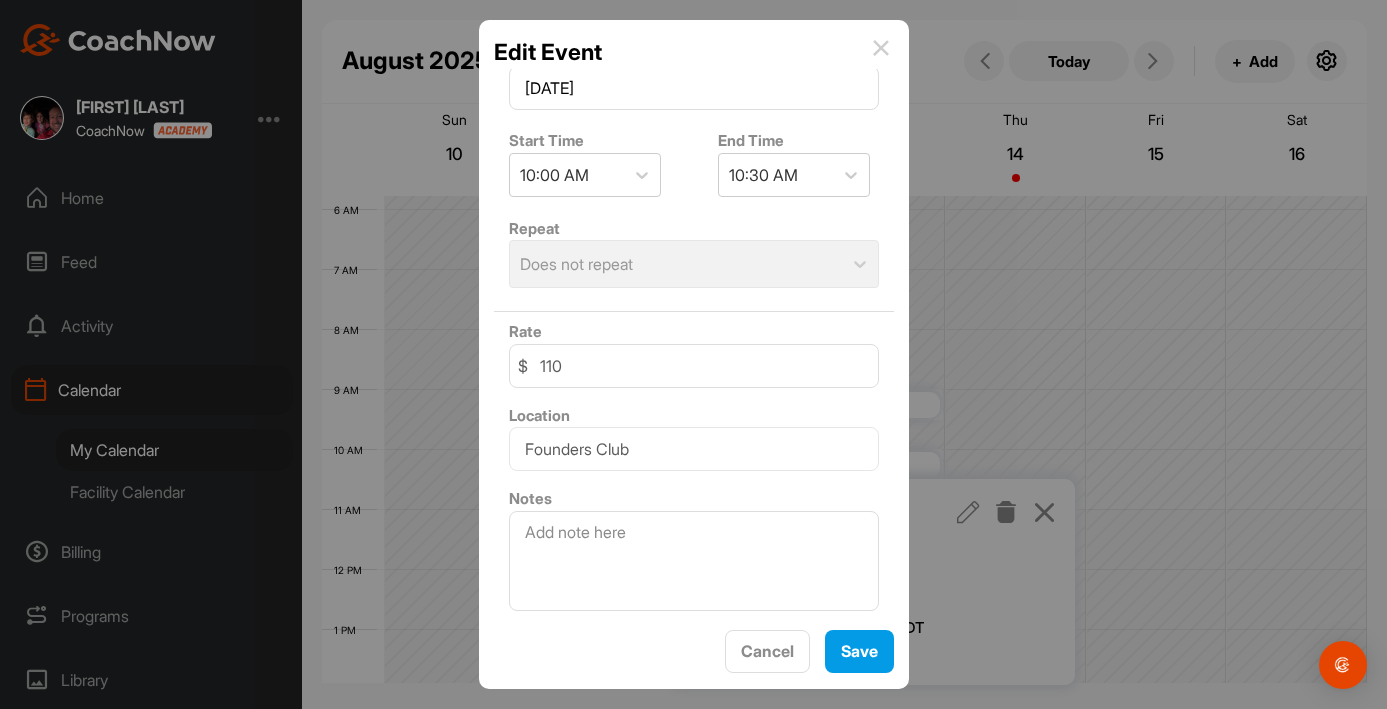 scroll, scrollTop: 357, scrollLeft: 0, axis: vertical 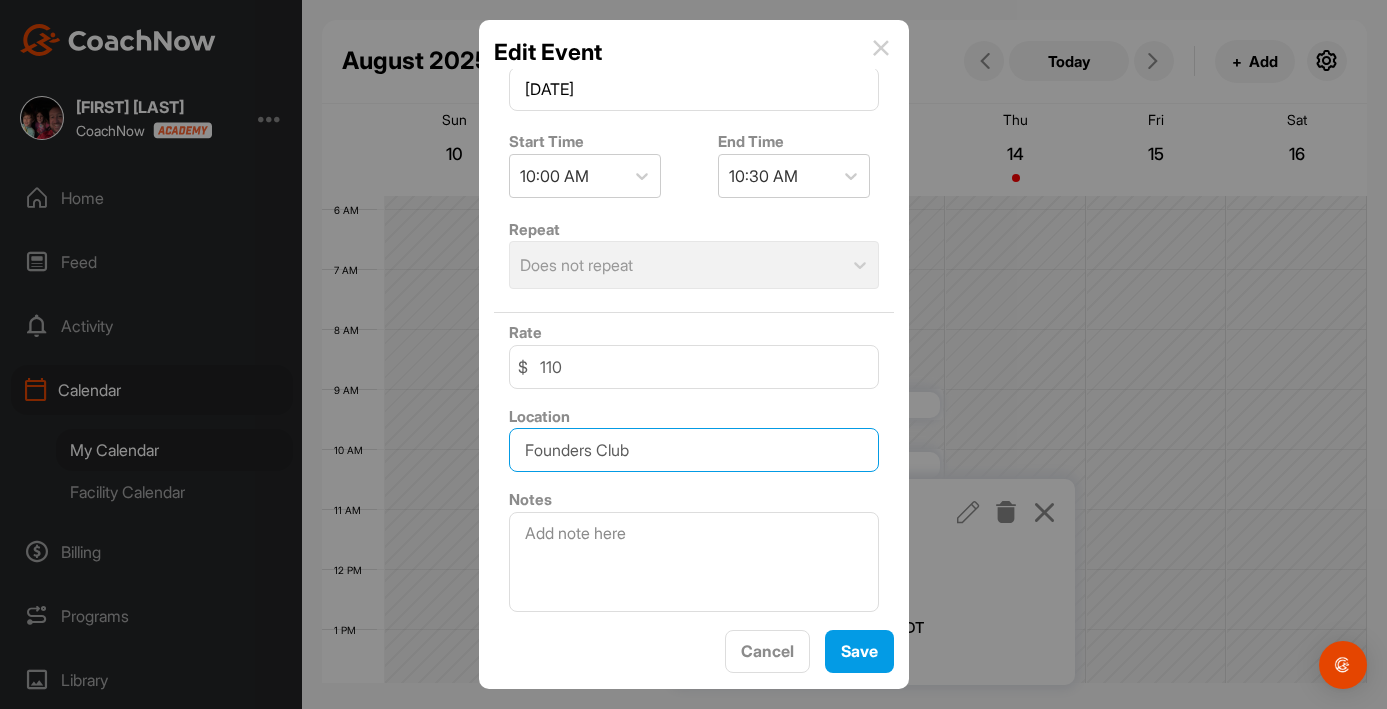 drag, startPoint x: 636, startPoint y: 445, endPoint x: 475, endPoint y: 446, distance: 161.00311 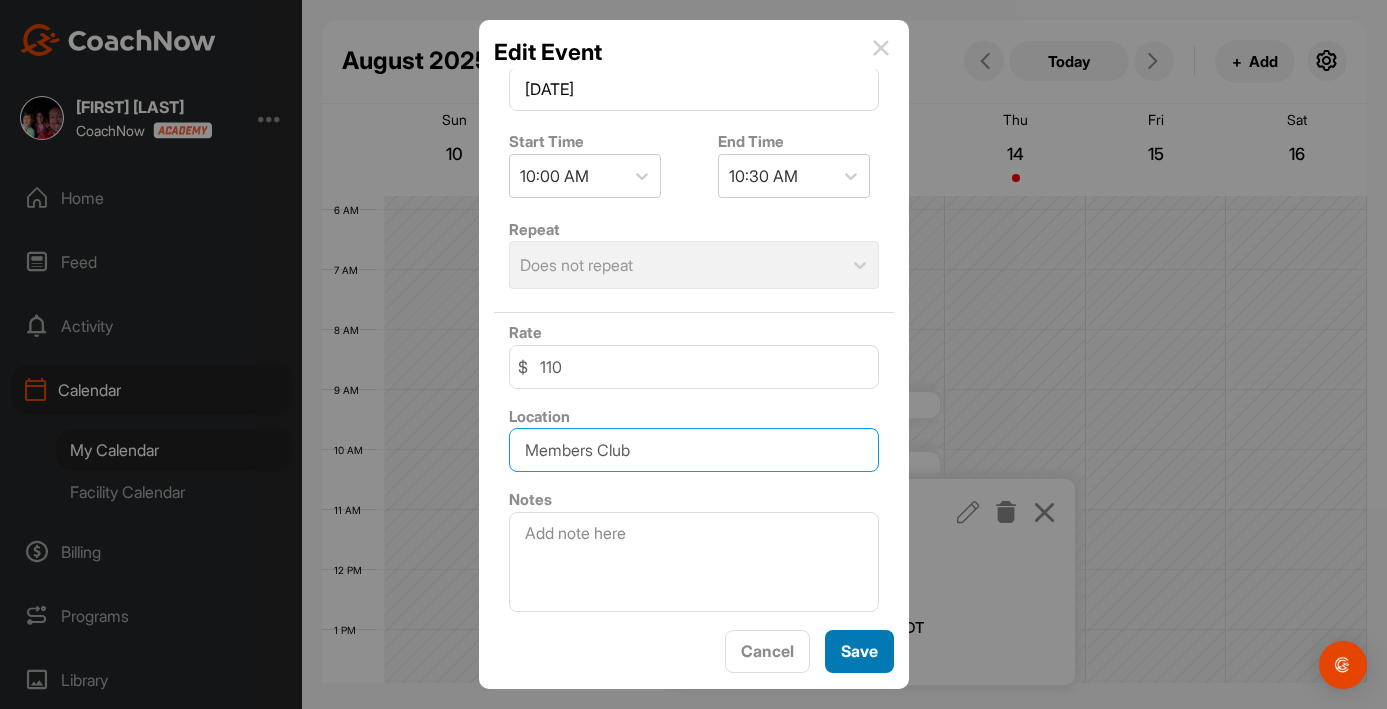 type on "Members Club" 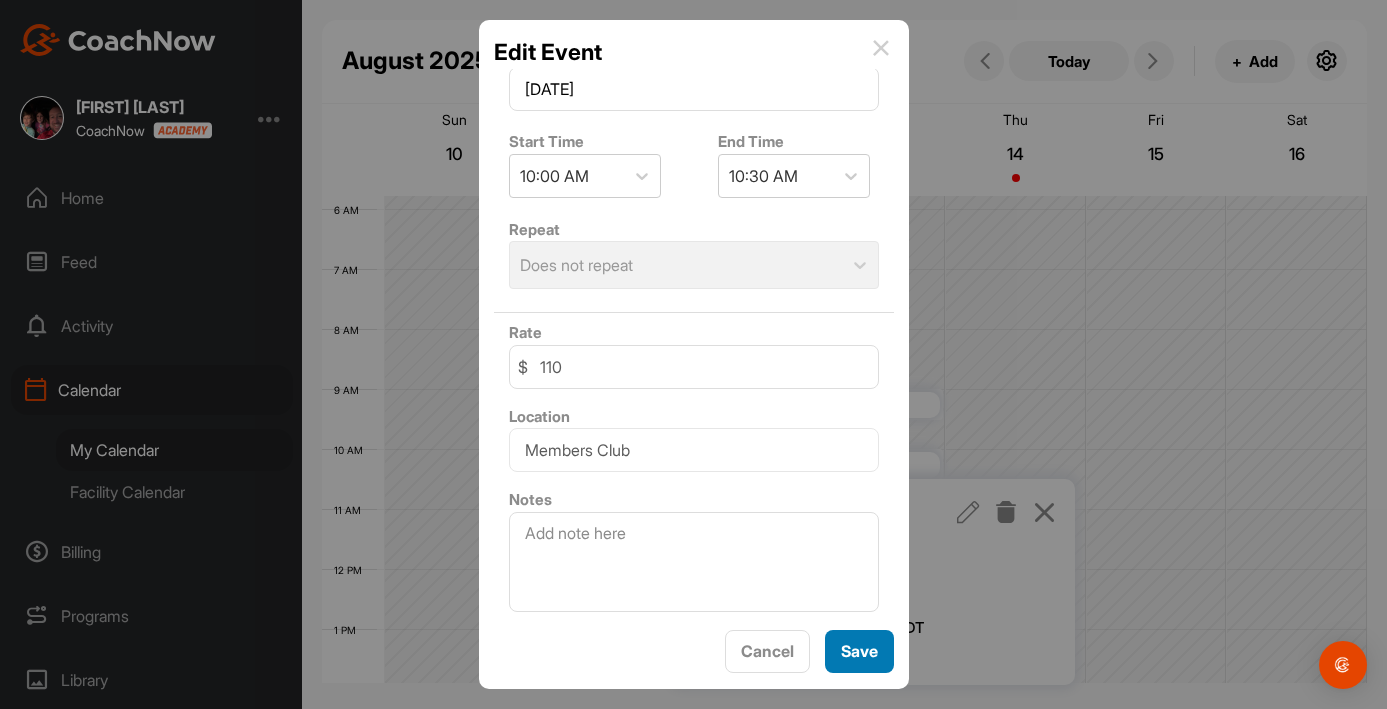 click on "Save" at bounding box center (859, 651) 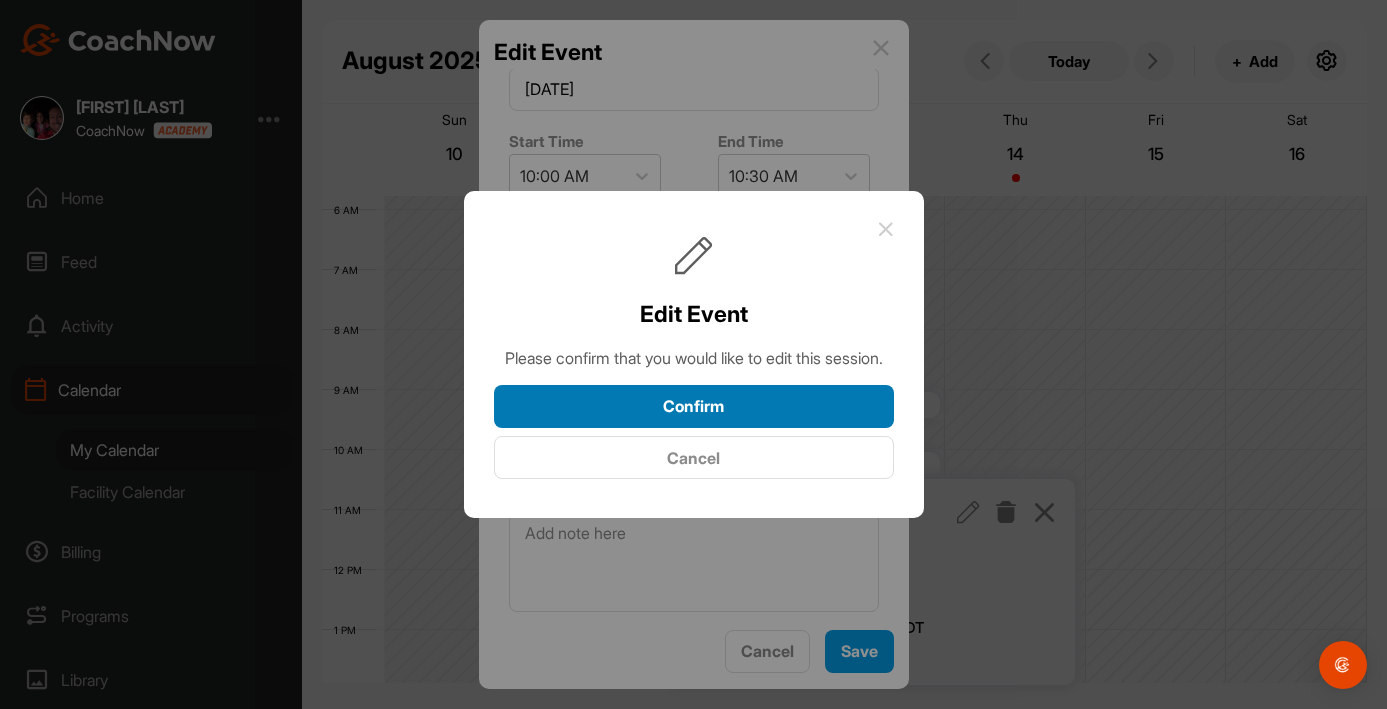 click on "Confirm" at bounding box center [694, 406] 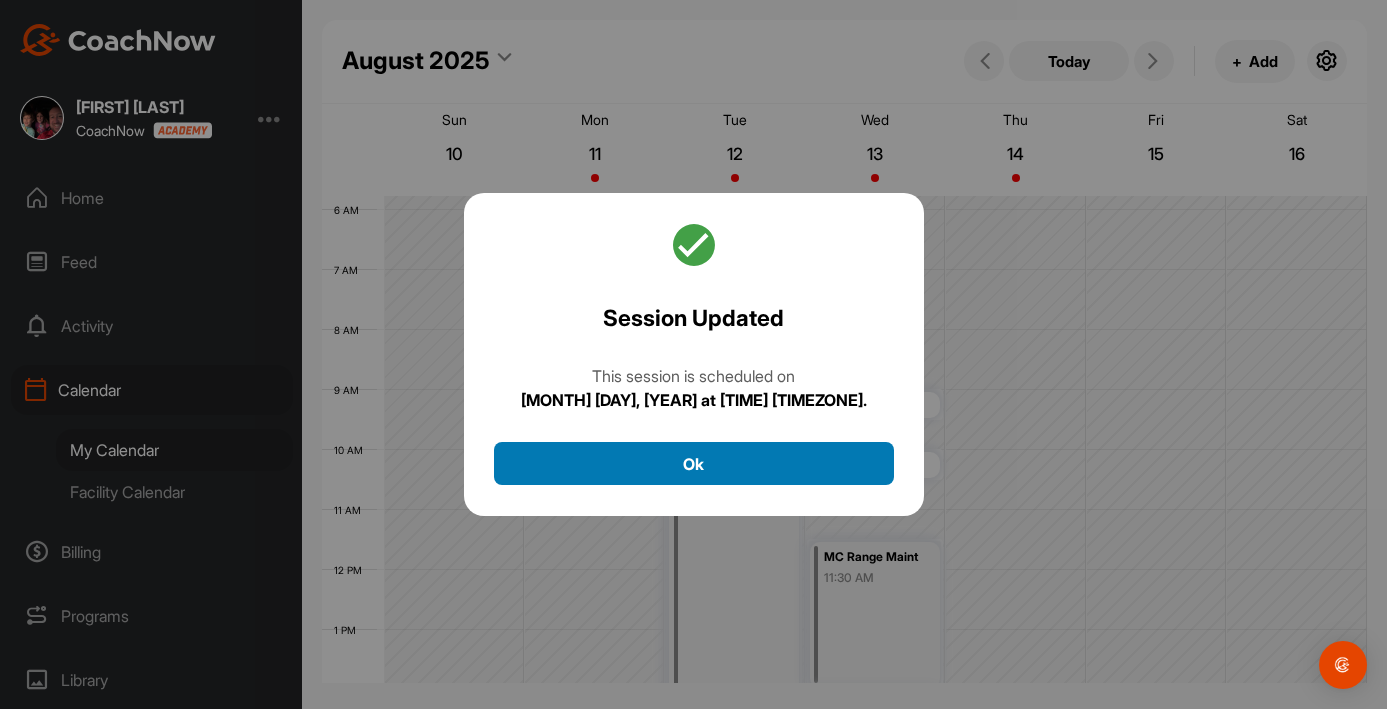 click on "Ok" at bounding box center (694, 463) 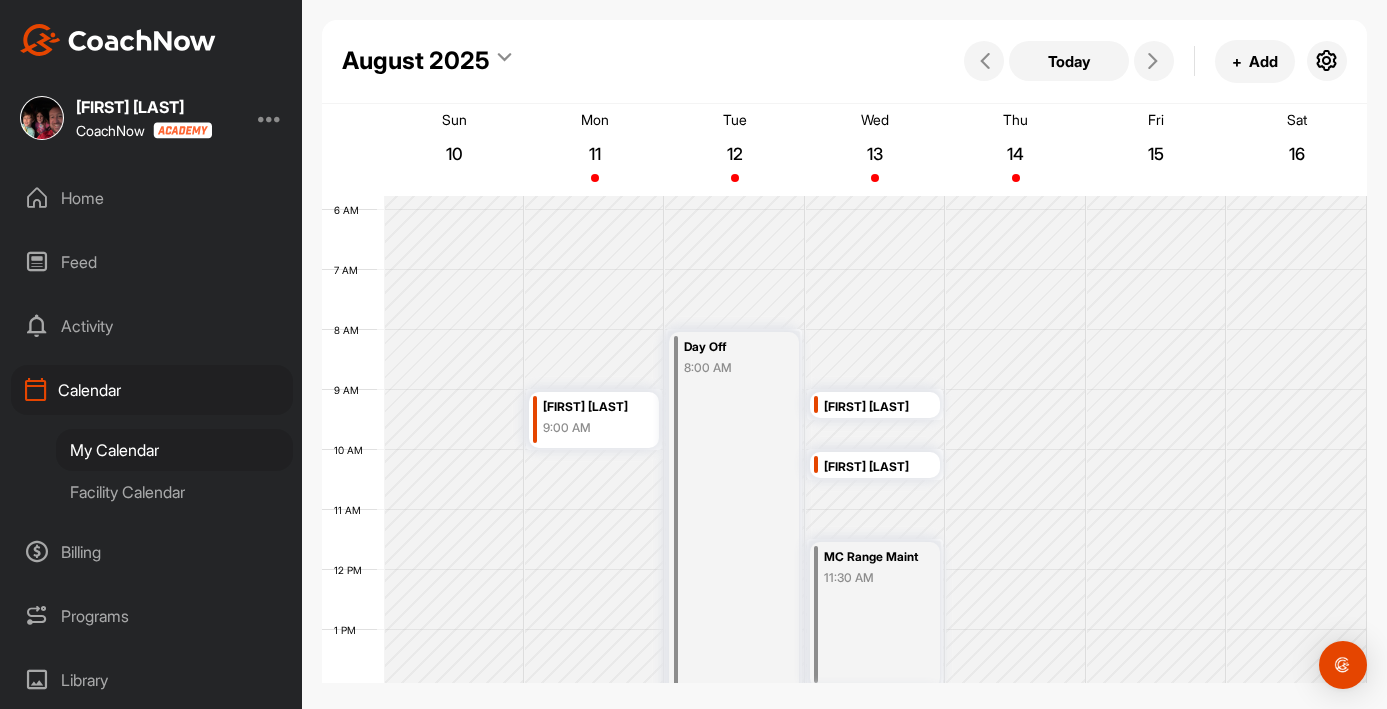 click on "7 AM" at bounding box center (353, 294) 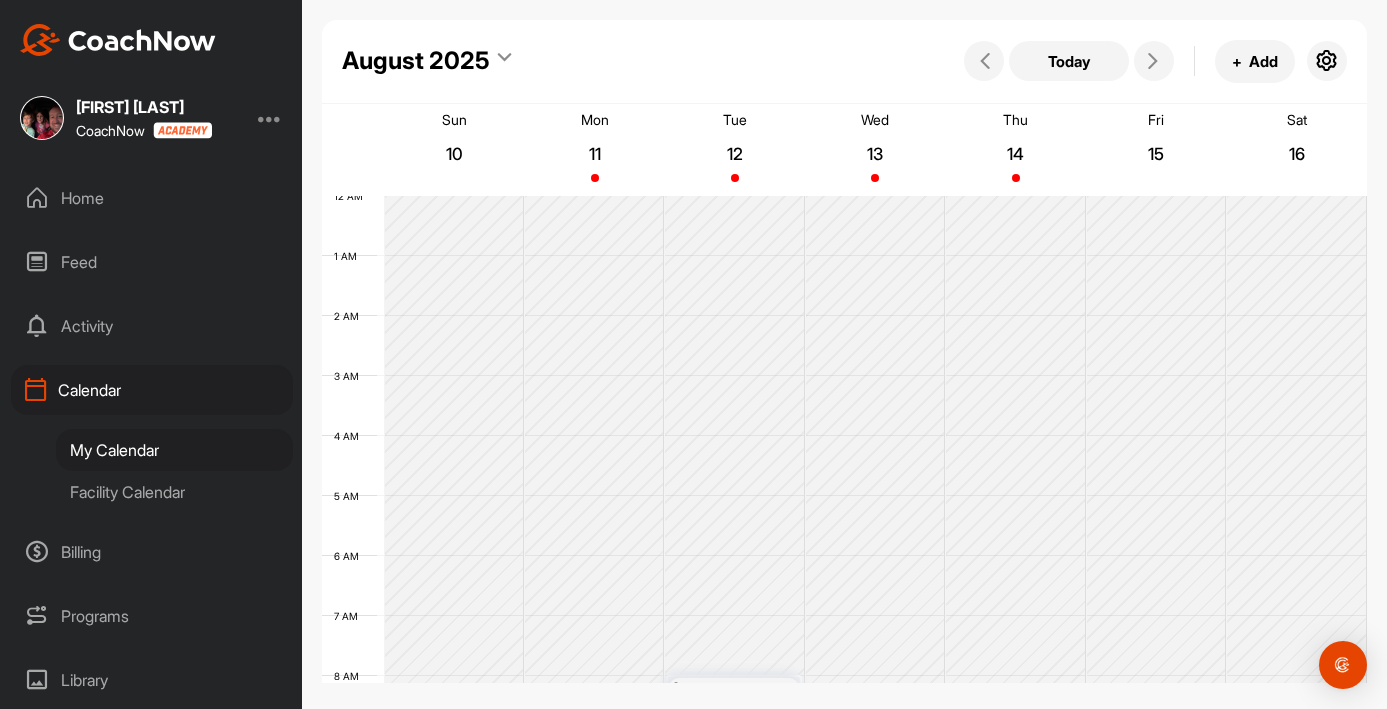 scroll, scrollTop: 0, scrollLeft: 0, axis: both 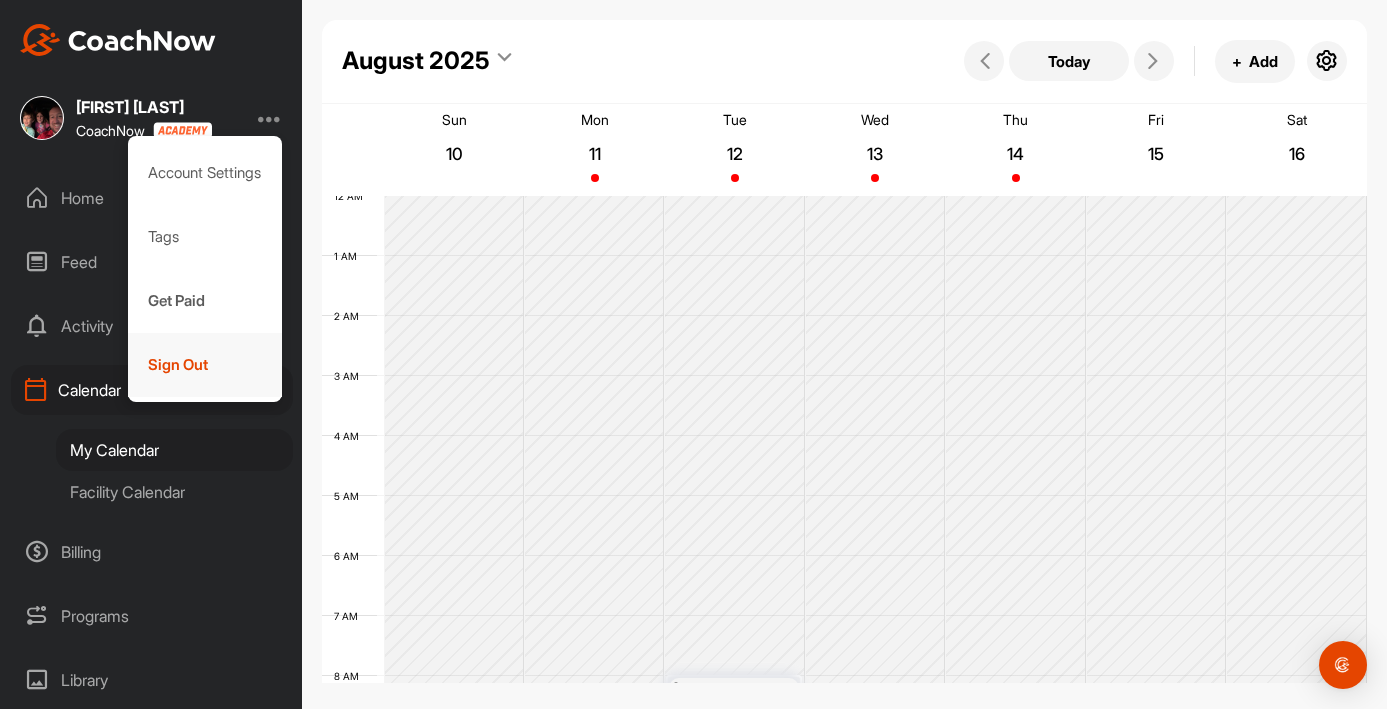 click on "Sign Out" at bounding box center [205, 365] 